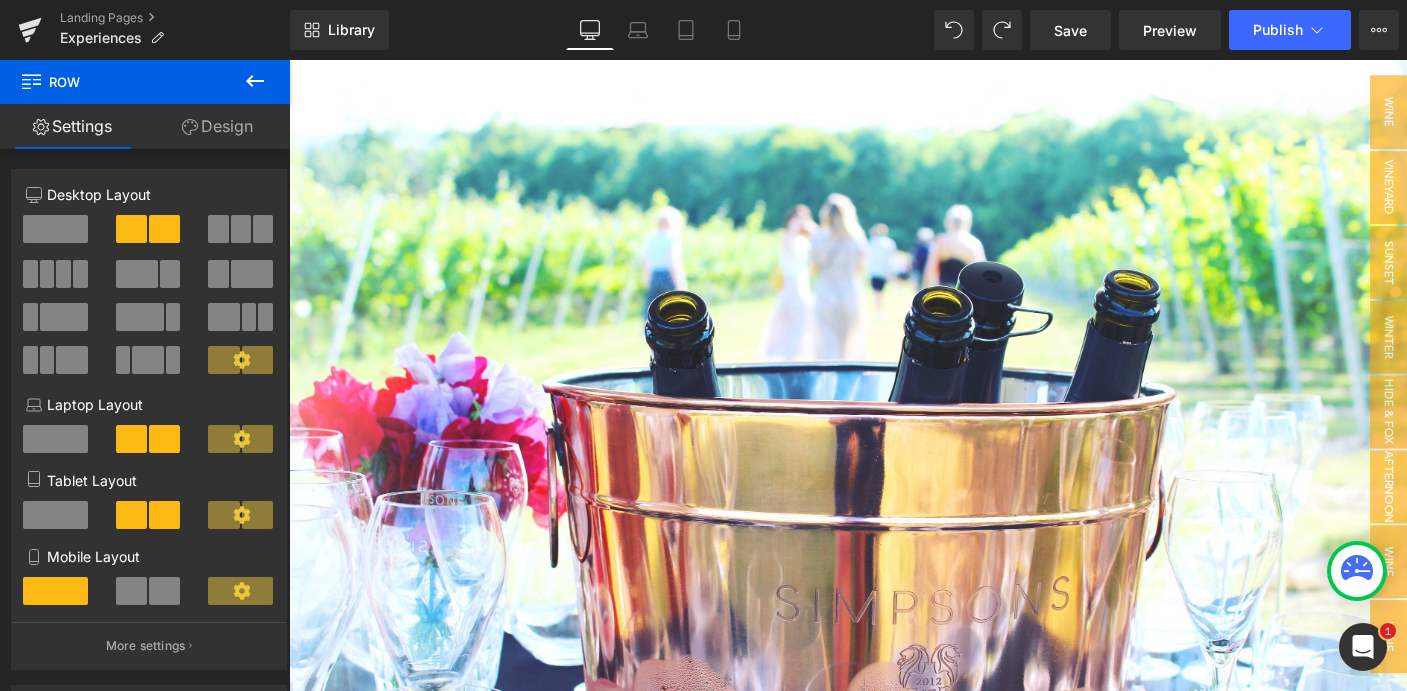 scroll, scrollTop: 2726, scrollLeft: 0, axis: vertical 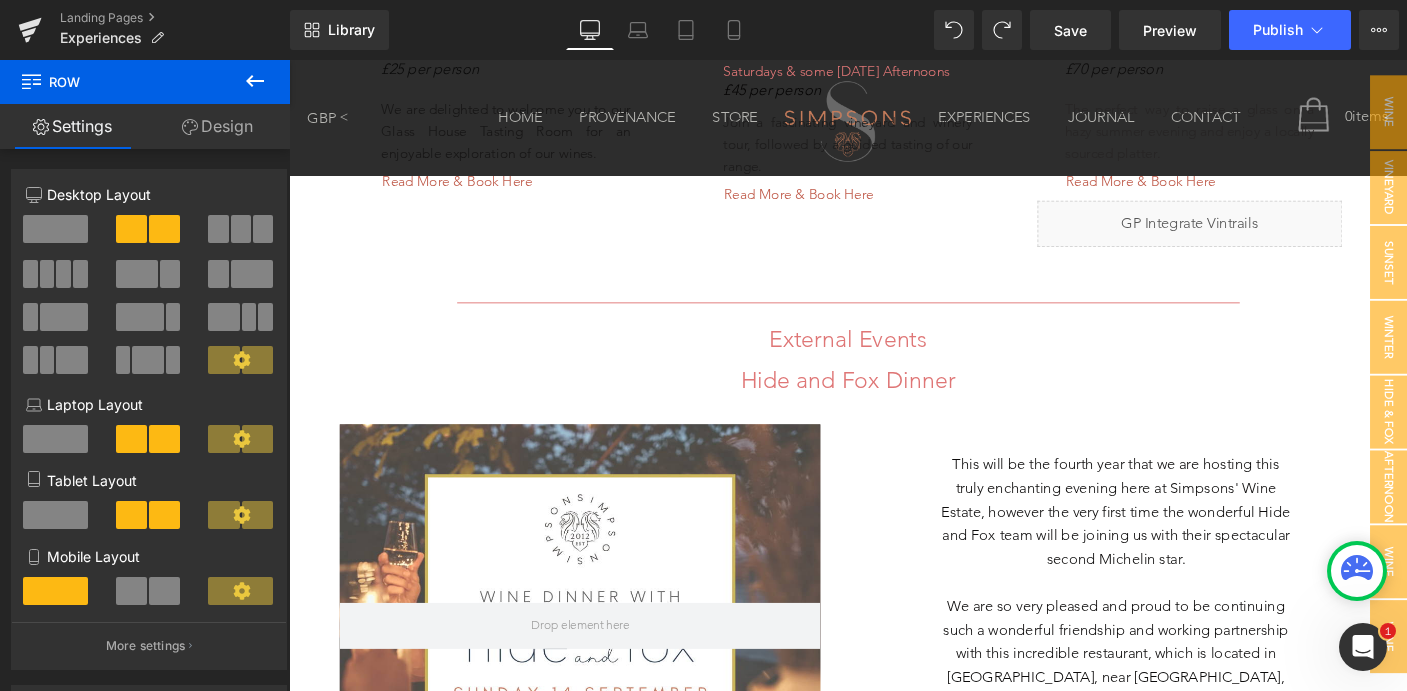 click at bounding box center (604, 672) 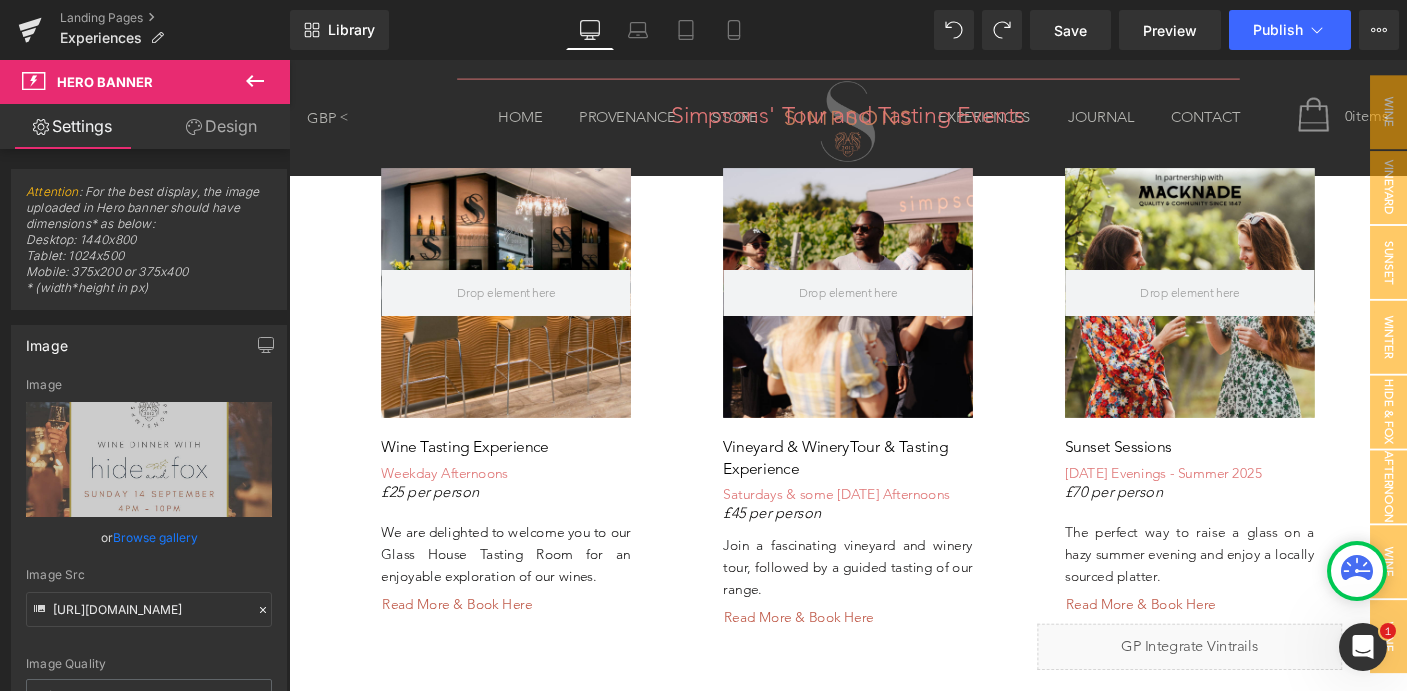 scroll, scrollTop: 2059, scrollLeft: 0, axis: vertical 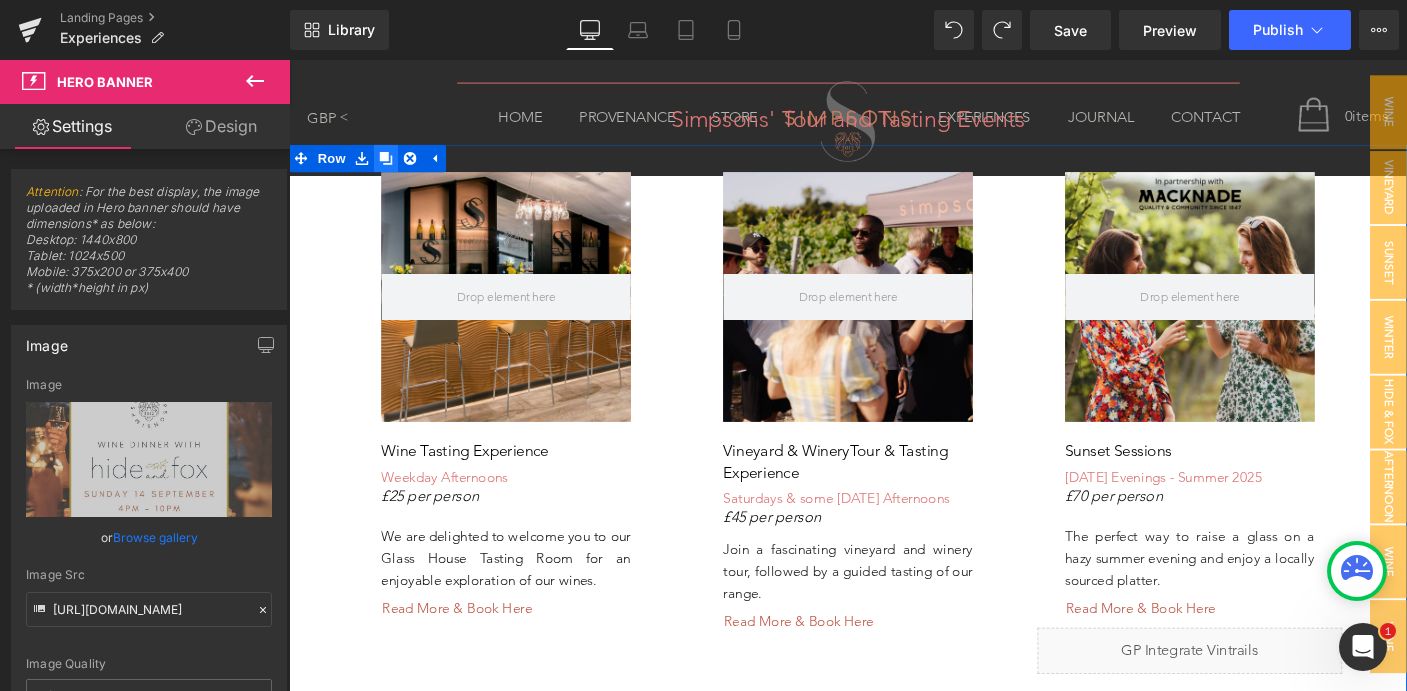click 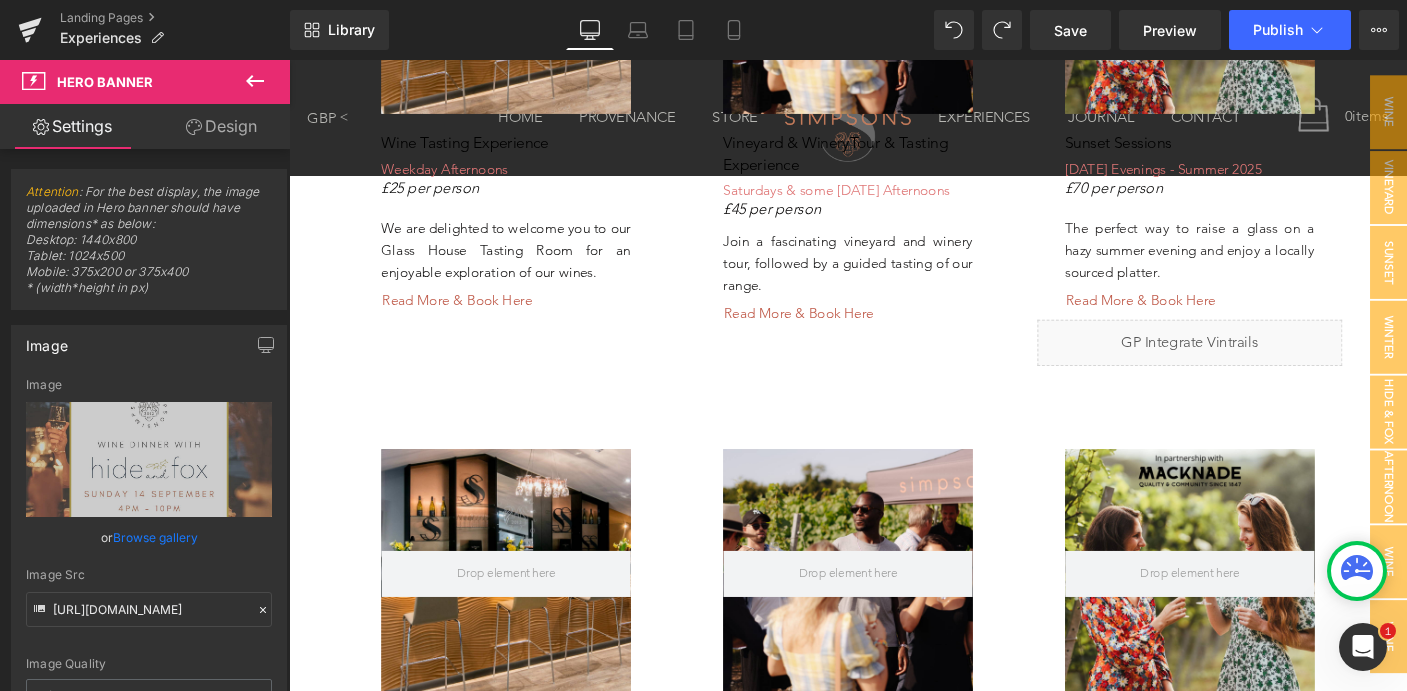 scroll, scrollTop: 2447, scrollLeft: 0, axis: vertical 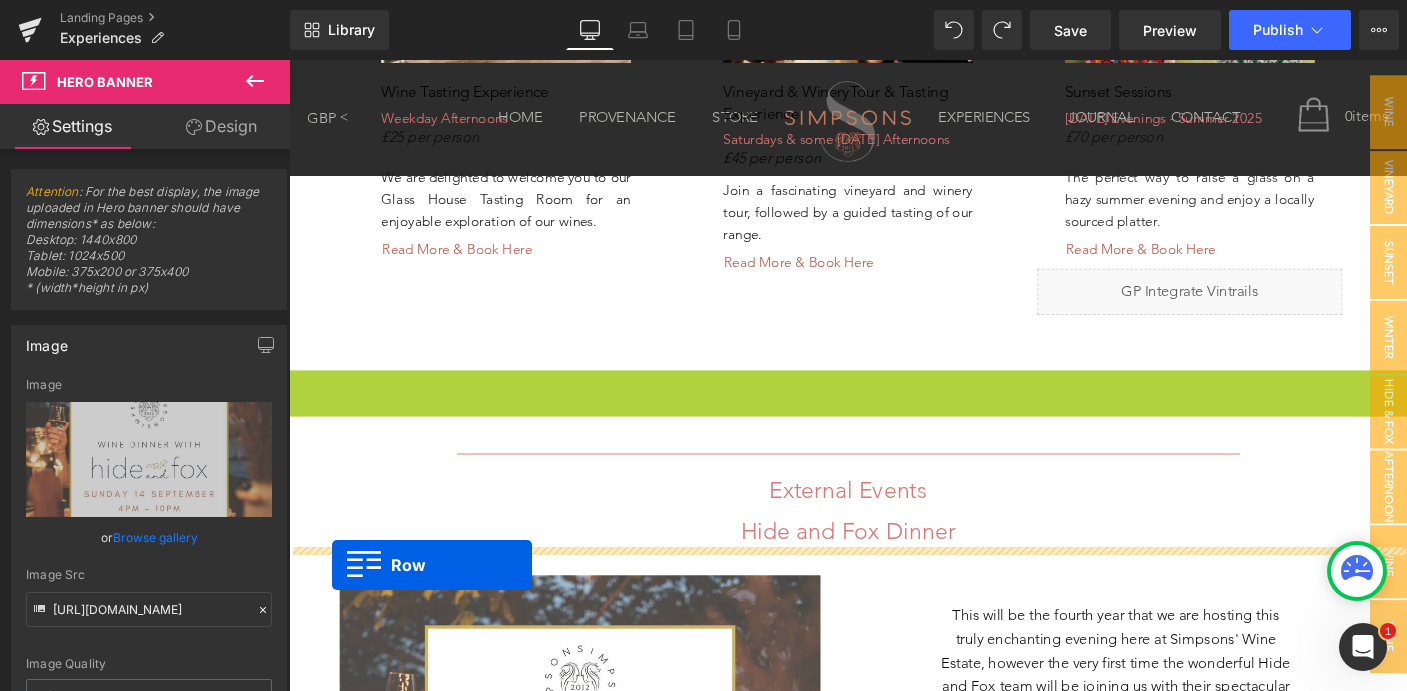 drag, startPoint x: 299, startPoint y: 406, endPoint x: 335, endPoint y: 606, distance: 203.21417 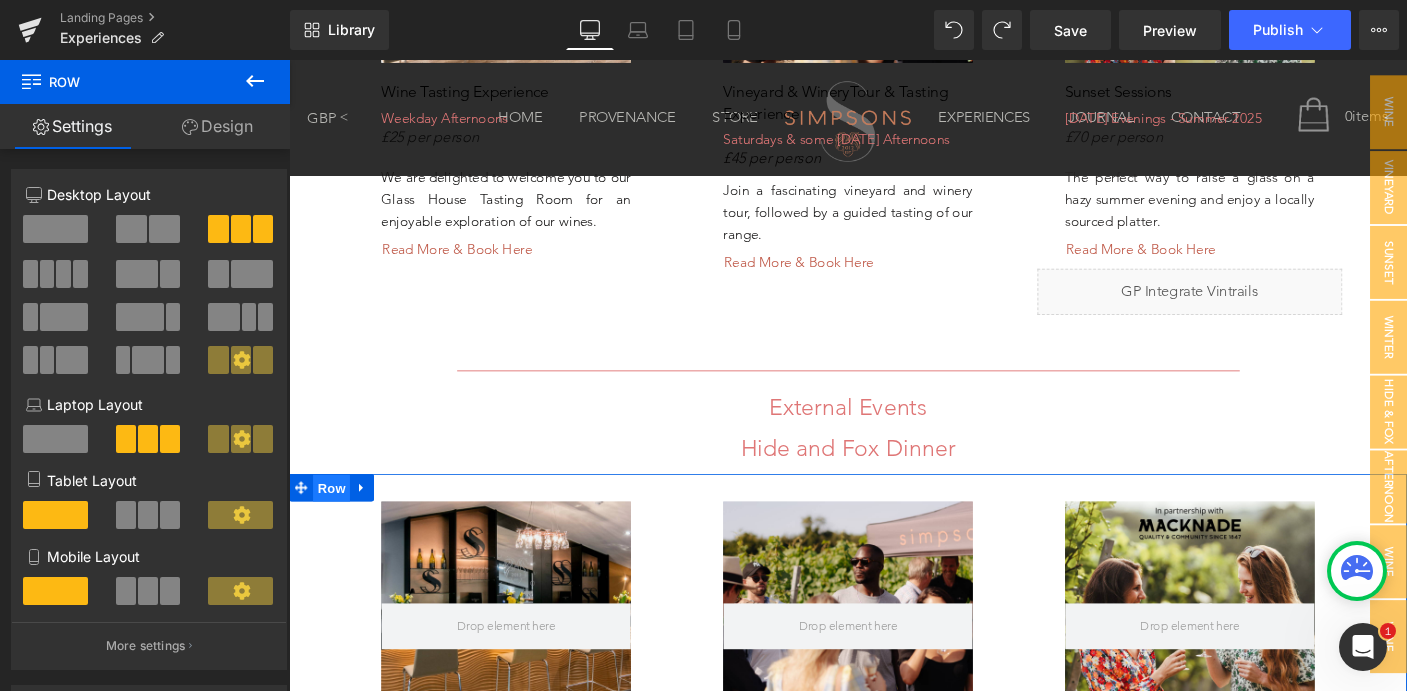 click on "Row" at bounding box center [335, 524] 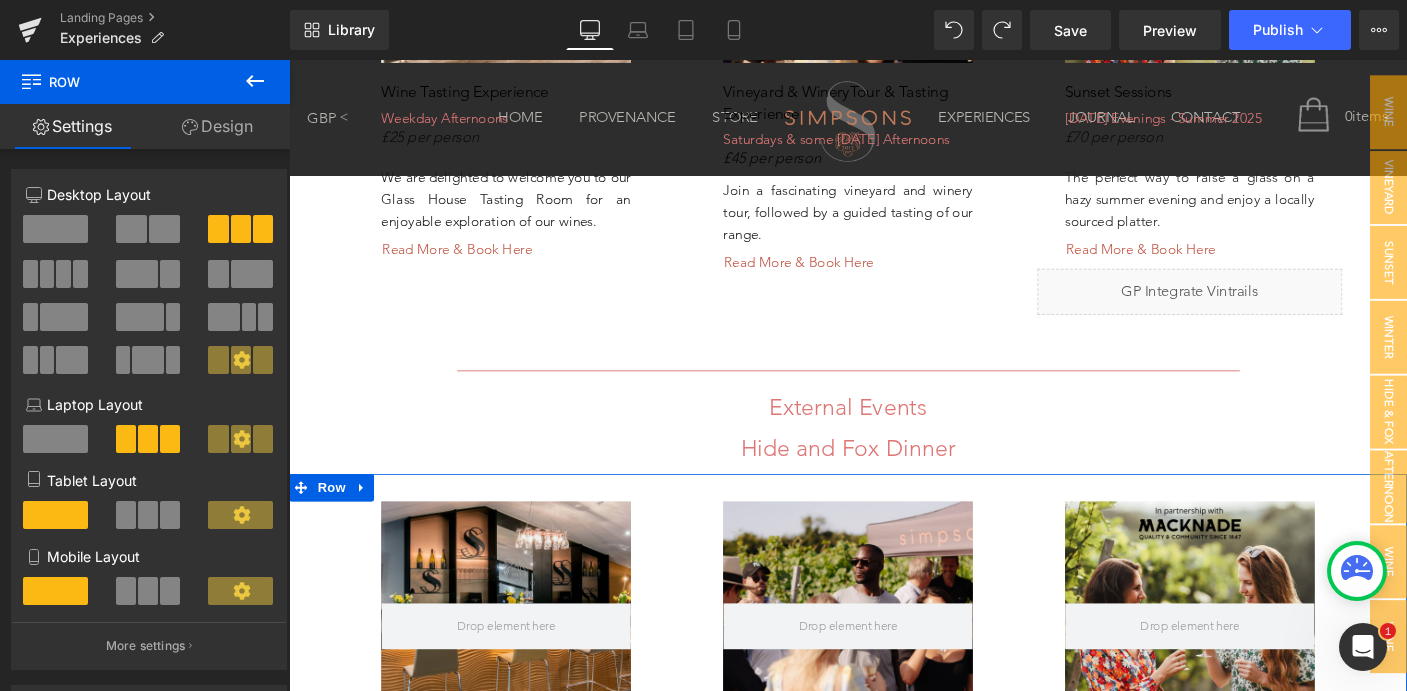 click on "Design" at bounding box center [217, 126] 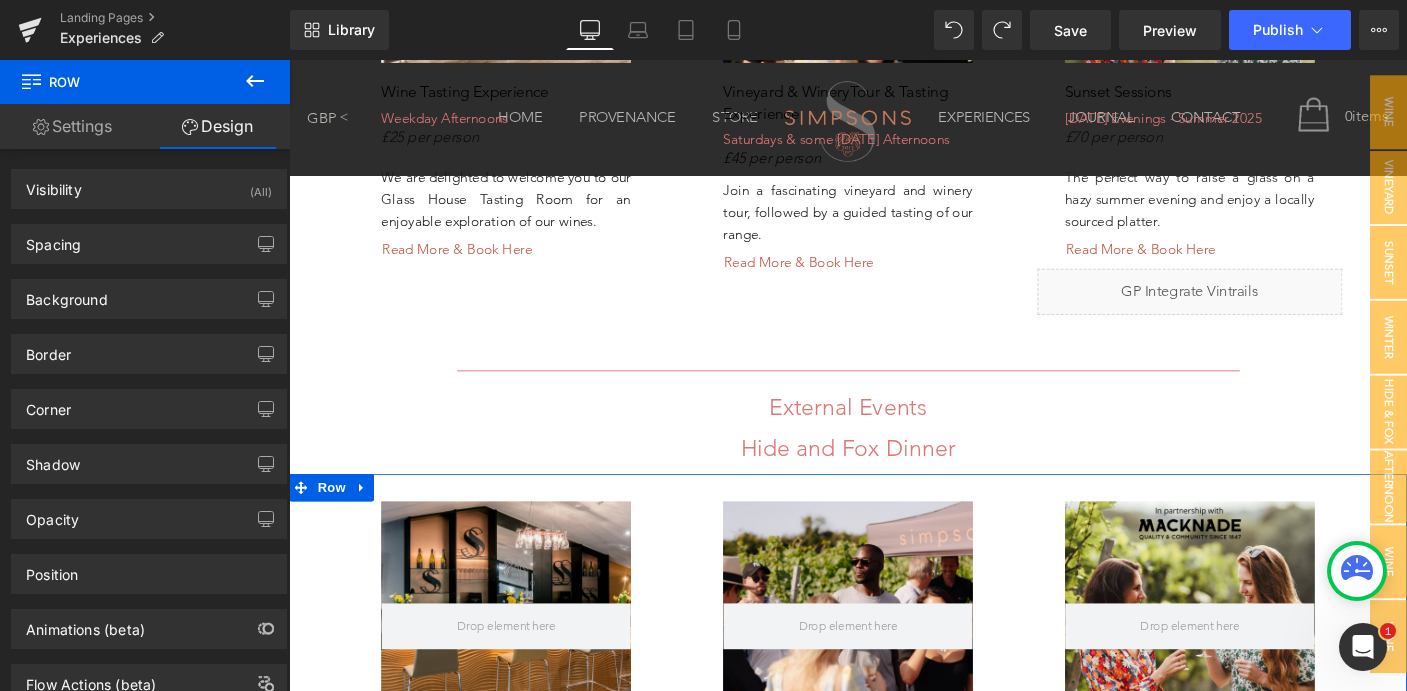 click on "Settings" at bounding box center [72, 126] 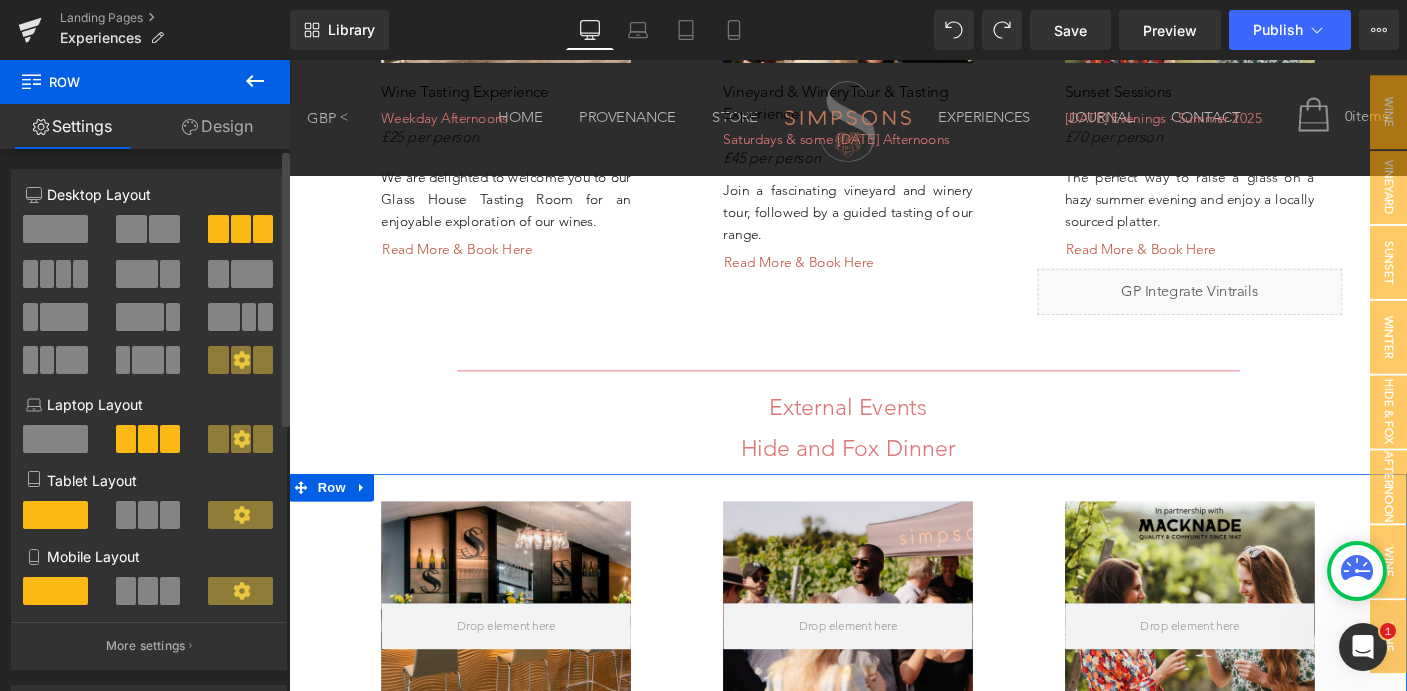 click at bounding box center [164, 229] 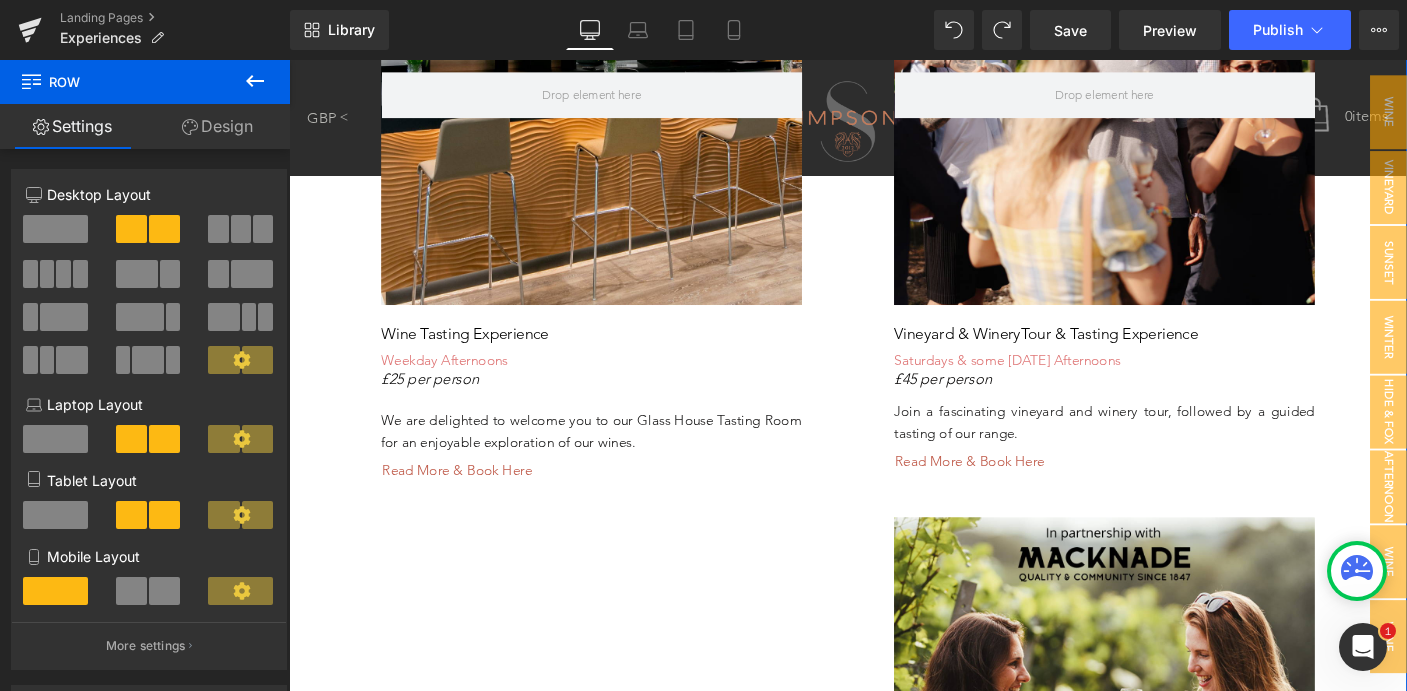 scroll, scrollTop: 3140, scrollLeft: 0, axis: vertical 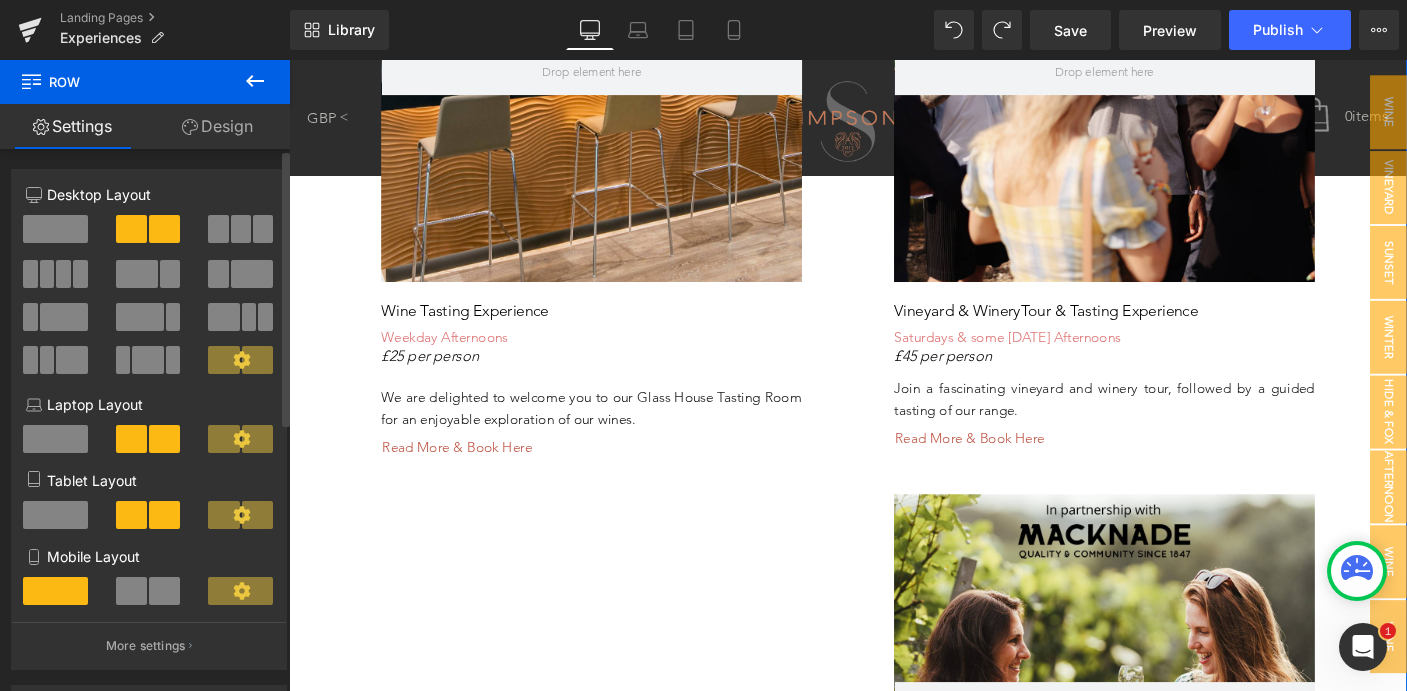 click at bounding box center [241, 229] 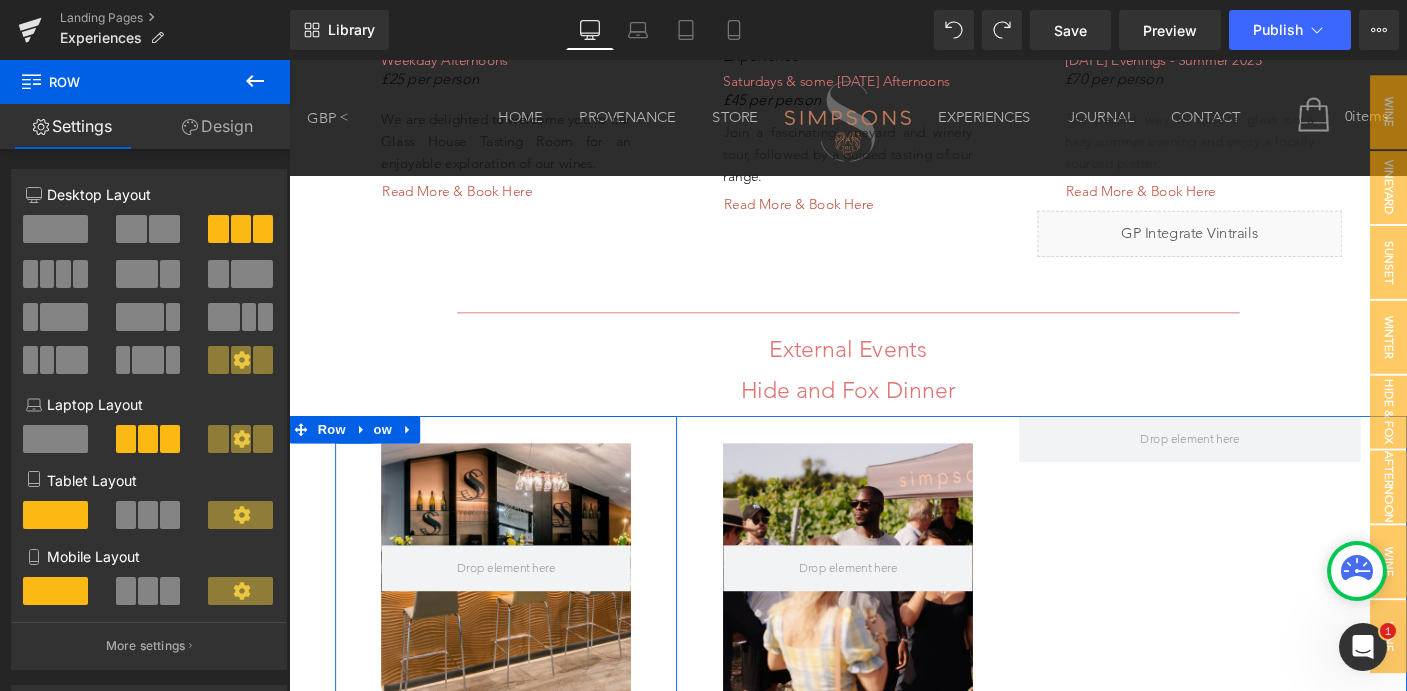 scroll, scrollTop: 2423, scrollLeft: 0, axis: vertical 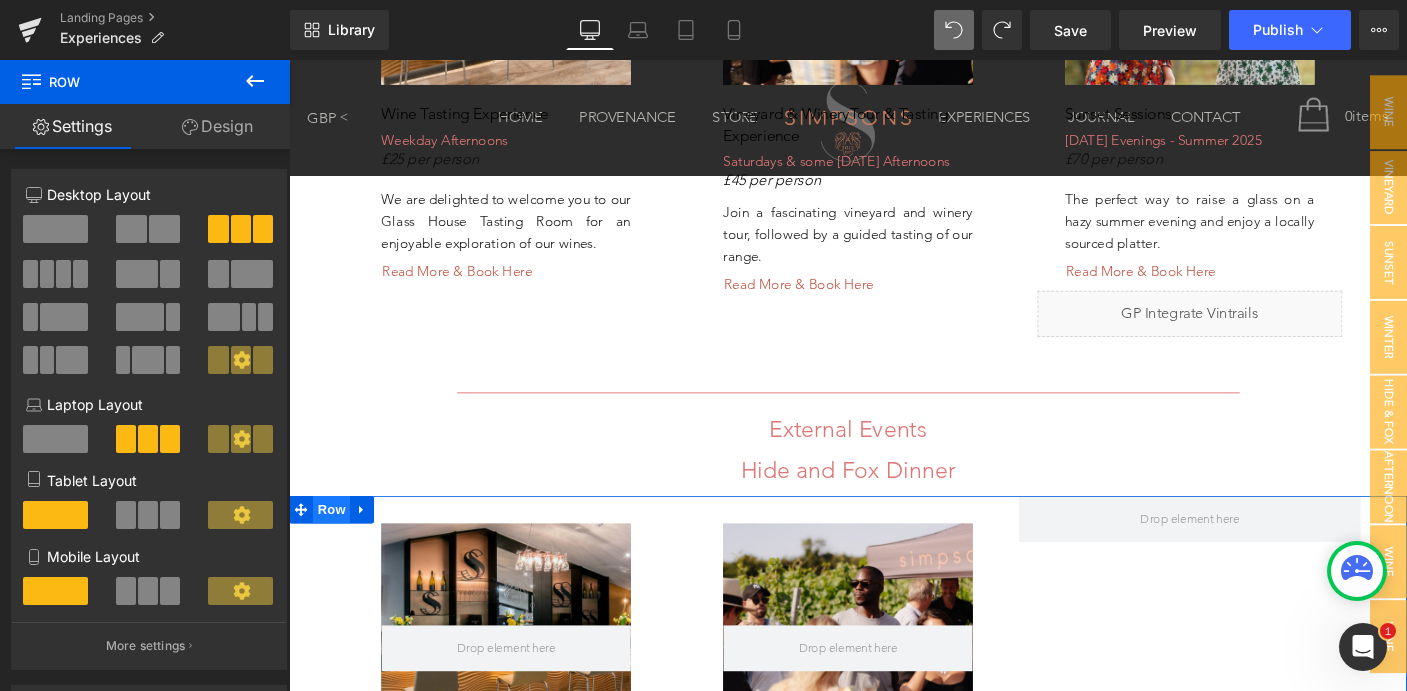 click on "Row" at bounding box center (335, 547) 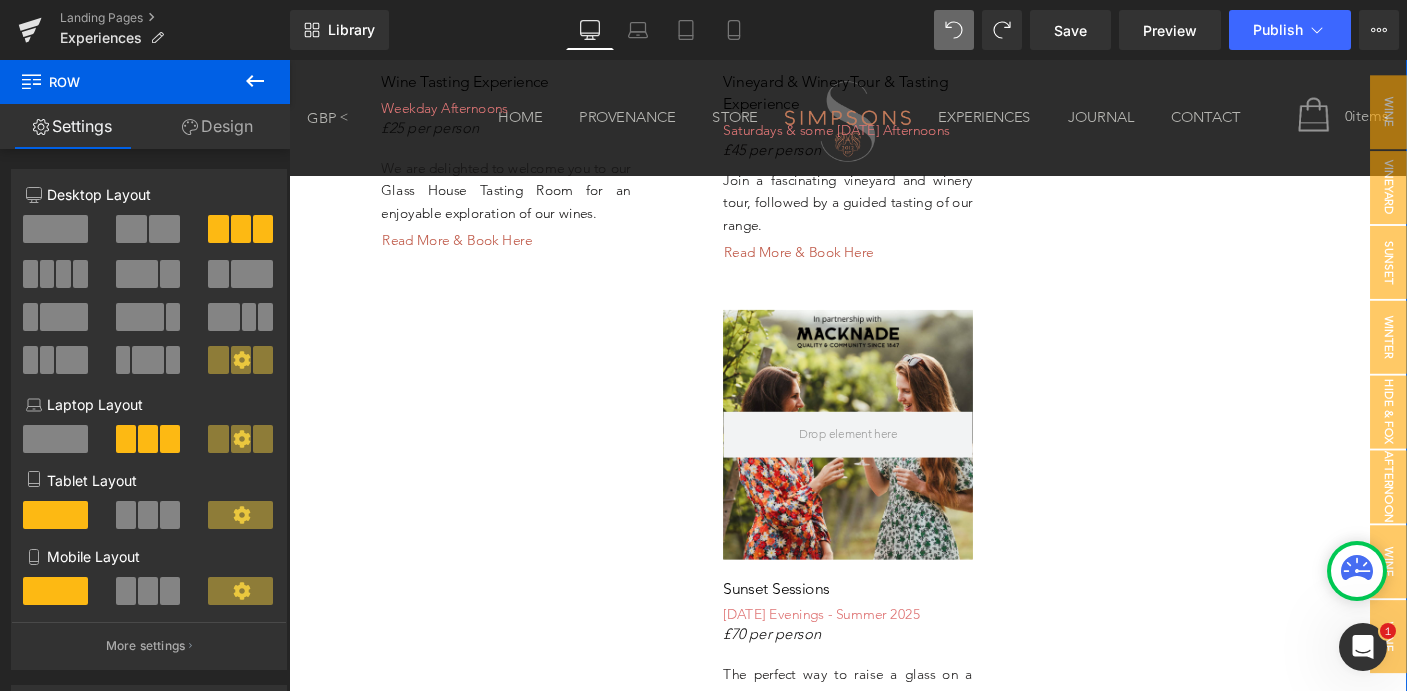 scroll, scrollTop: 3218, scrollLeft: 0, axis: vertical 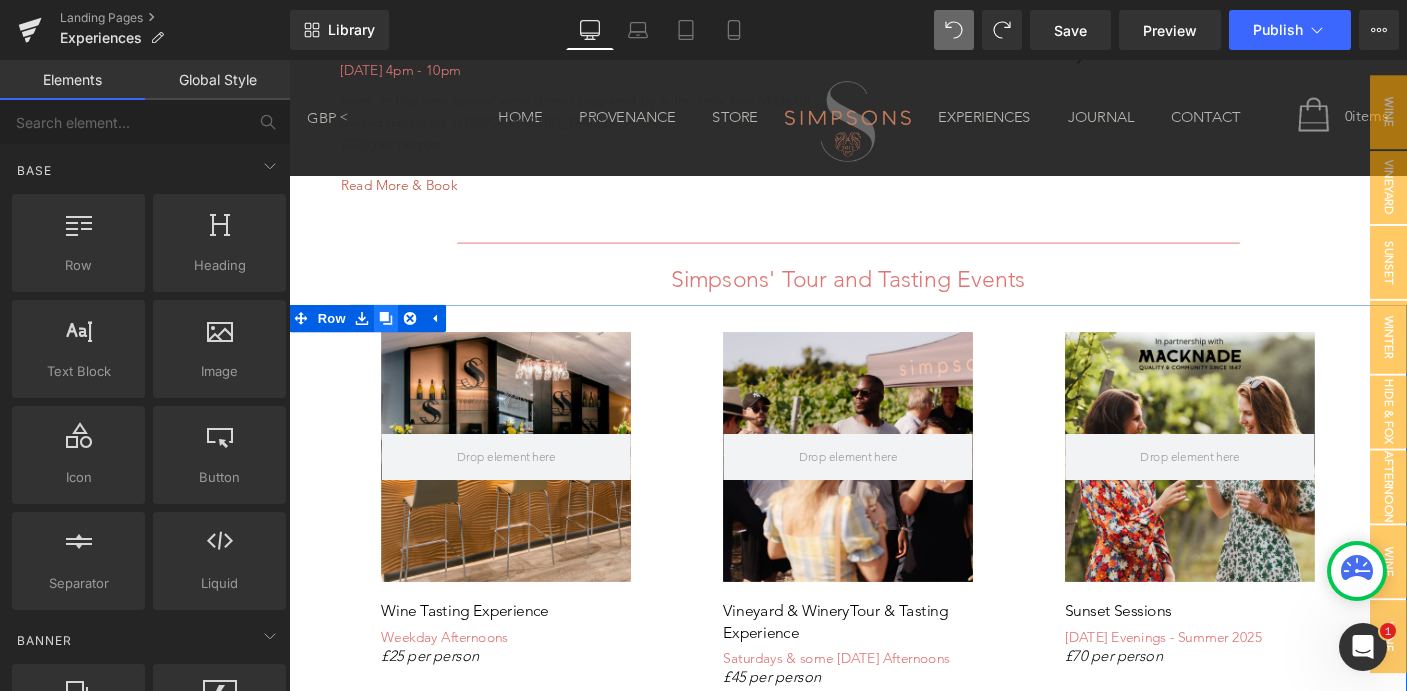 click 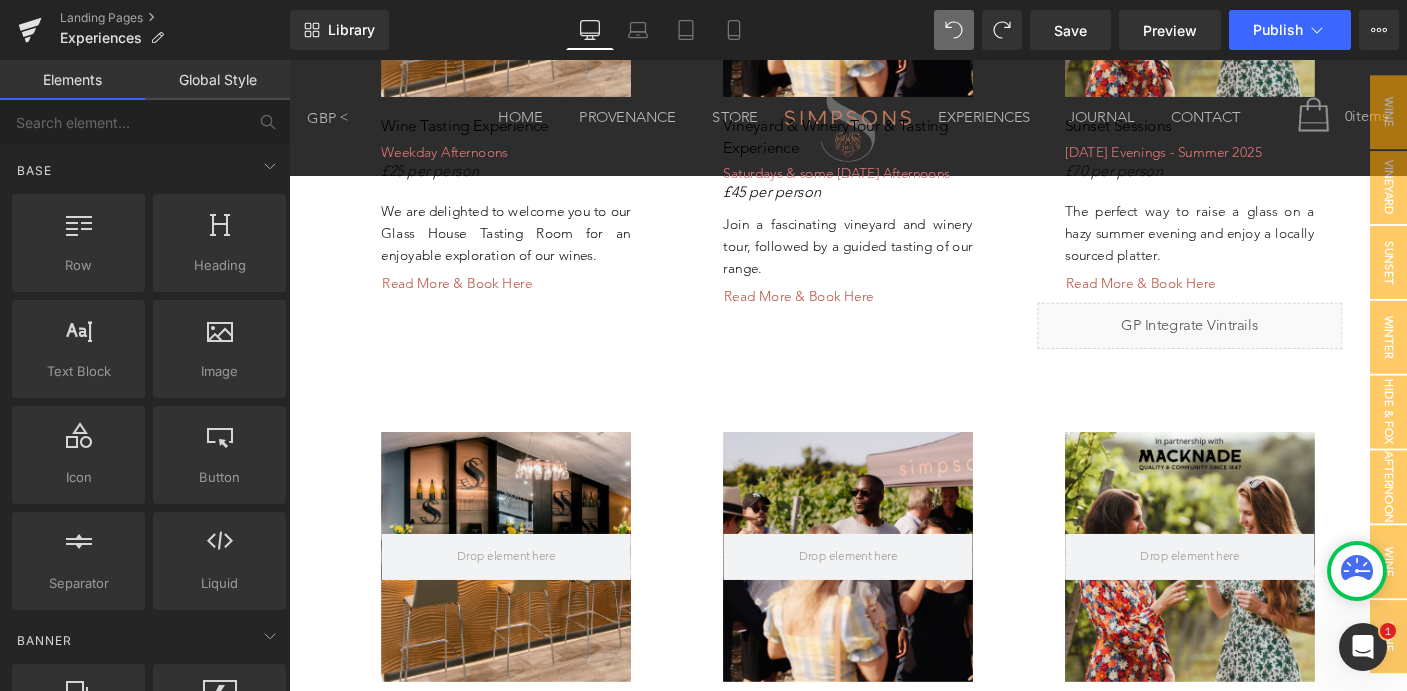 scroll, scrollTop: 2464, scrollLeft: 0, axis: vertical 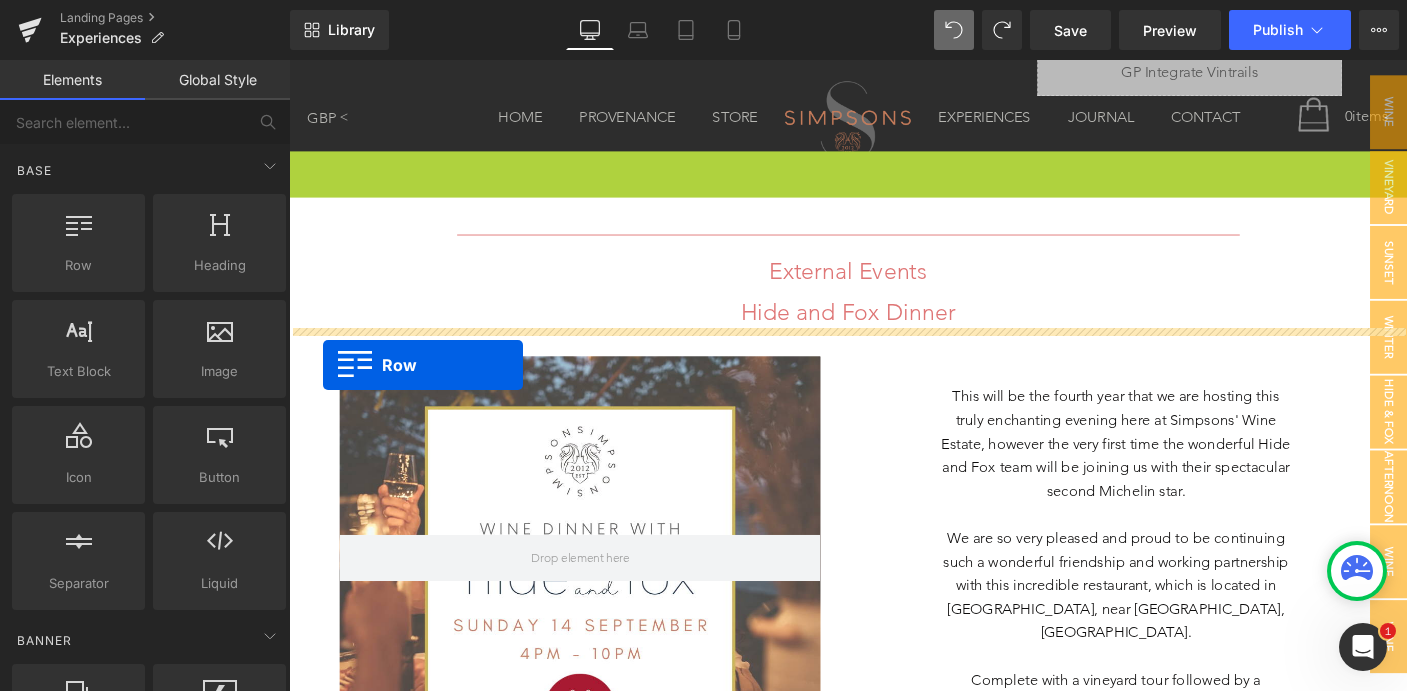 drag, startPoint x: 304, startPoint y: 391, endPoint x: 326, endPoint y: 399, distance: 23.409399 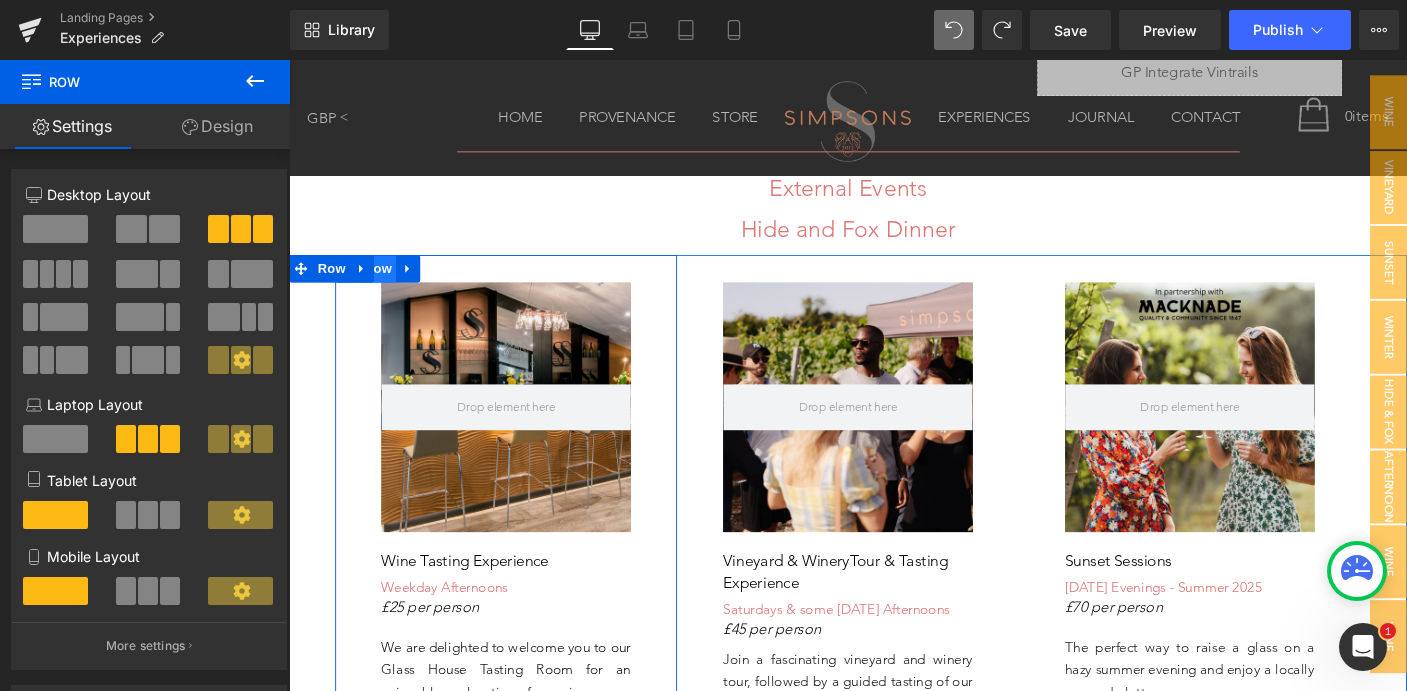 click on "Row" at bounding box center (385, 286) 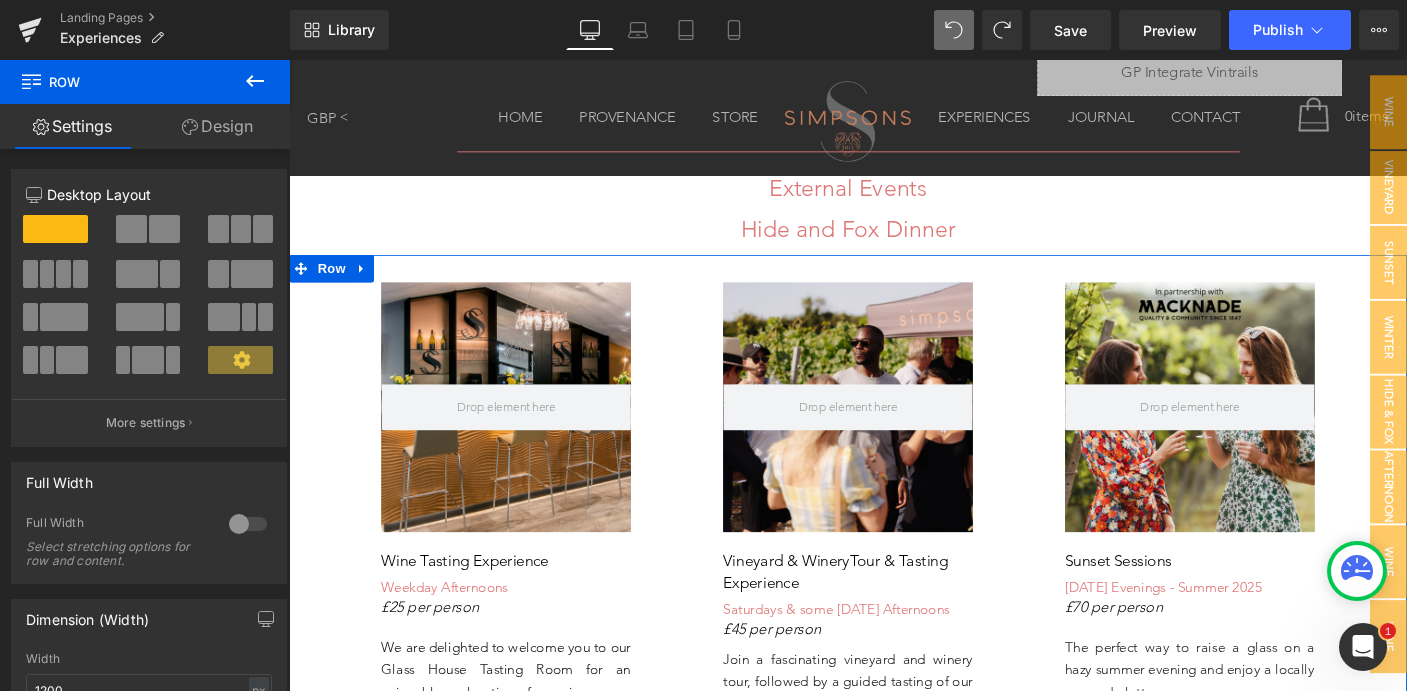 click on "Hero Banner         Wine Tasting Experience Heading         Weekday Afternoons £25 per person Heading         We are delighted to welcome you to our Glass House Tasting Room for an enjoyable exploration of our wines. Text Block         Read More & Book Here Button         Row
Hero Banner         Vineyard & Winery  Tour & Tasting Experience Heading         Saturdays & some [DATE] Afternoons £45 per person Heading         Join a fascinating vineyard and winery tour, followed by a guided tasting of our range. Text Block         Read More & Book Here Button         Row
Hero Banner         Sunset Sessions Heading         [DATE] Evenings - Summer 2025 £70 per person Heading         The perfect way to raise a glass on a hazy summer evening and enjoy a locally sourced platter. Text Block         Button" at bounding box center (894, 568) 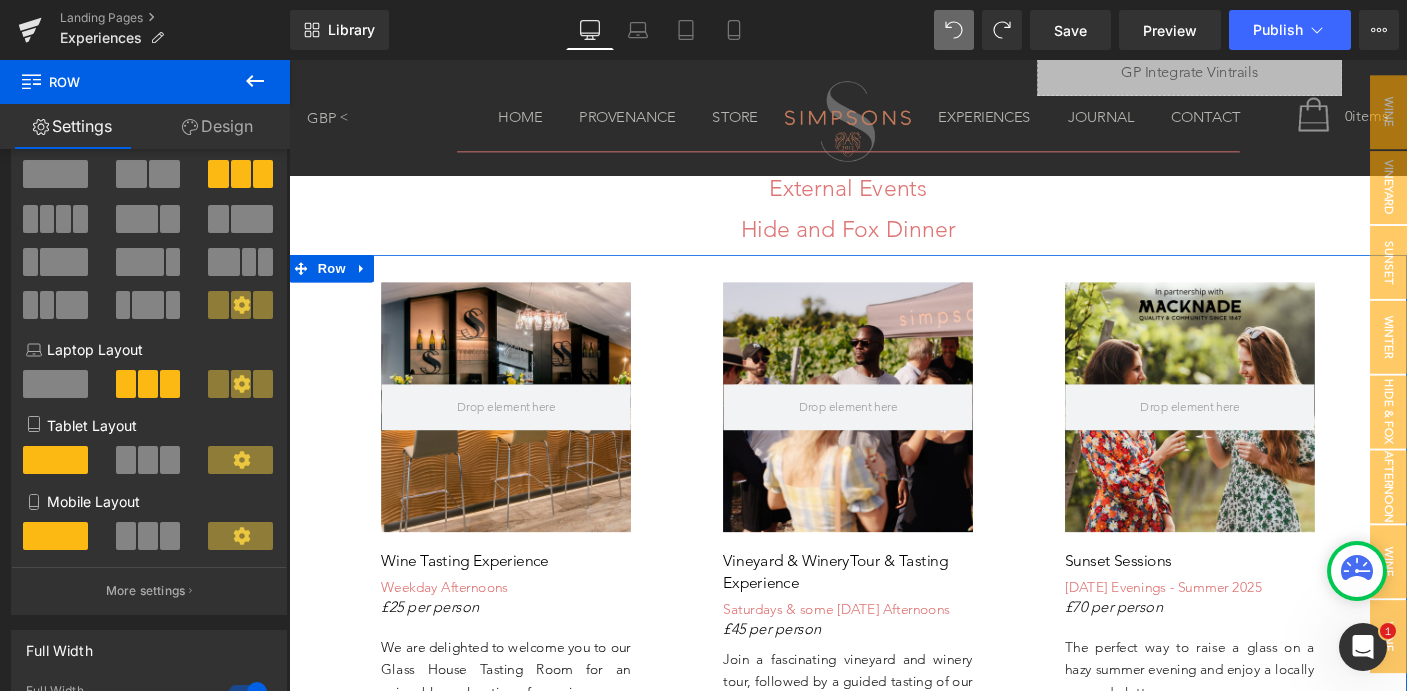 scroll, scrollTop: 0, scrollLeft: 0, axis: both 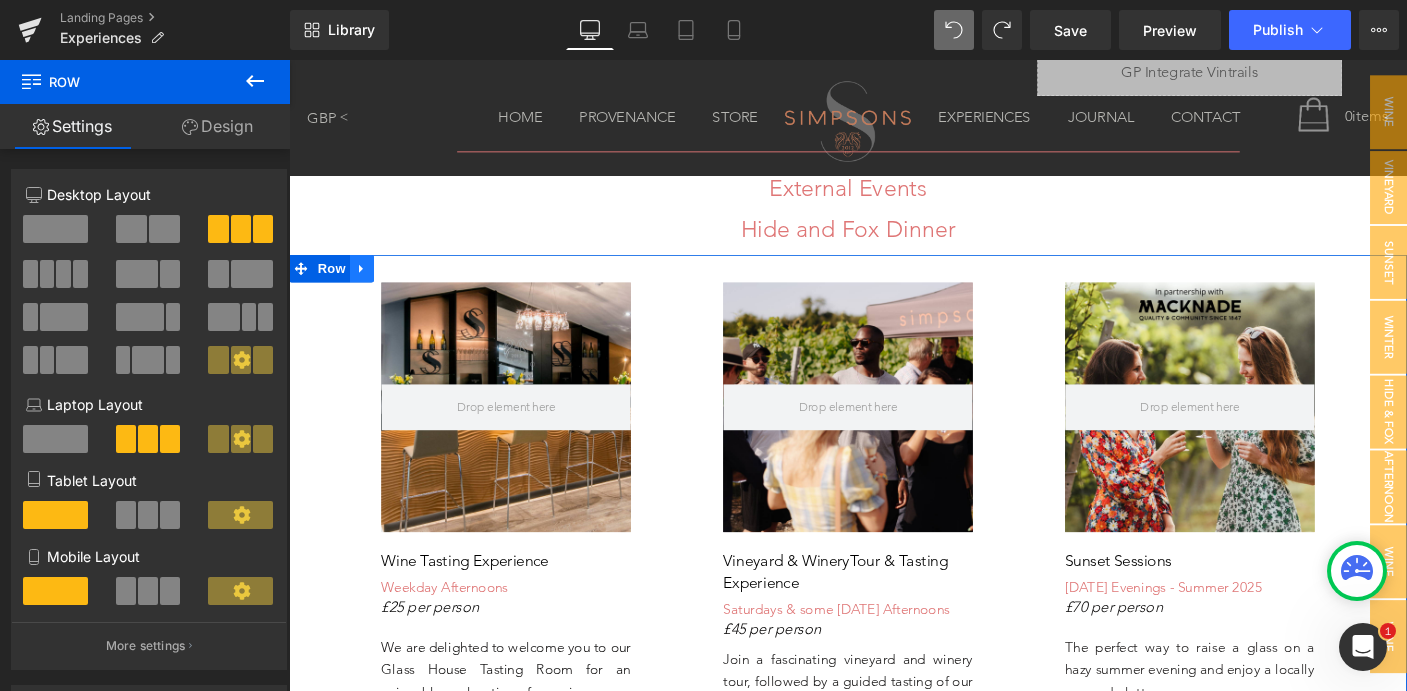 click 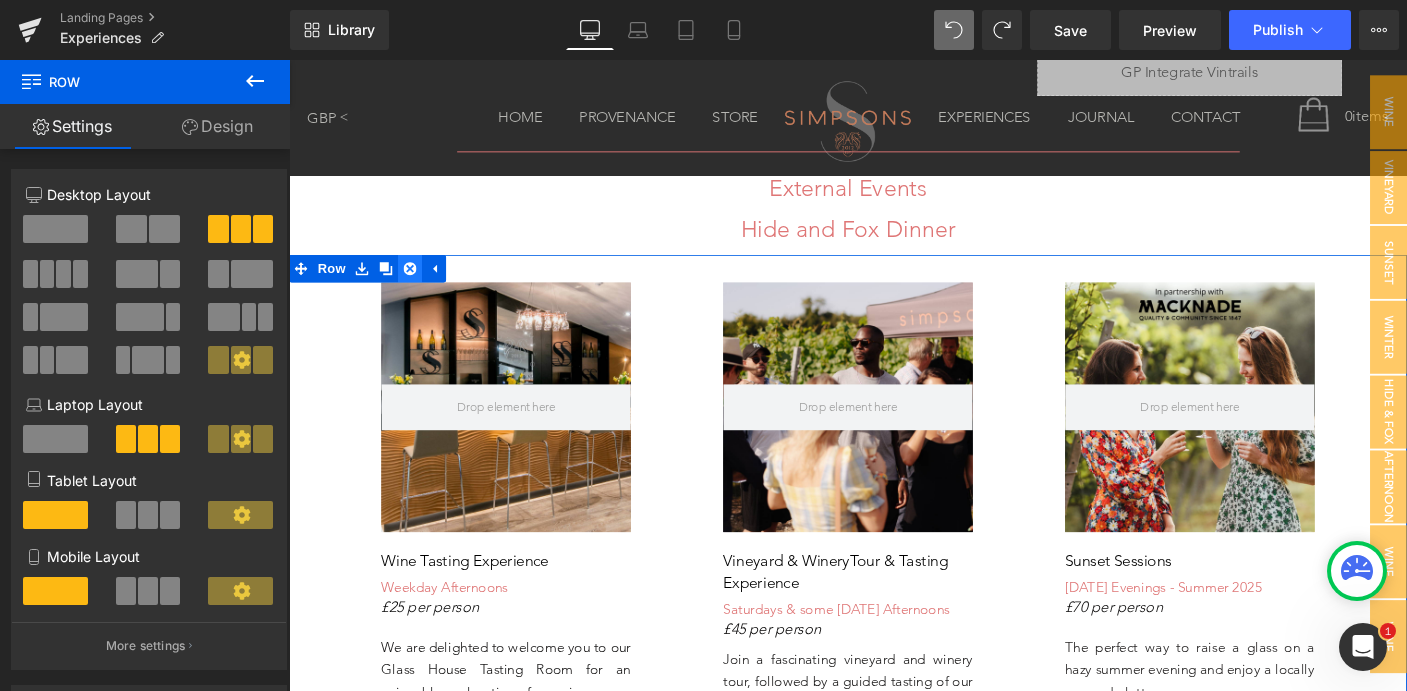 click 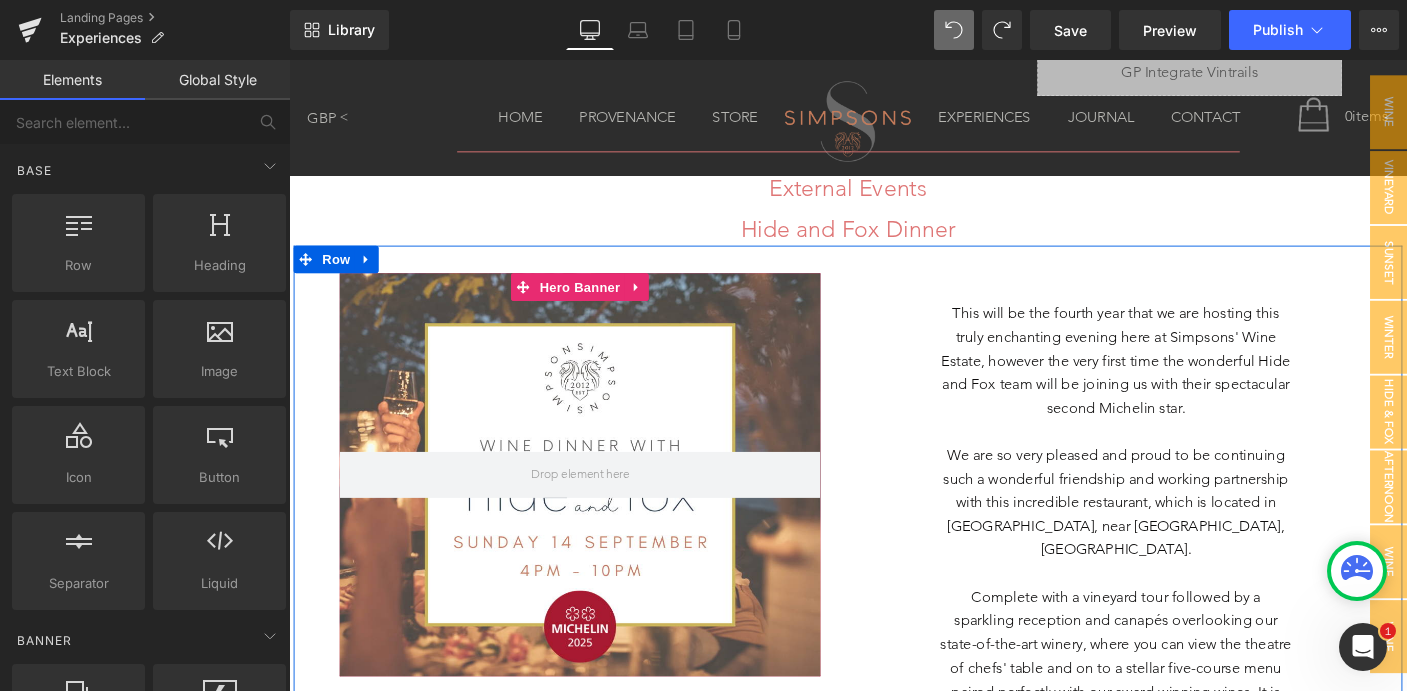 click at bounding box center [604, 509] 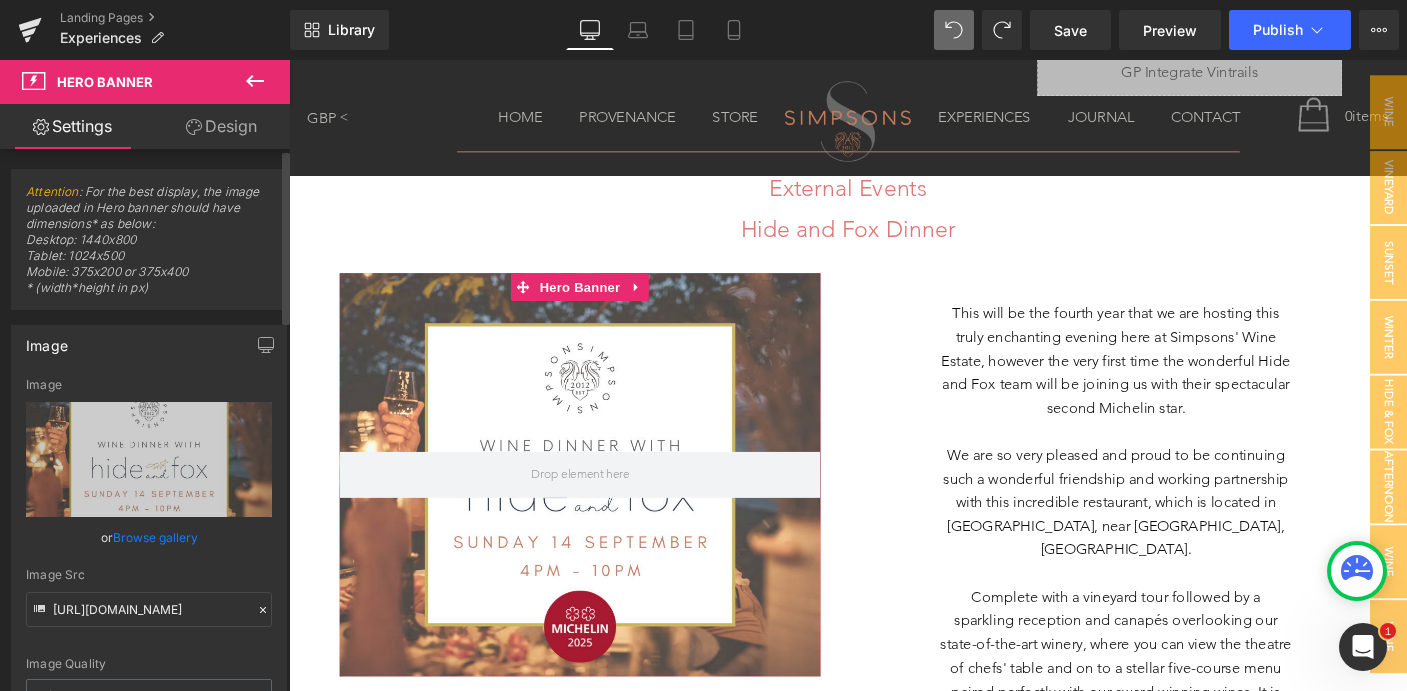 click on "Browse gallery" at bounding box center [155, 537] 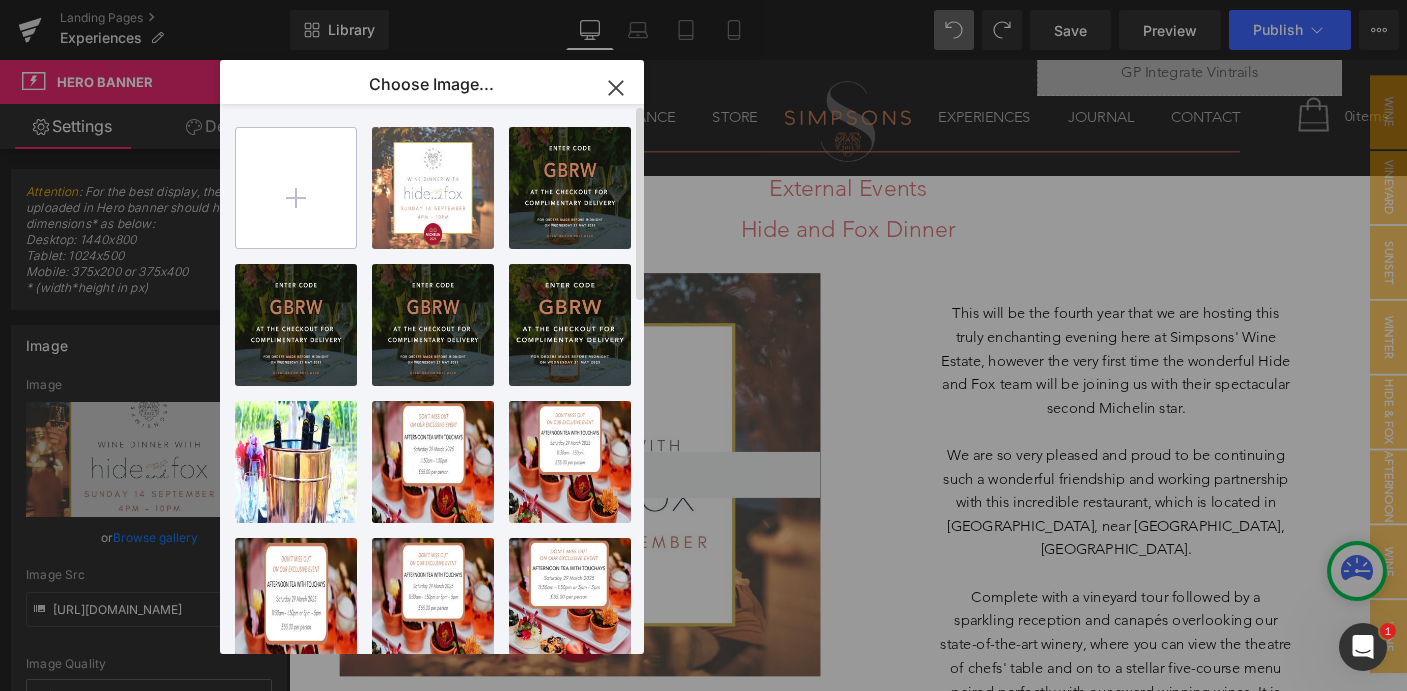 click at bounding box center (296, 188) 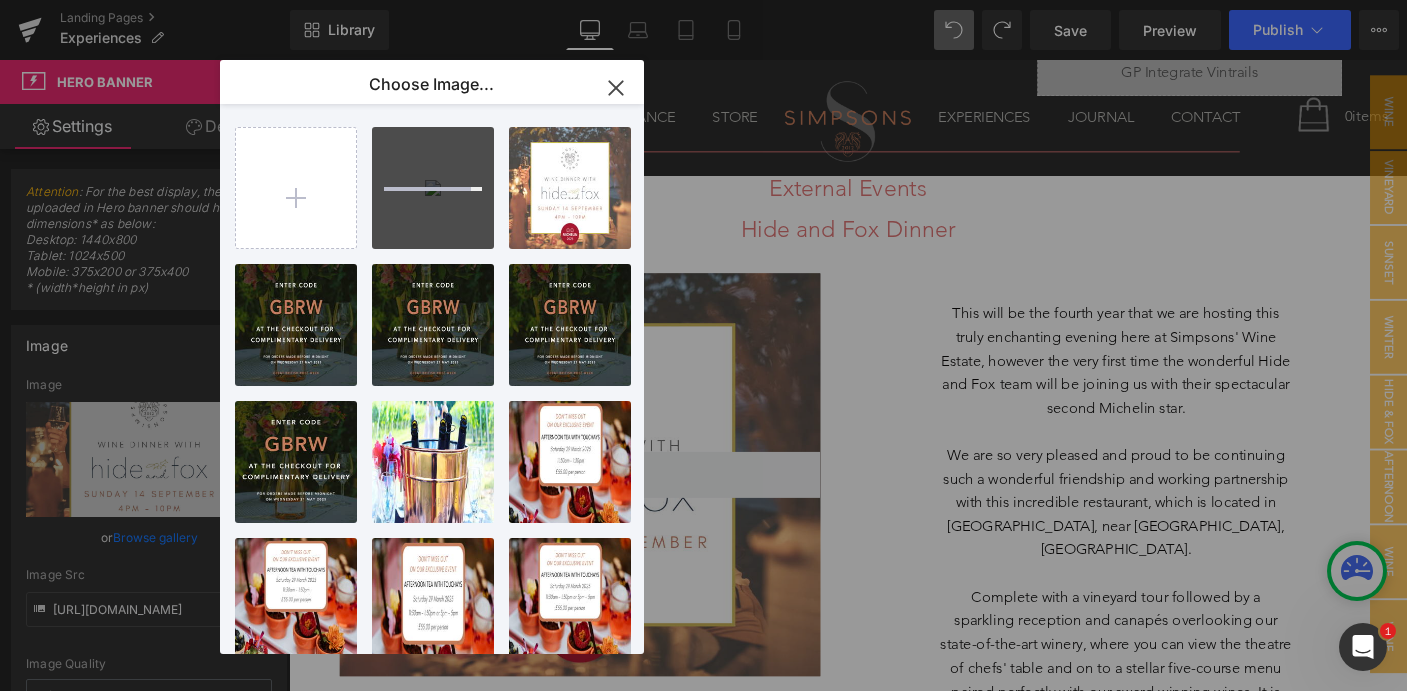 type 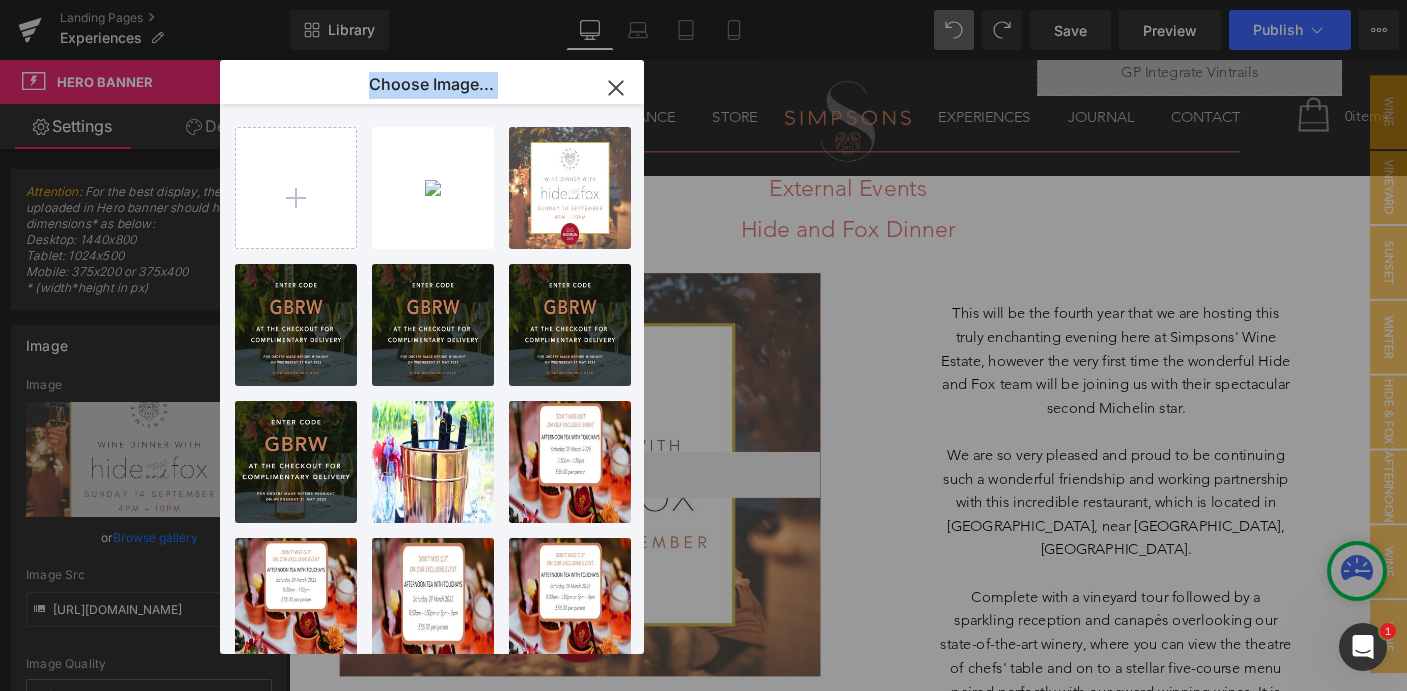 drag, startPoint x: 427, startPoint y: 191, endPoint x: 717, endPoint y: 366, distance: 338.7108 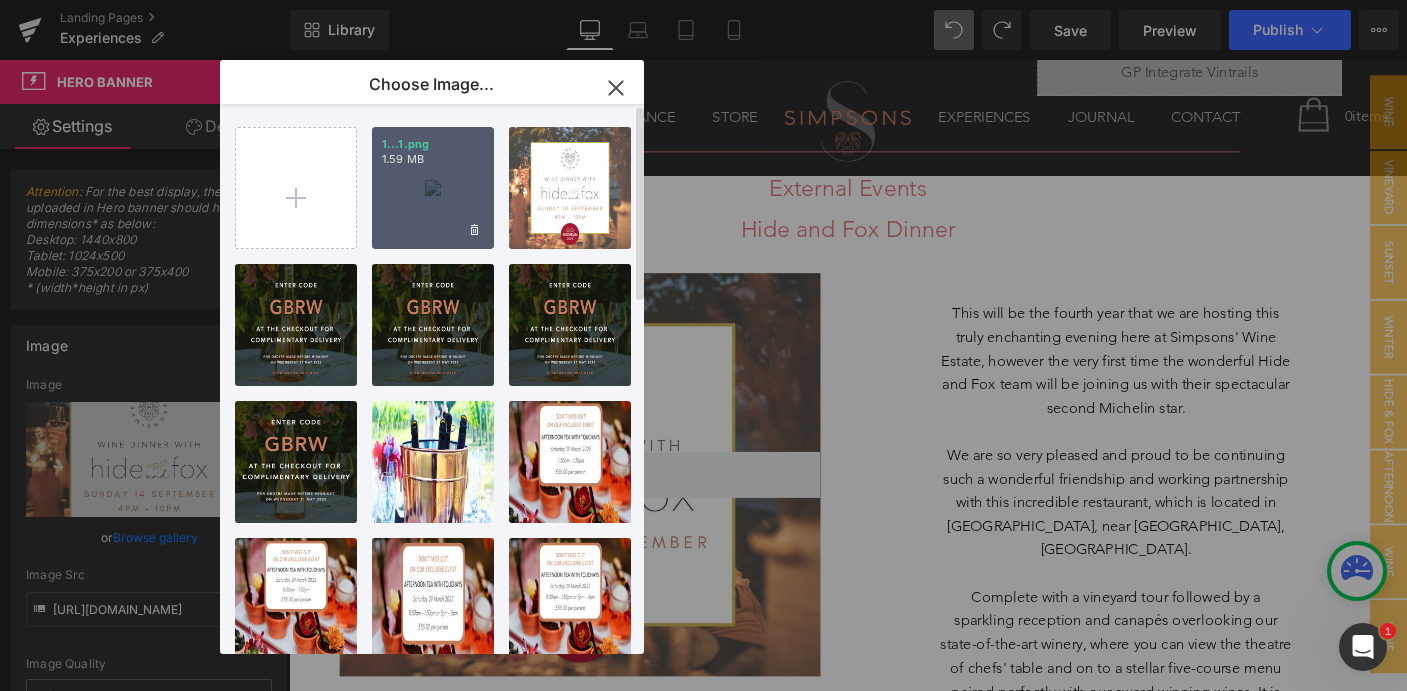 click on "1...1.png 1.59 MB" at bounding box center [433, 188] 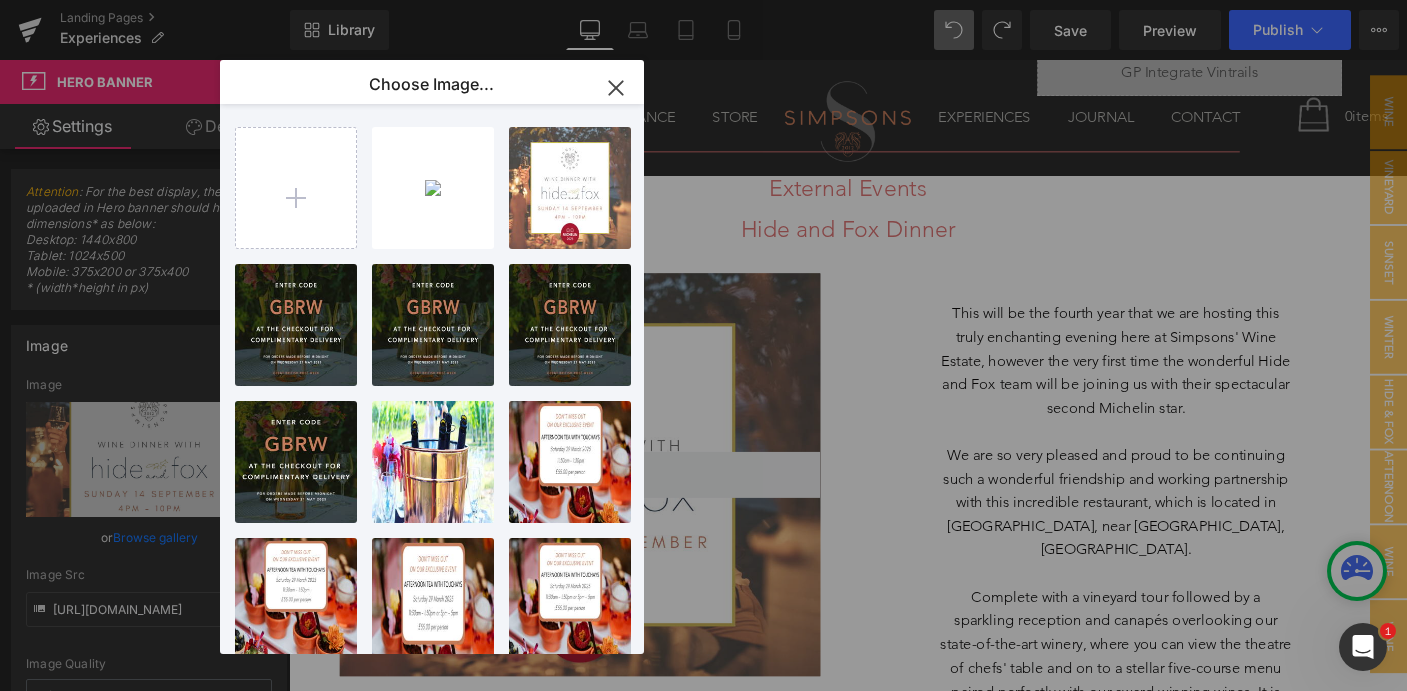 type on "[URL][DOMAIN_NAME]" 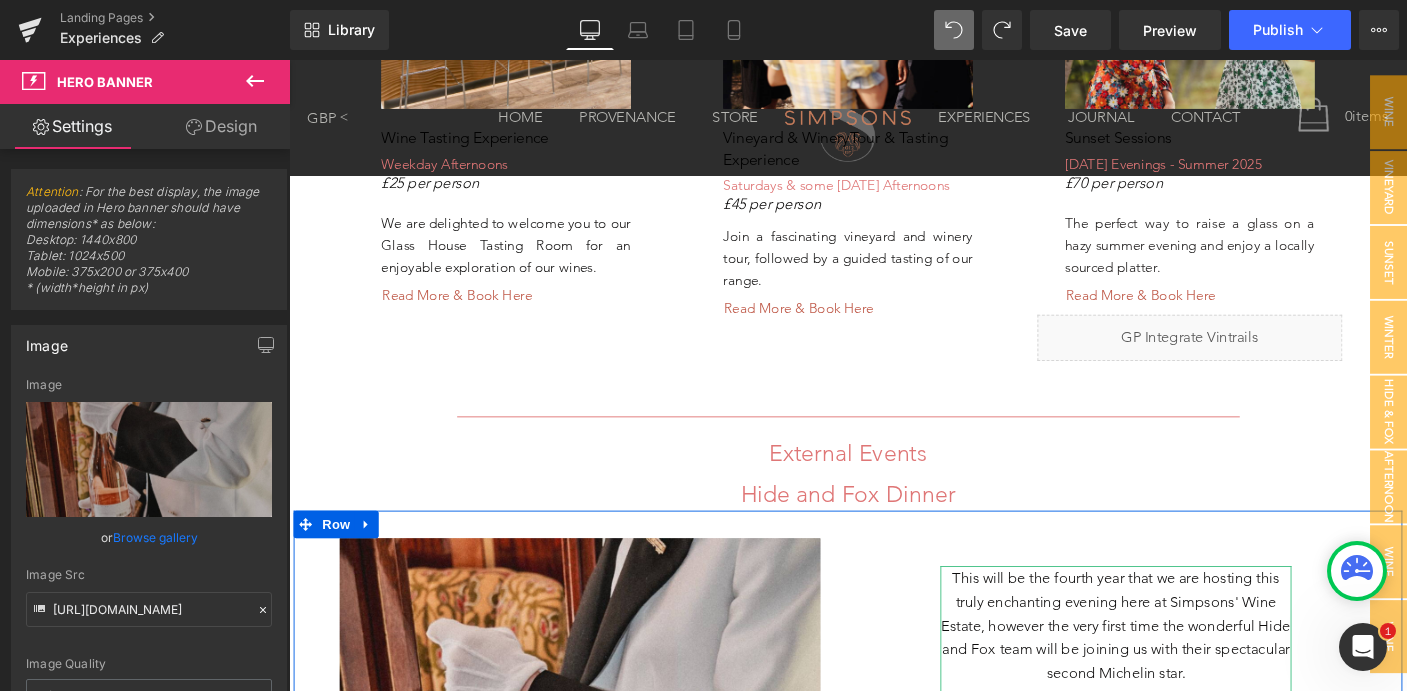 scroll, scrollTop: 2403, scrollLeft: 0, axis: vertical 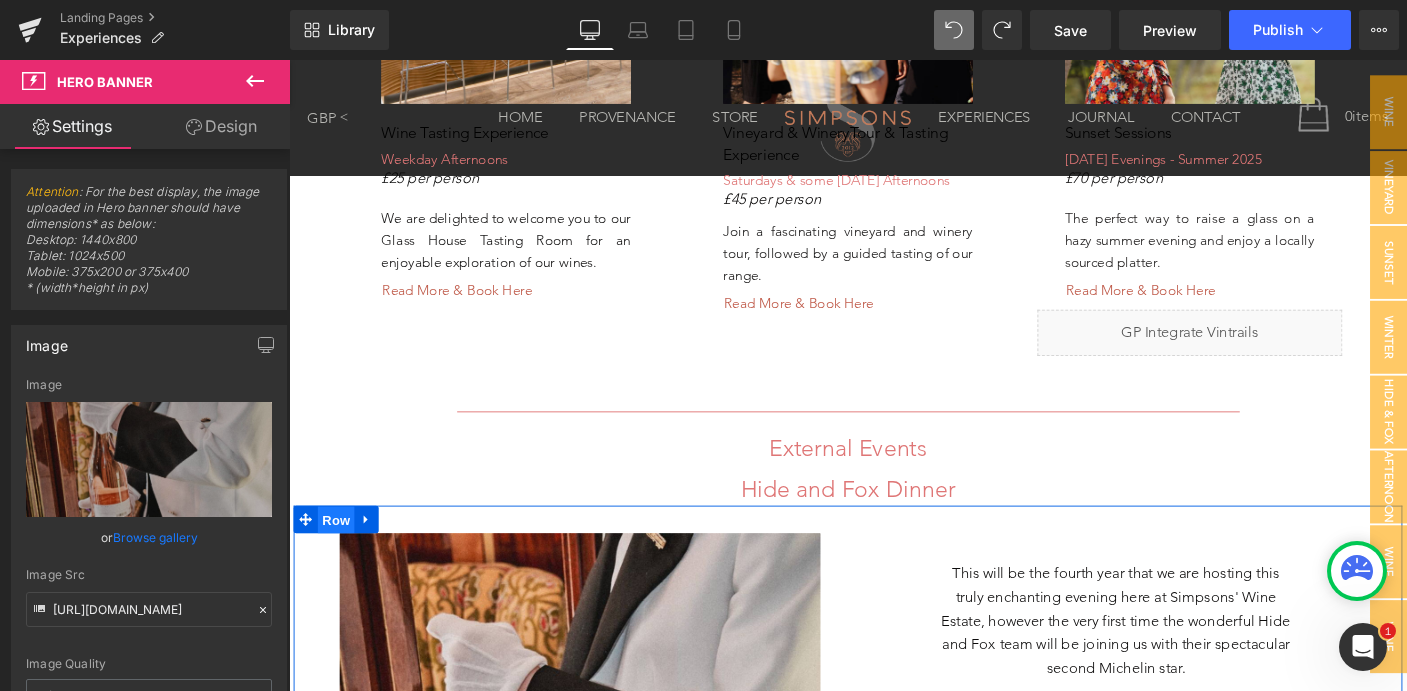 click on "Row" at bounding box center (340, 558) 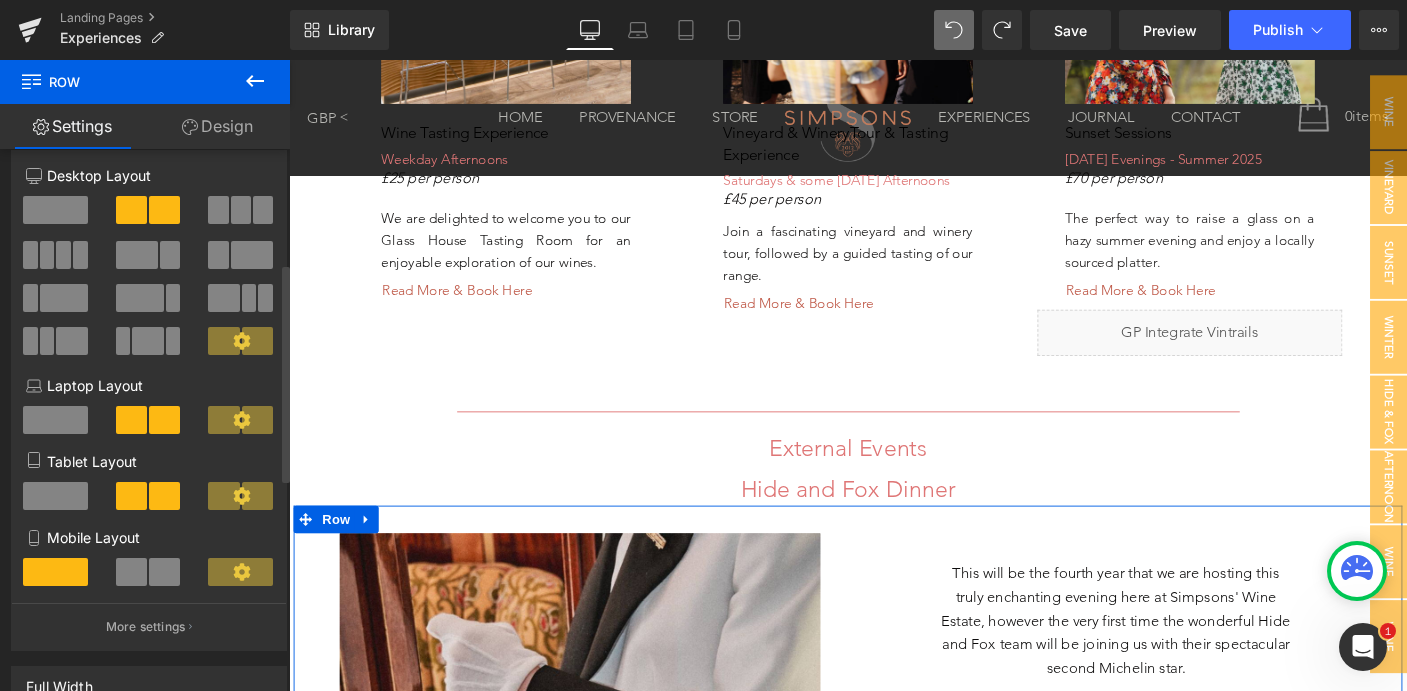 scroll, scrollTop: 0, scrollLeft: 0, axis: both 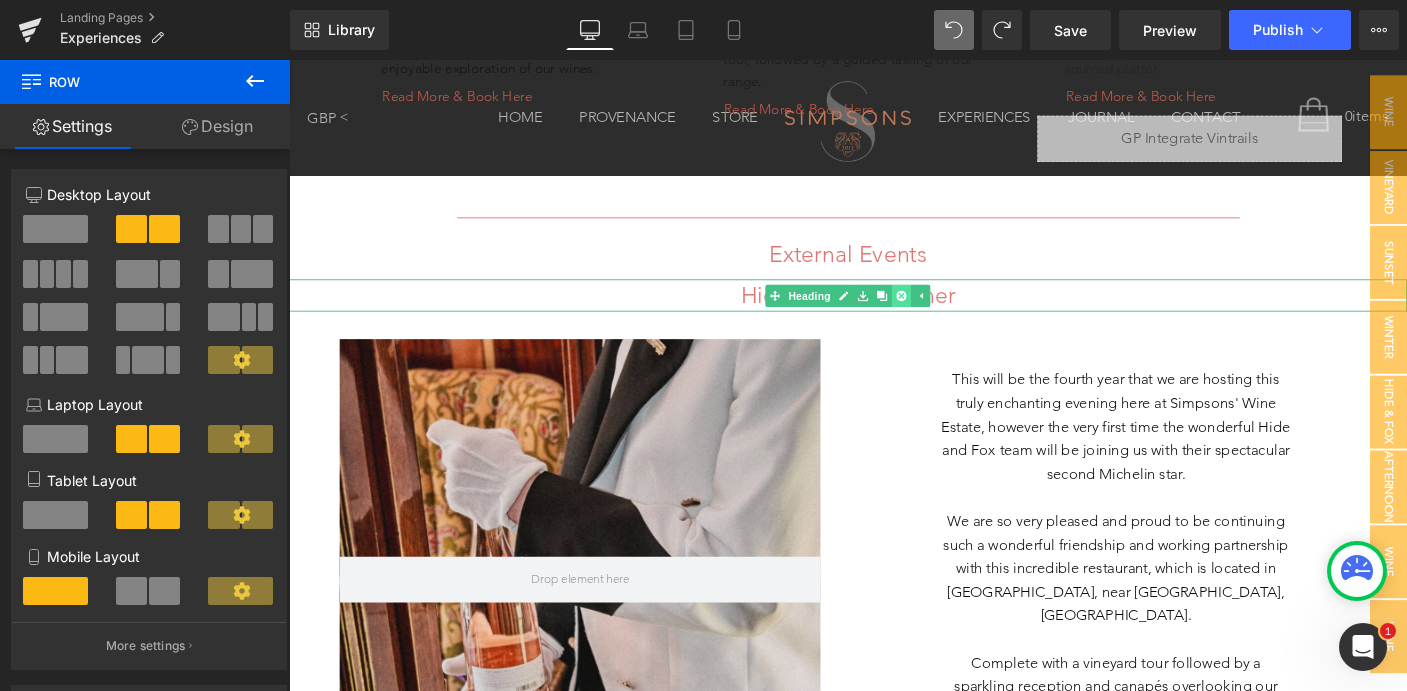 click 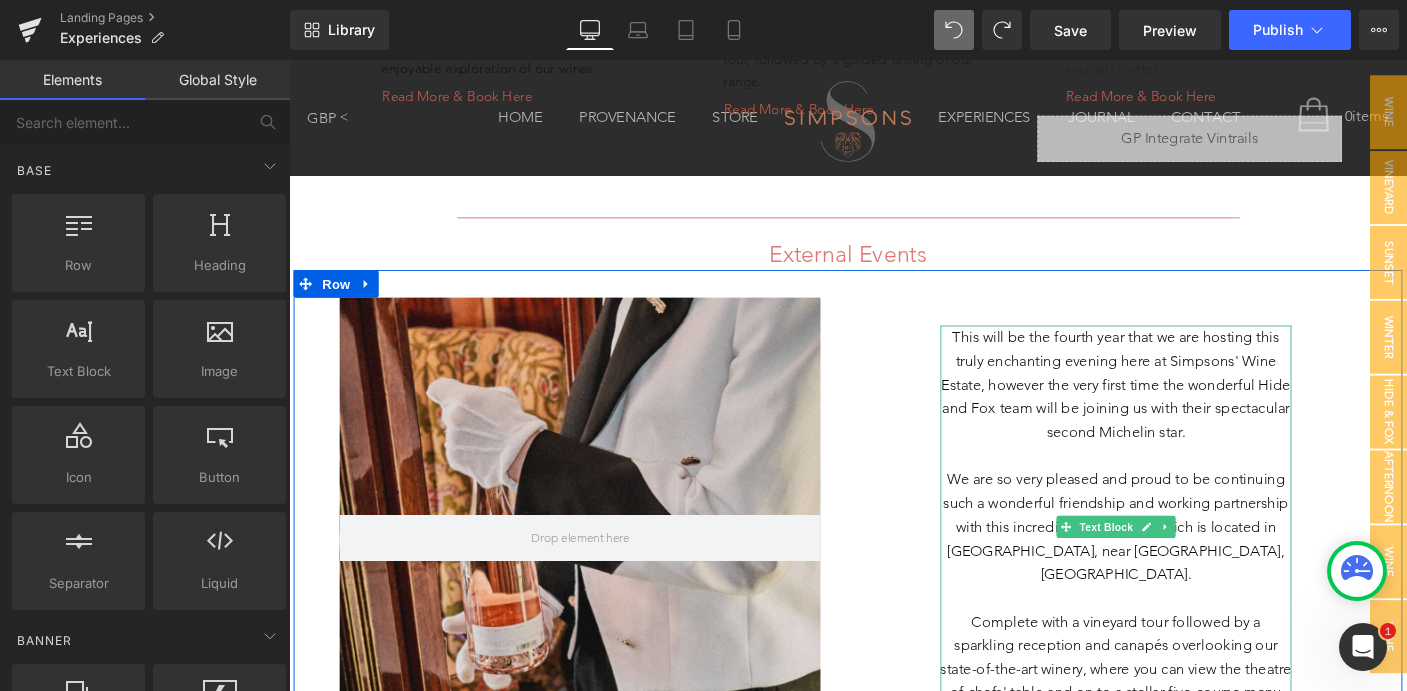click on "This will be the fourth year that we are hosting this truly enchanting evening here at Simpsons' Wine Estate, however the very first time the wonderful Hide and Fox team will be joining us with their spectacular second Michelin star." at bounding box center [1184, 410] 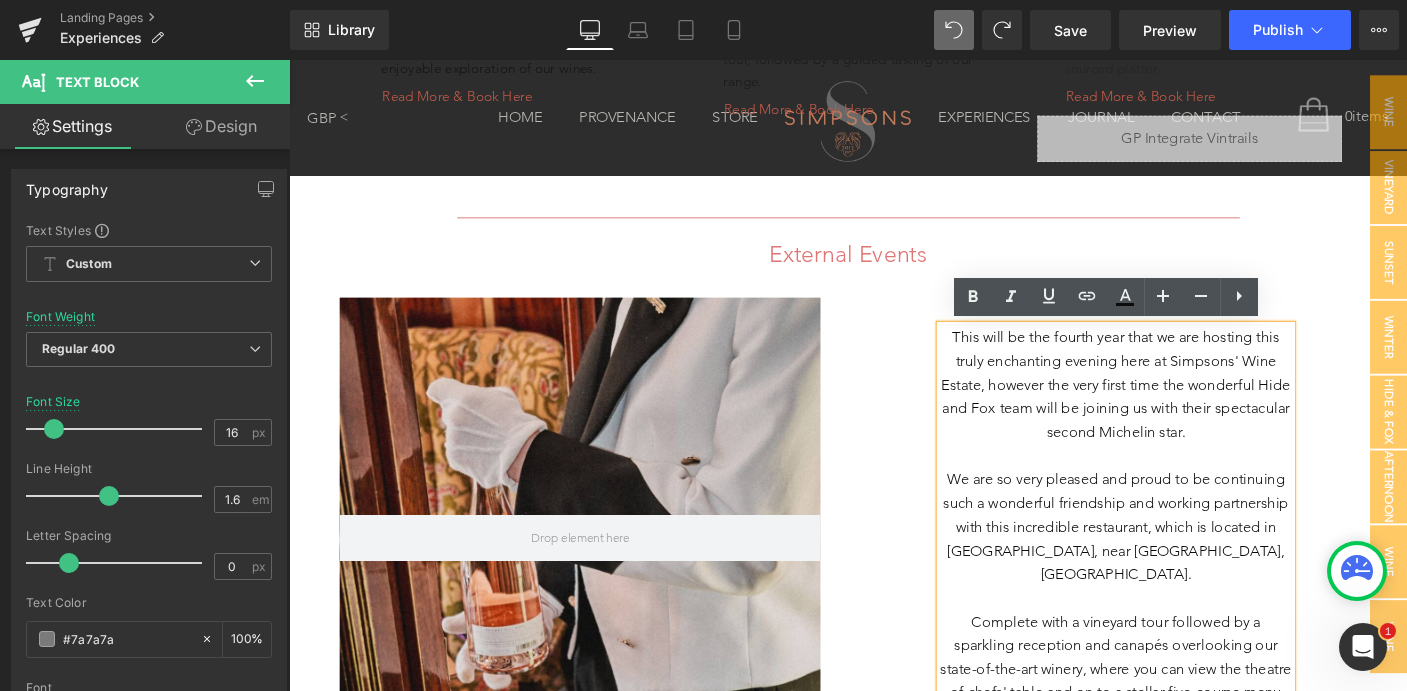 click on "This will be the fourth year that we are hosting this truly enchanting evening here at Simpsons' Wine Estate, however the very first time the wonderful Hide and Fox team will be joining us with their spectacular second Michelin star.  We are so very pleased and proud to be continuing such a wonderful friendship and working partnership with this incredible restaurant, which is located in [GEOGRAPHIC_DATA], near [GEOGRAPHIC_DATA], [GEOGRAPHIC_DATA].   Complete with a vineyard tour followed by a sparkling reception and canapés overlooking our state-of-the-art winery, where you can view the theatre of chefs' table and on to a stellar five-course menu paired perfectly with our award-winning wines. It is certainly not to be missed. Text Block" at bounding box center (1184, 562) 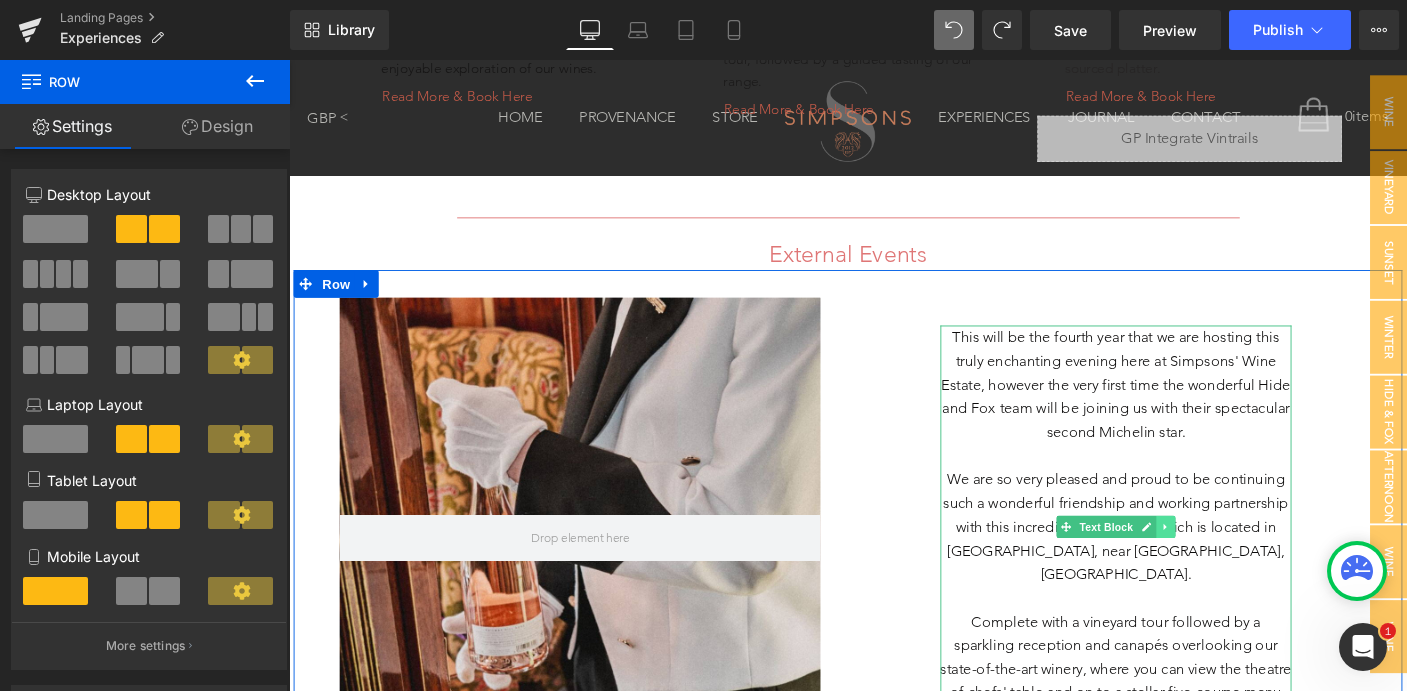 click 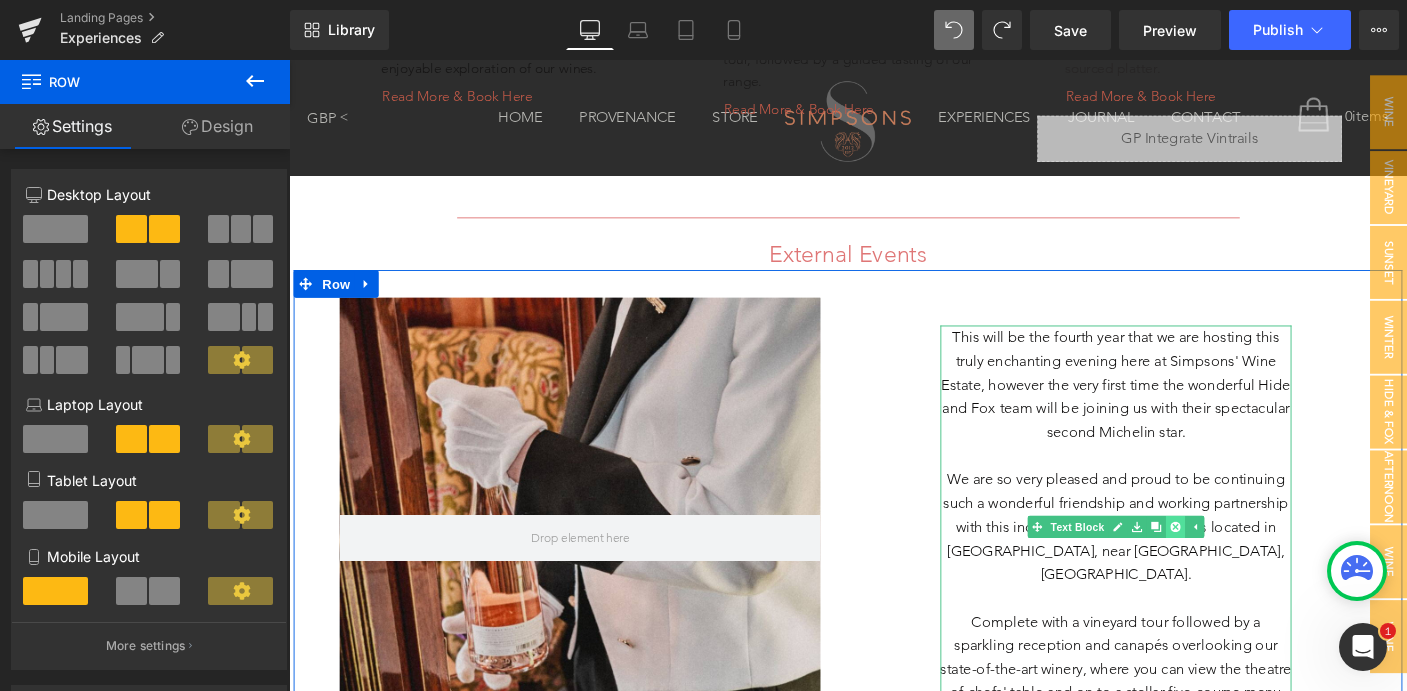 click 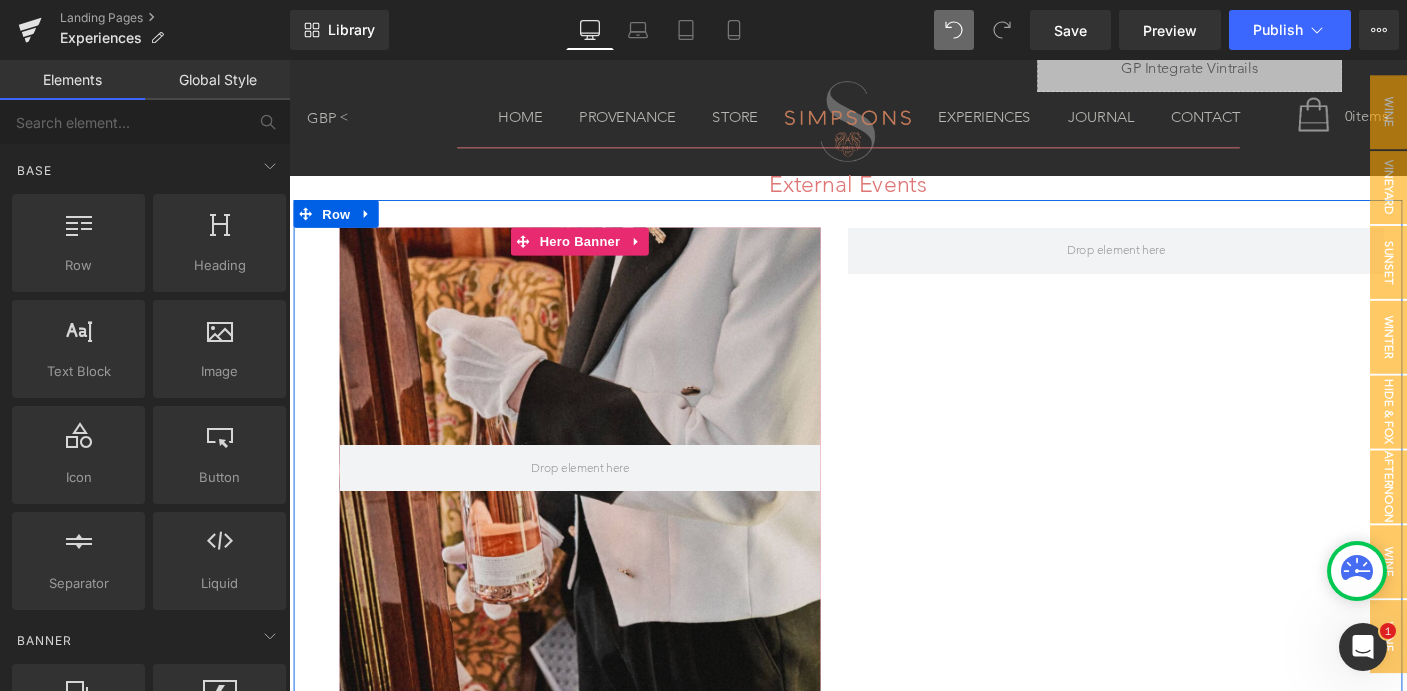 scroll, scrollTop: 2658, scrollLeft: 0, axis: vertical 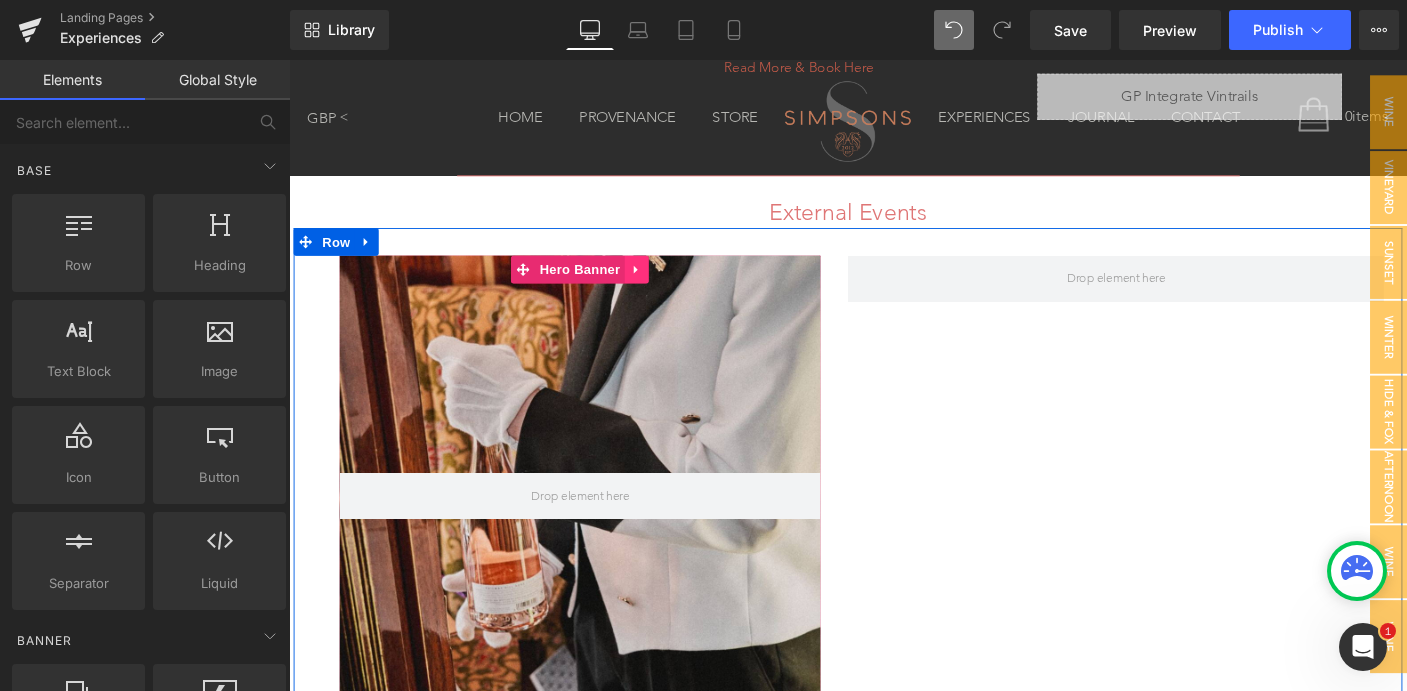 click 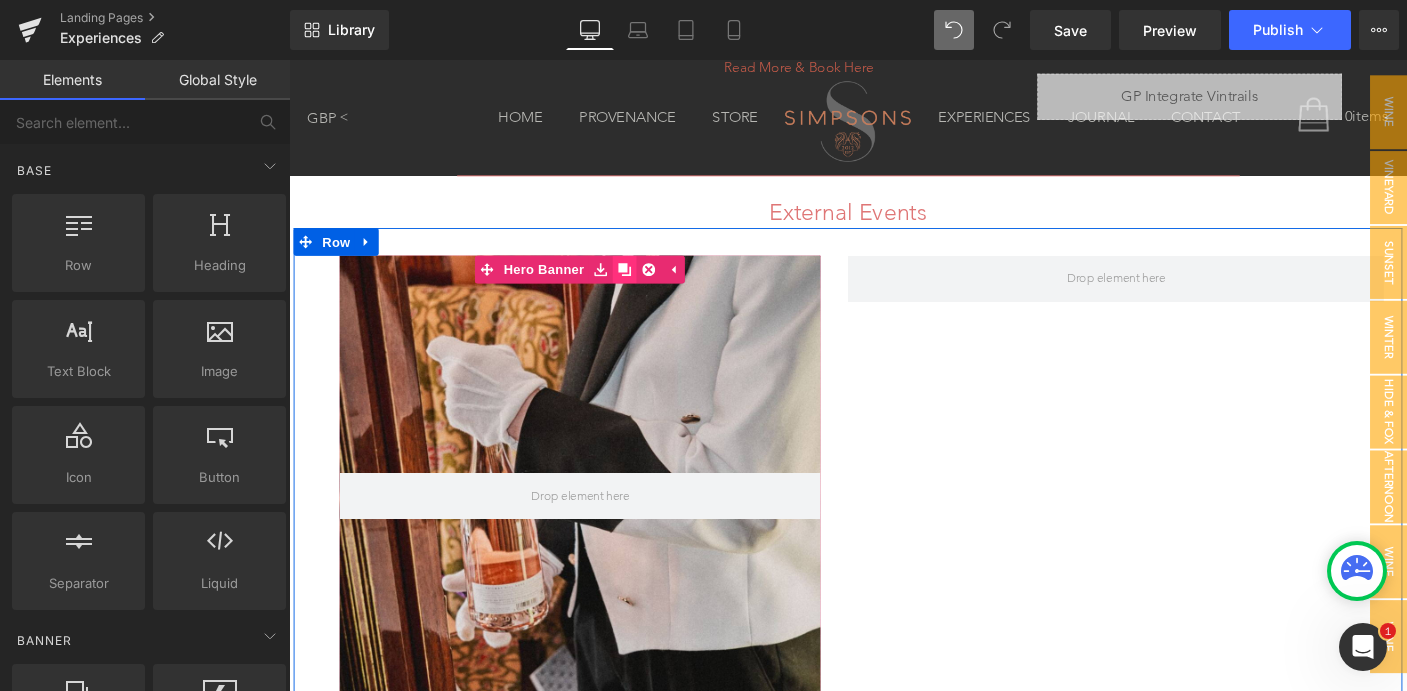 click 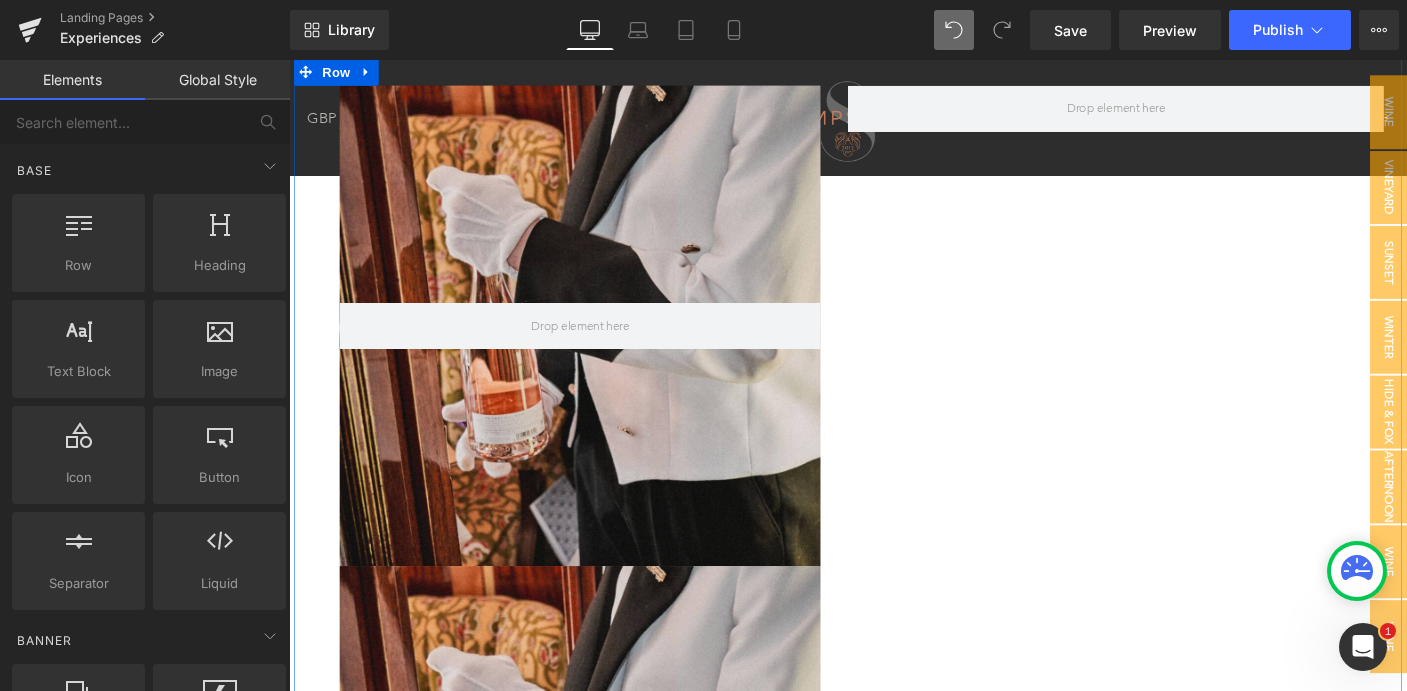 scroll, scrollTop: 2820, scrollLeft: 0, axis: vertical 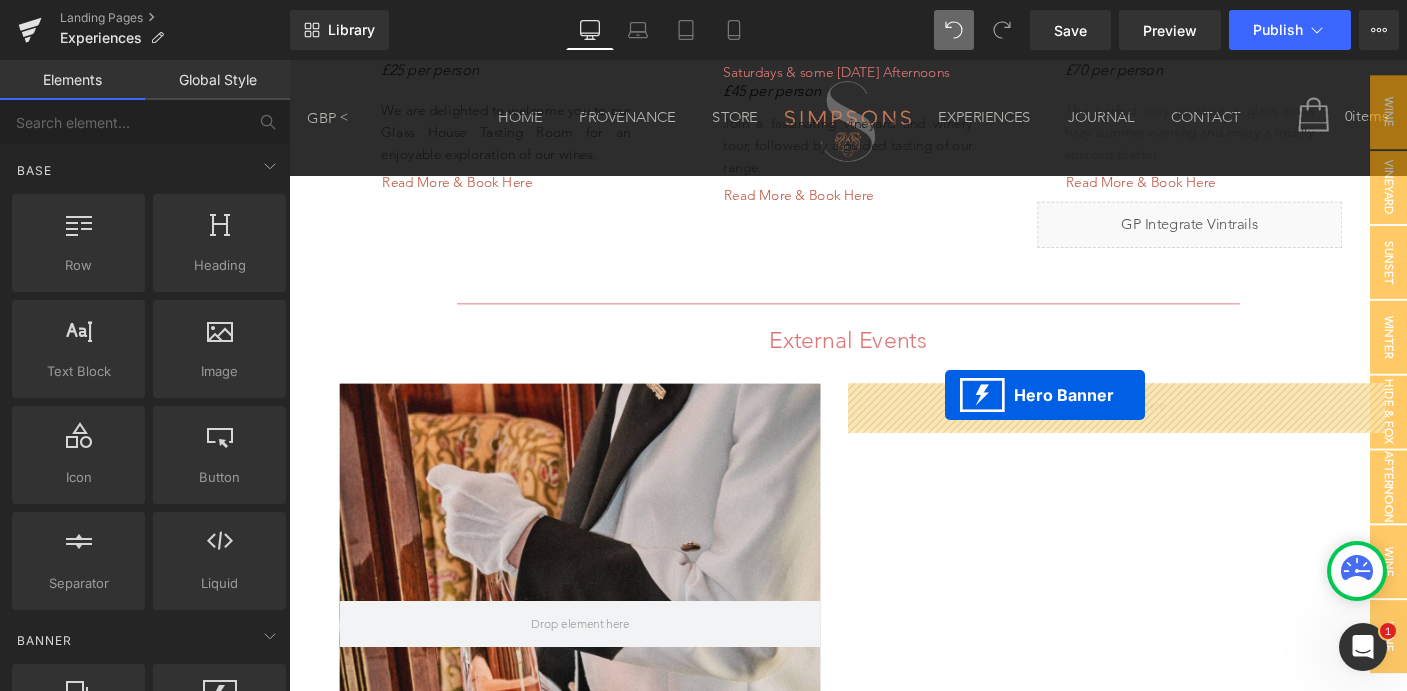drag, startPoint x: 540, startPoint y: 644, endPoint x: 999, endPoint y: 420, distance: 510.7416 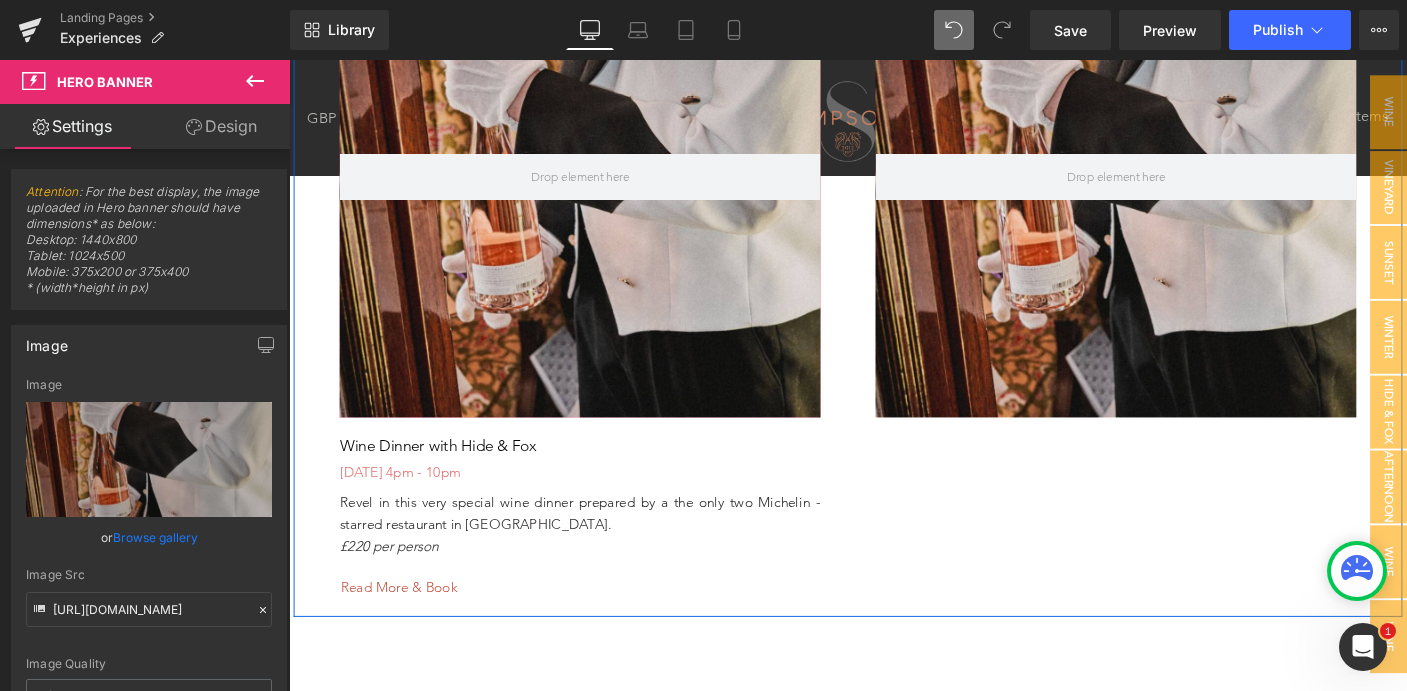 scroll, scrollTop: 3021, scrollLeft: 0, axis: vertical 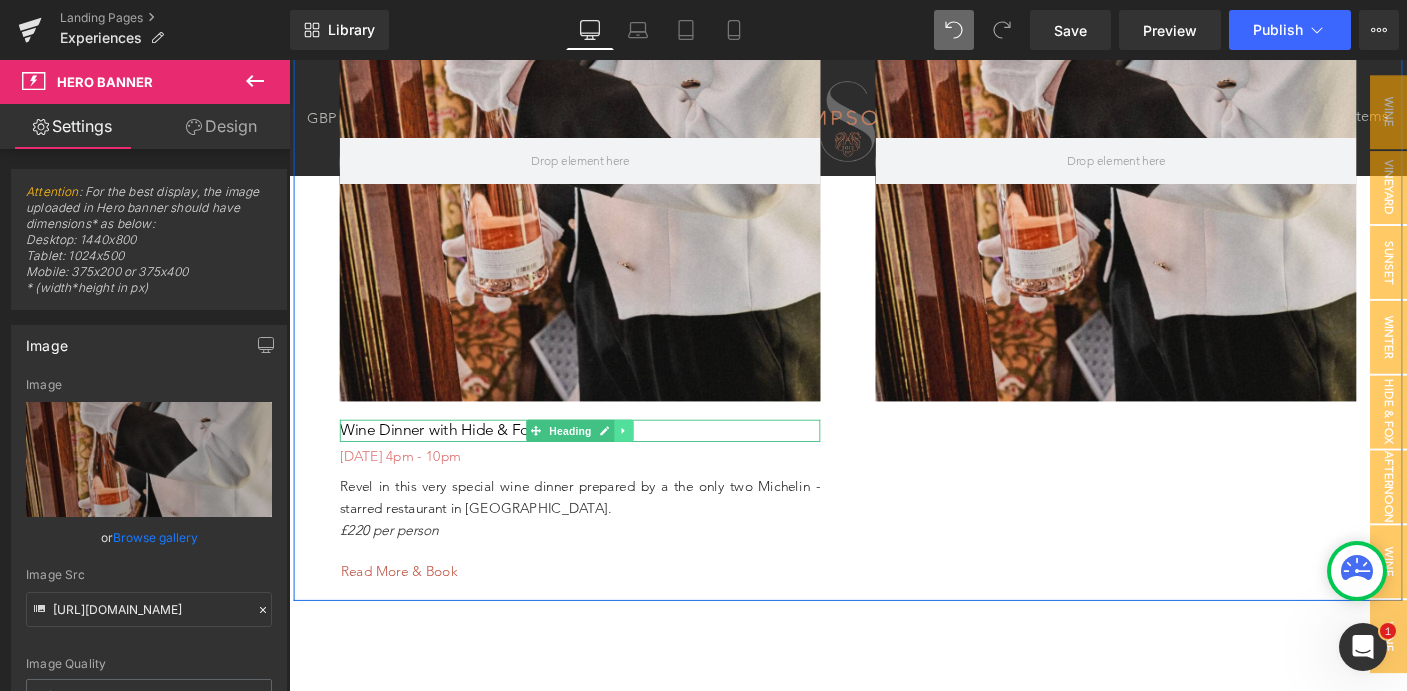 click 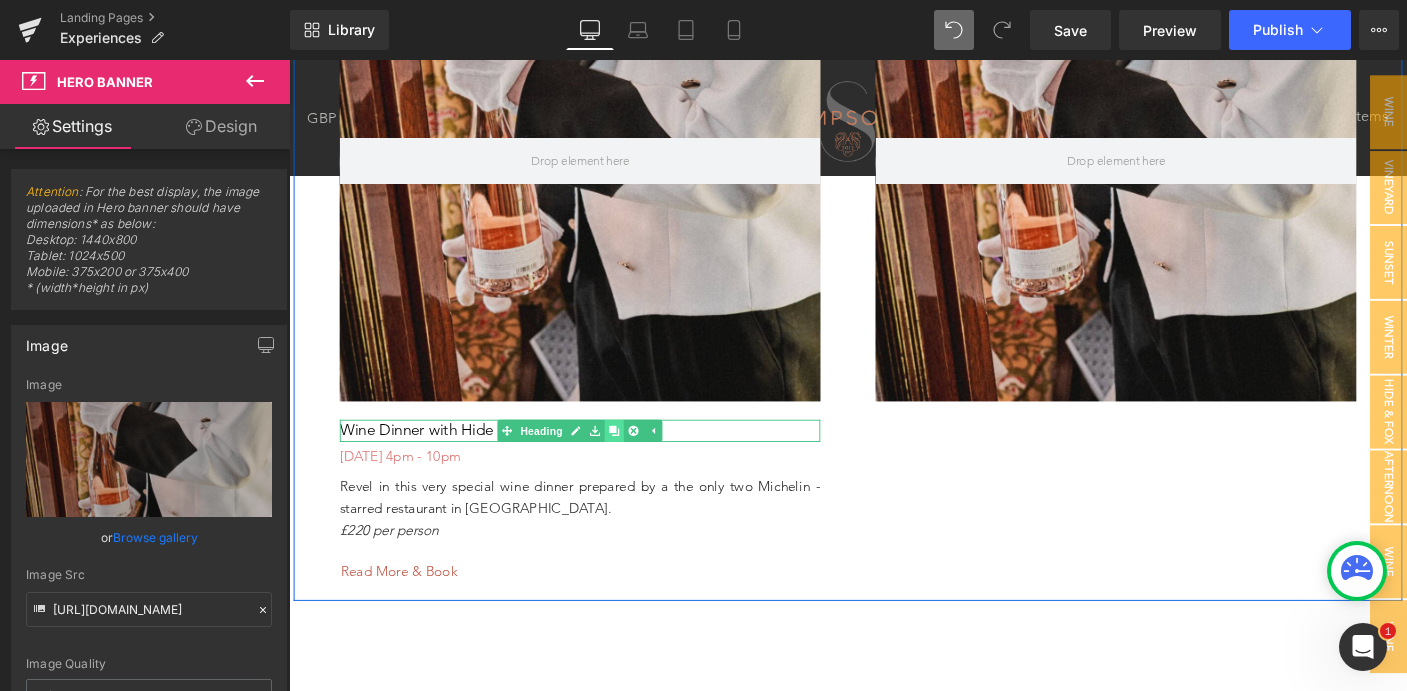 click 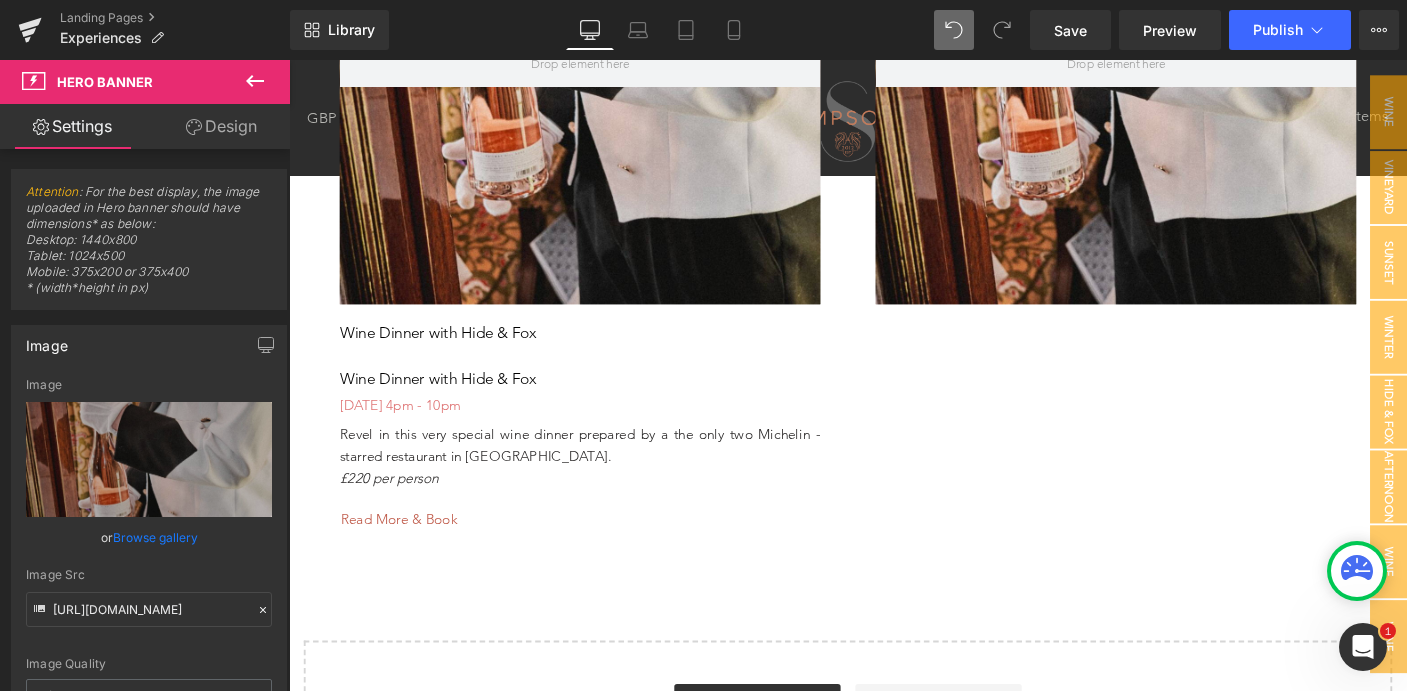 scroll, scrollTop: 3125, scrollLeft: 0, axis: vertical 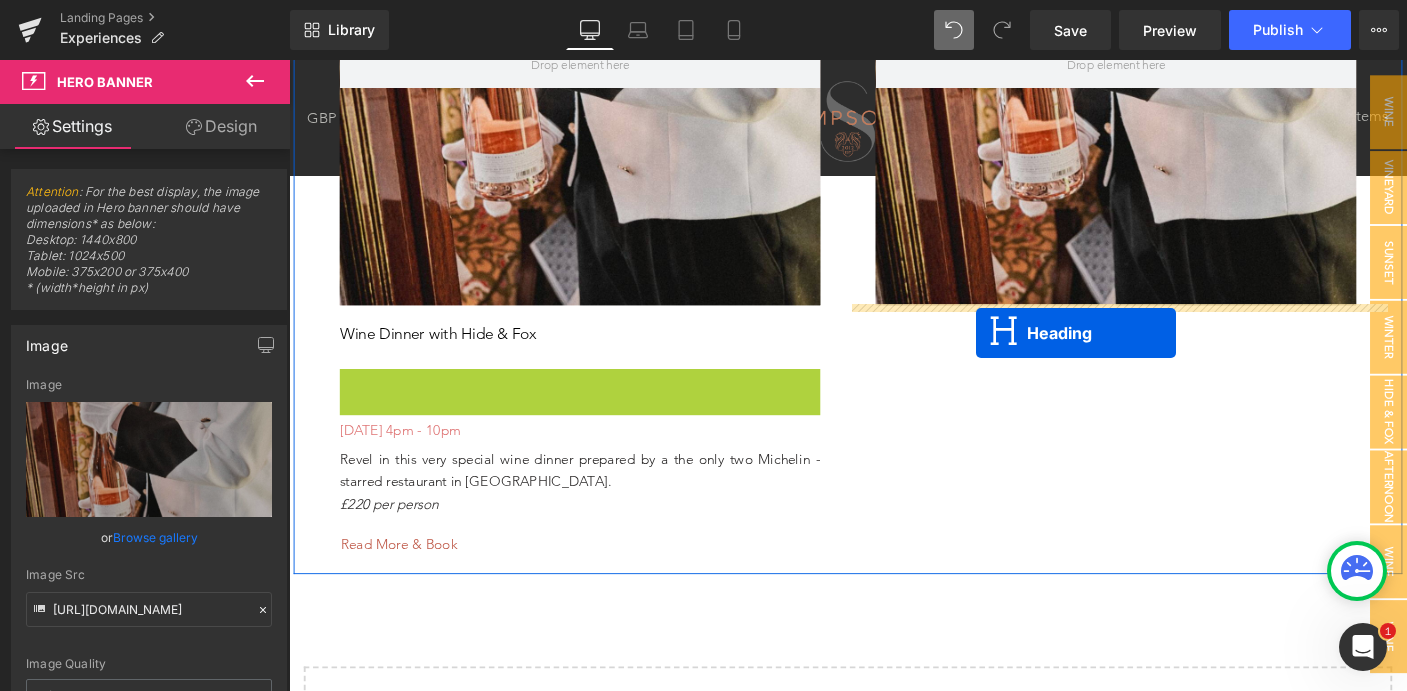 drag, startPoint x: 556, startPoint y: 409, endPoint x: 1033, endPoint y: 354, distance: 480.1604 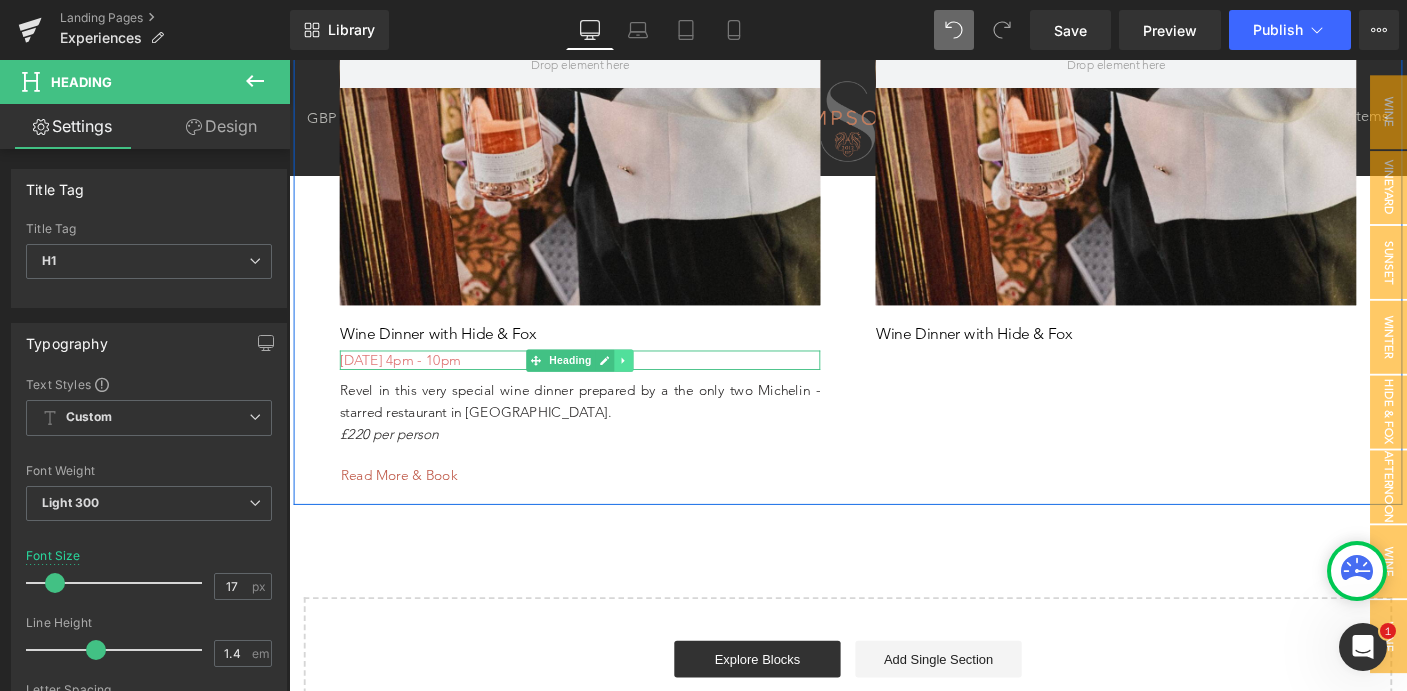 click 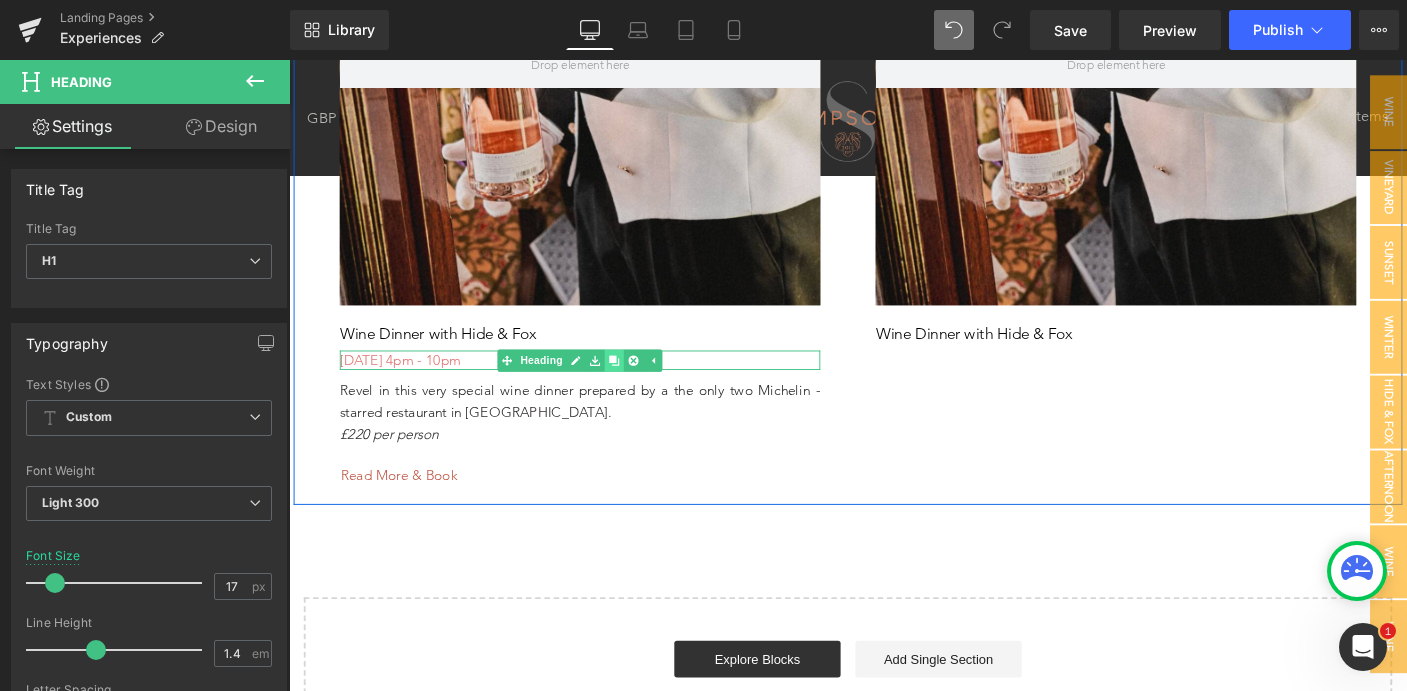 click 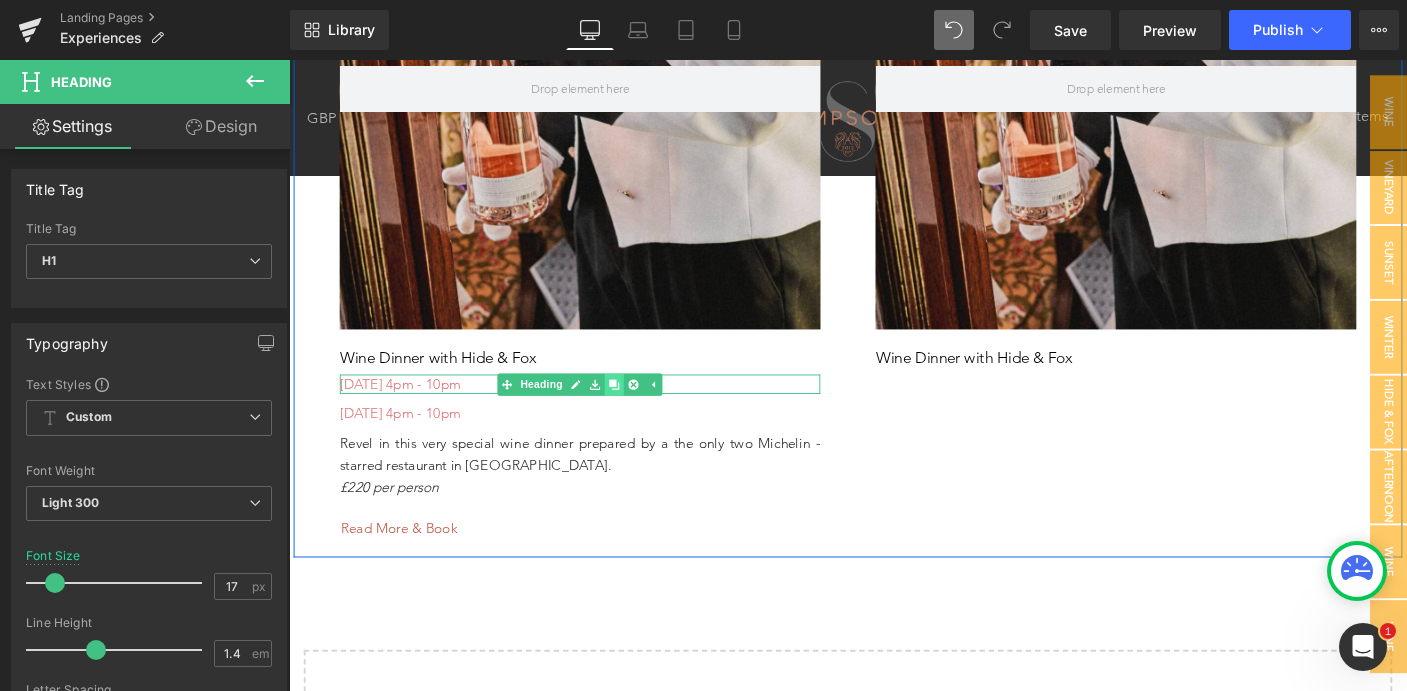 scroll, scrollTop: 3094, scrollLeft: 0, axis: vertical 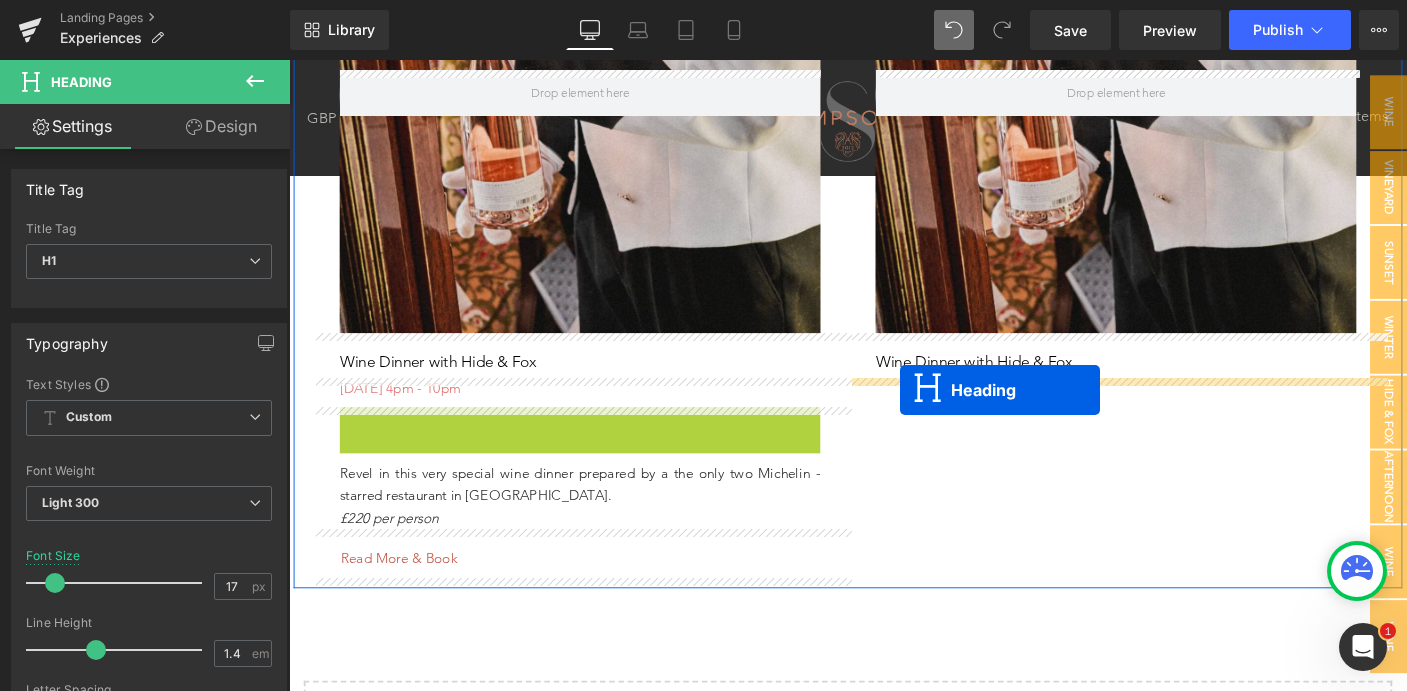 drag, startPoint x: 556, startPoint y: 446, endPoint x: 950, endPoint y: 417, distance: 395.06583 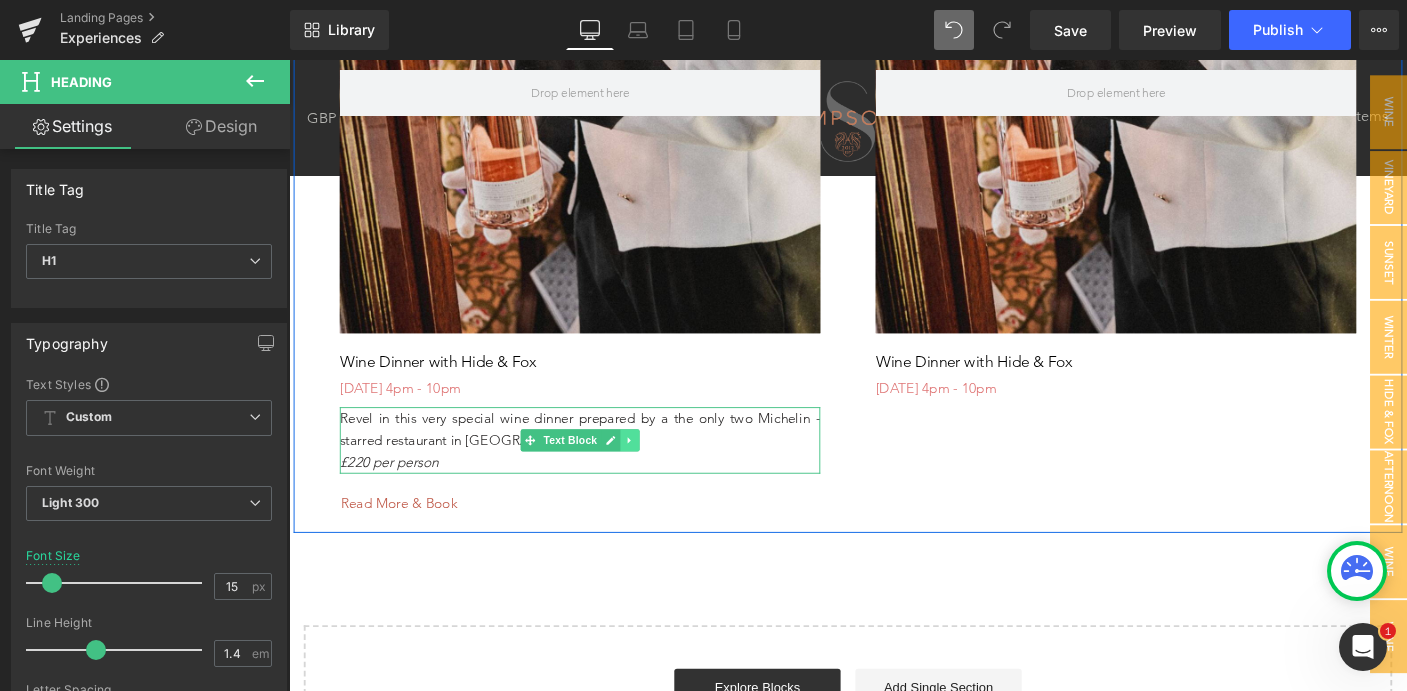 click 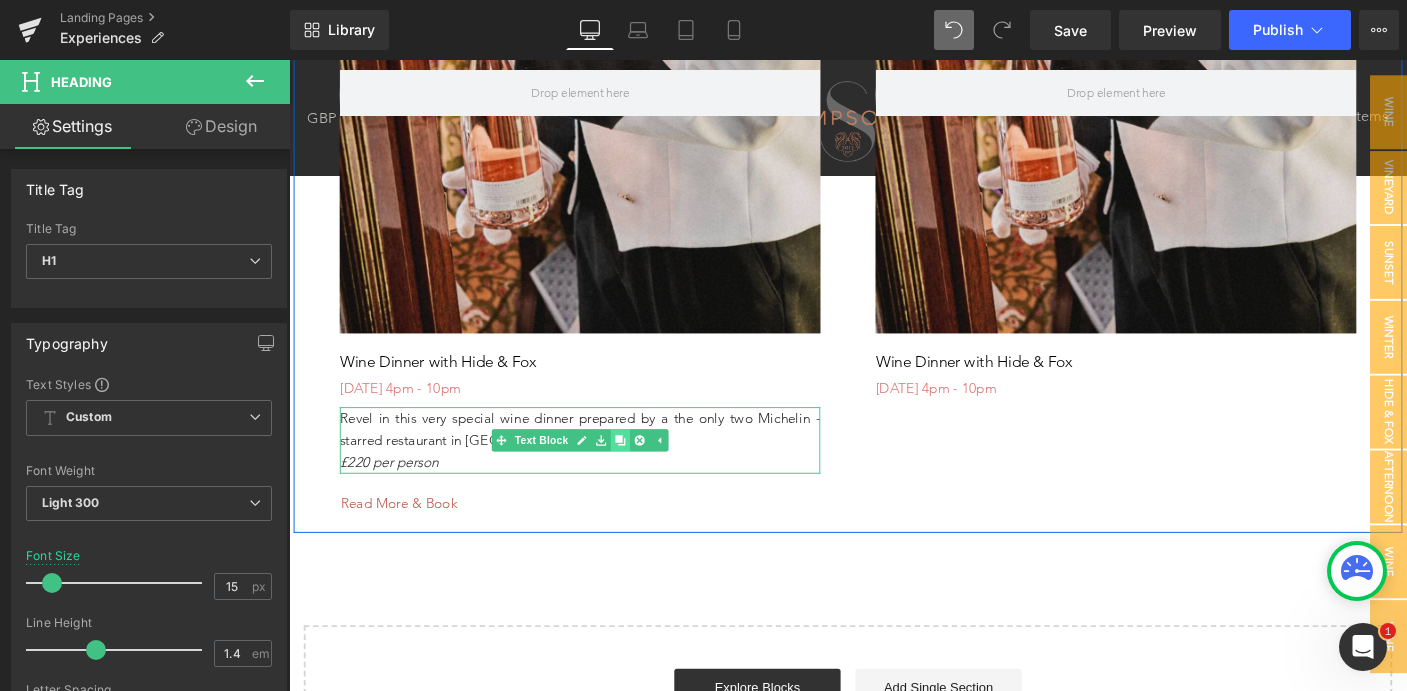 click 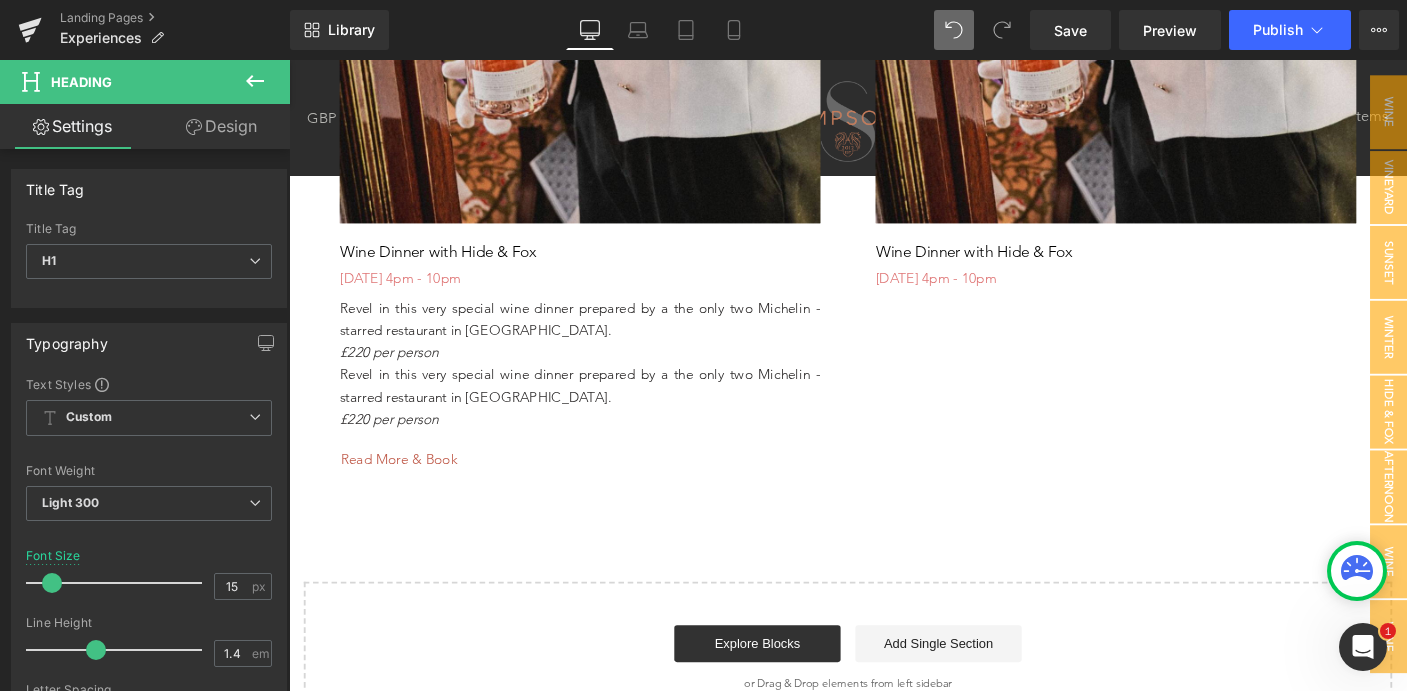 scroll, scrollTop: 2953, scrollLeft: 0, axis: vertical 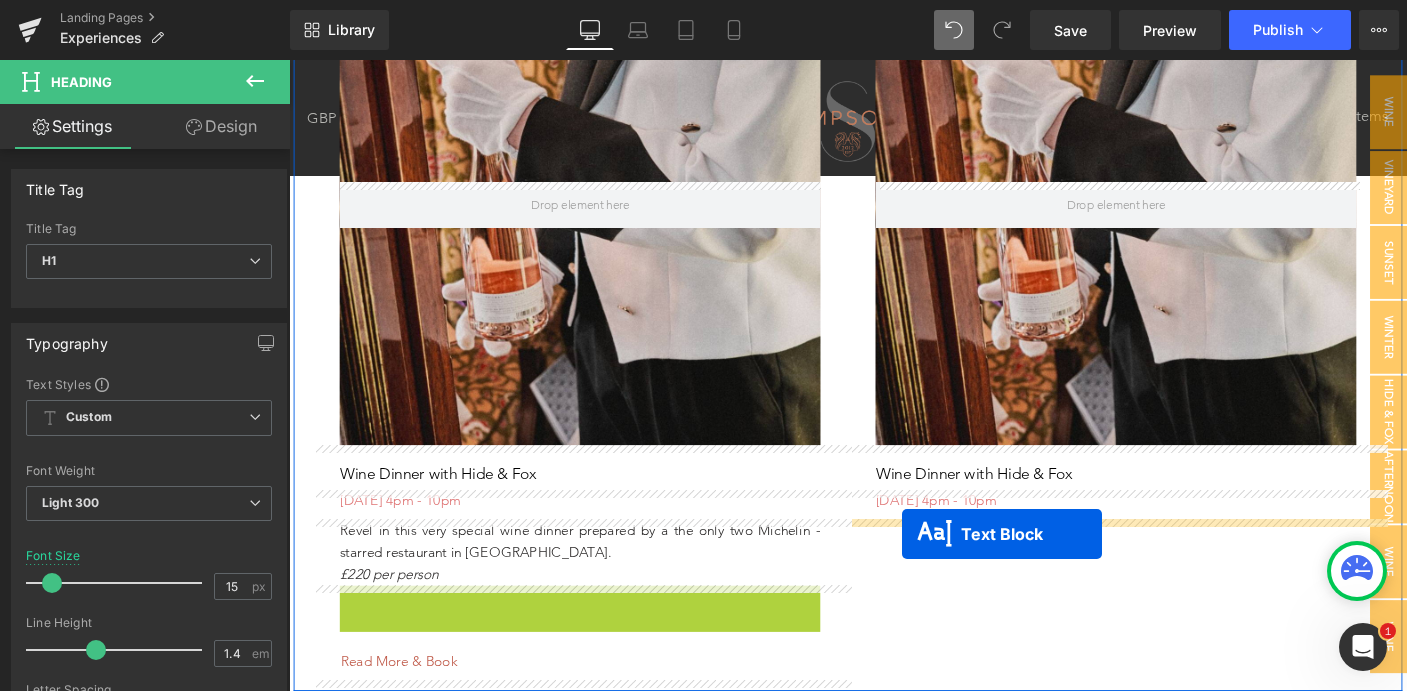drag, startPoint x: 550, startPoint y: 682, endPoint x: 952, endPoint y: 573, distance: 416.51532 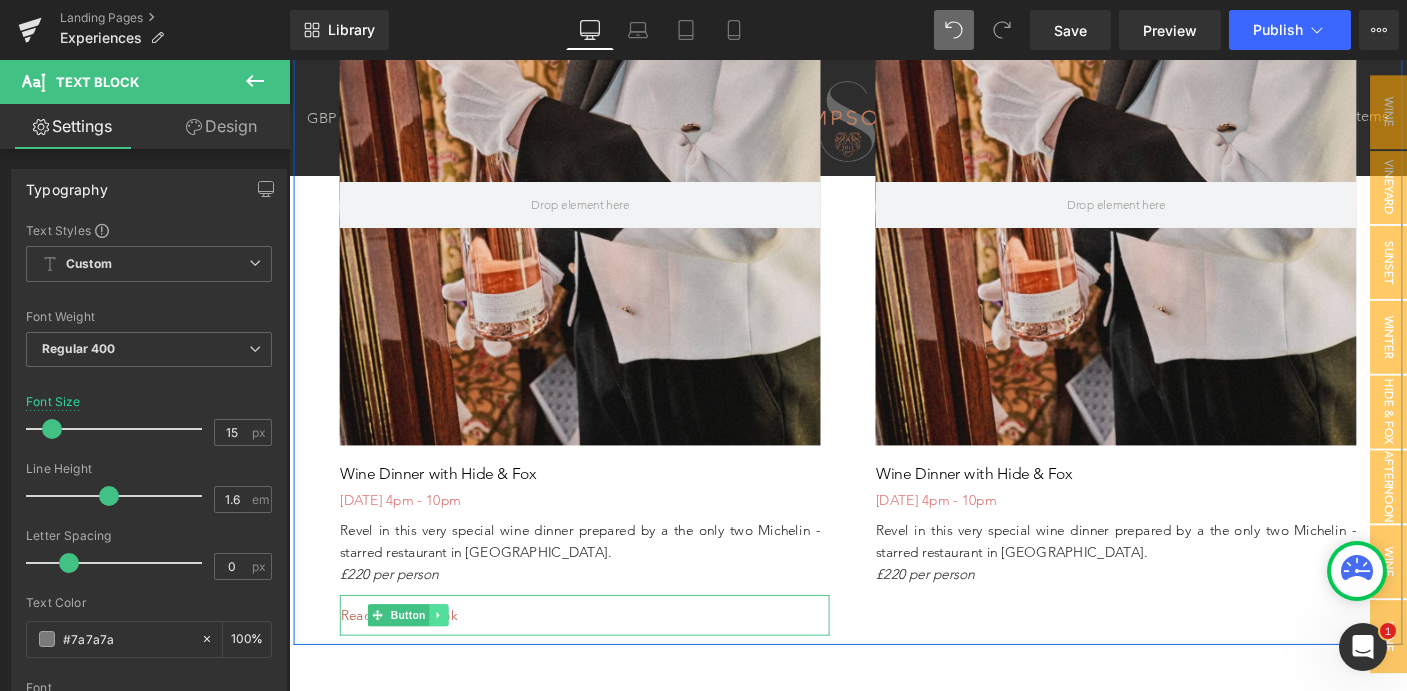 click 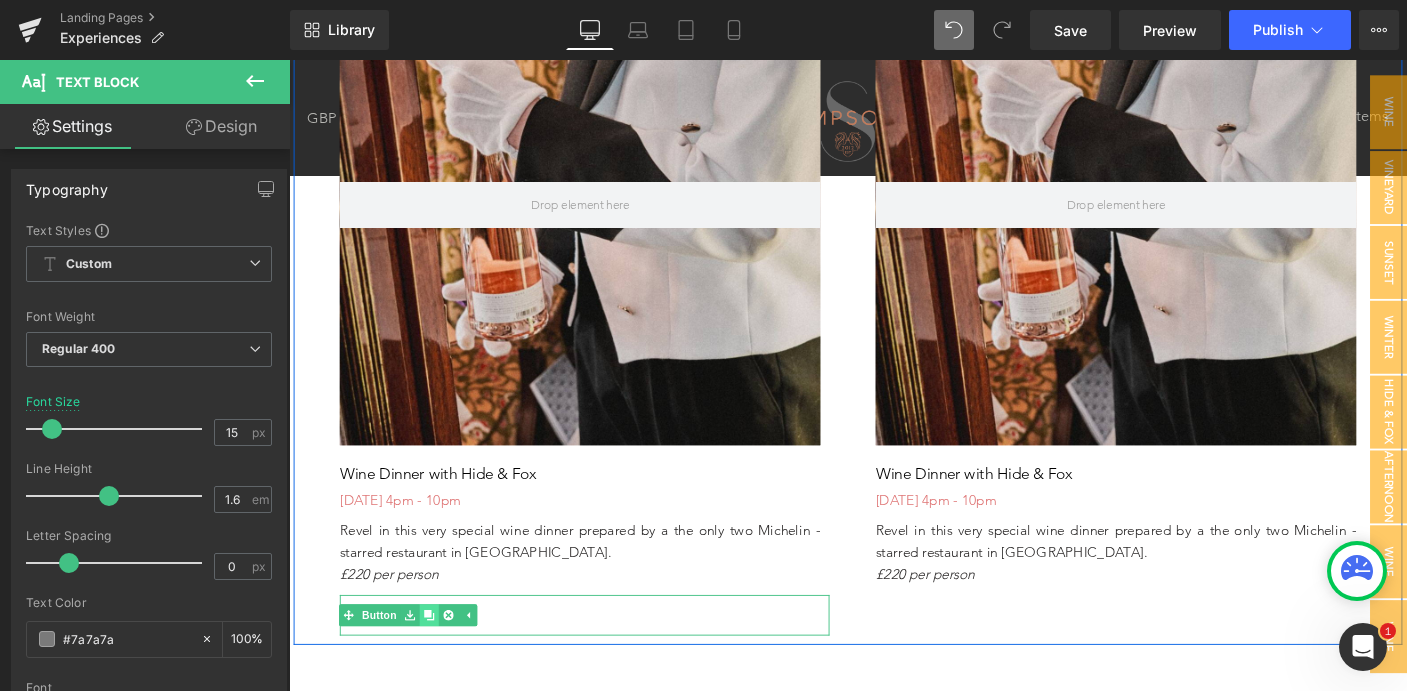 click 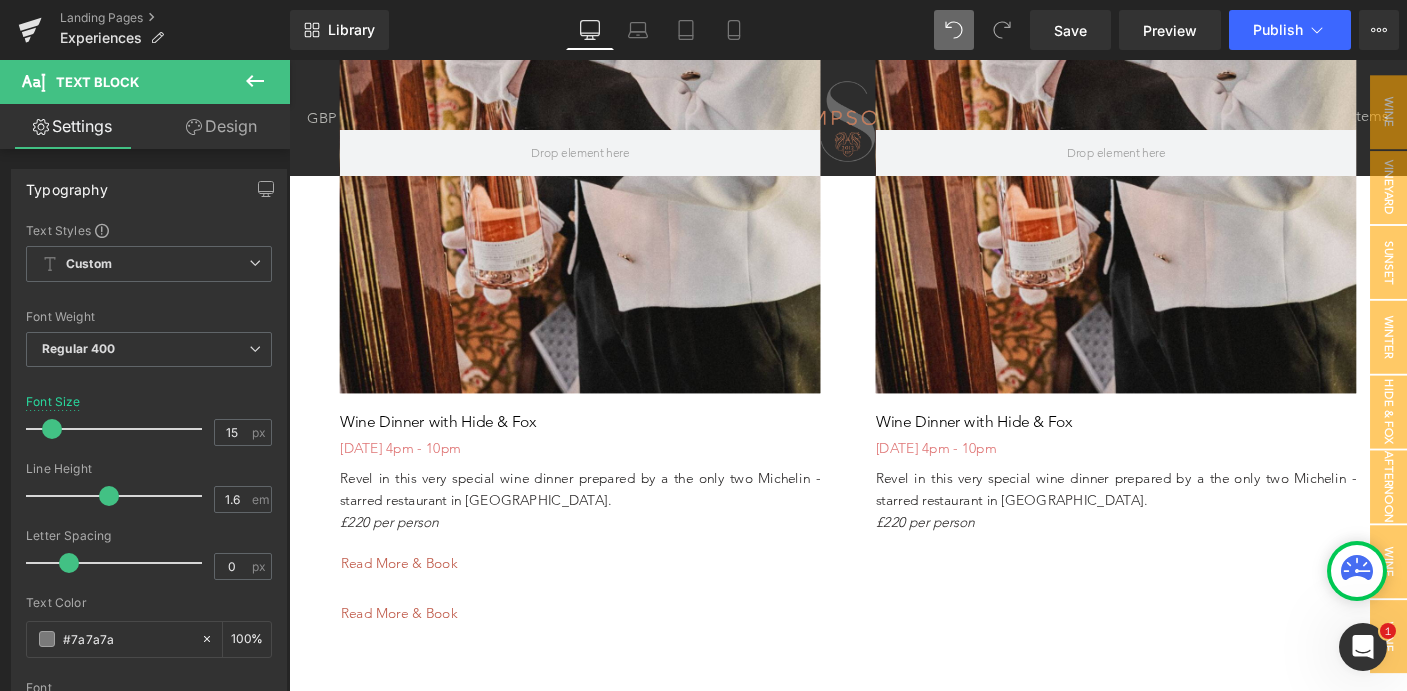 scroll, scrollTop: 3018, scrollLeft: 0, axis: vertical 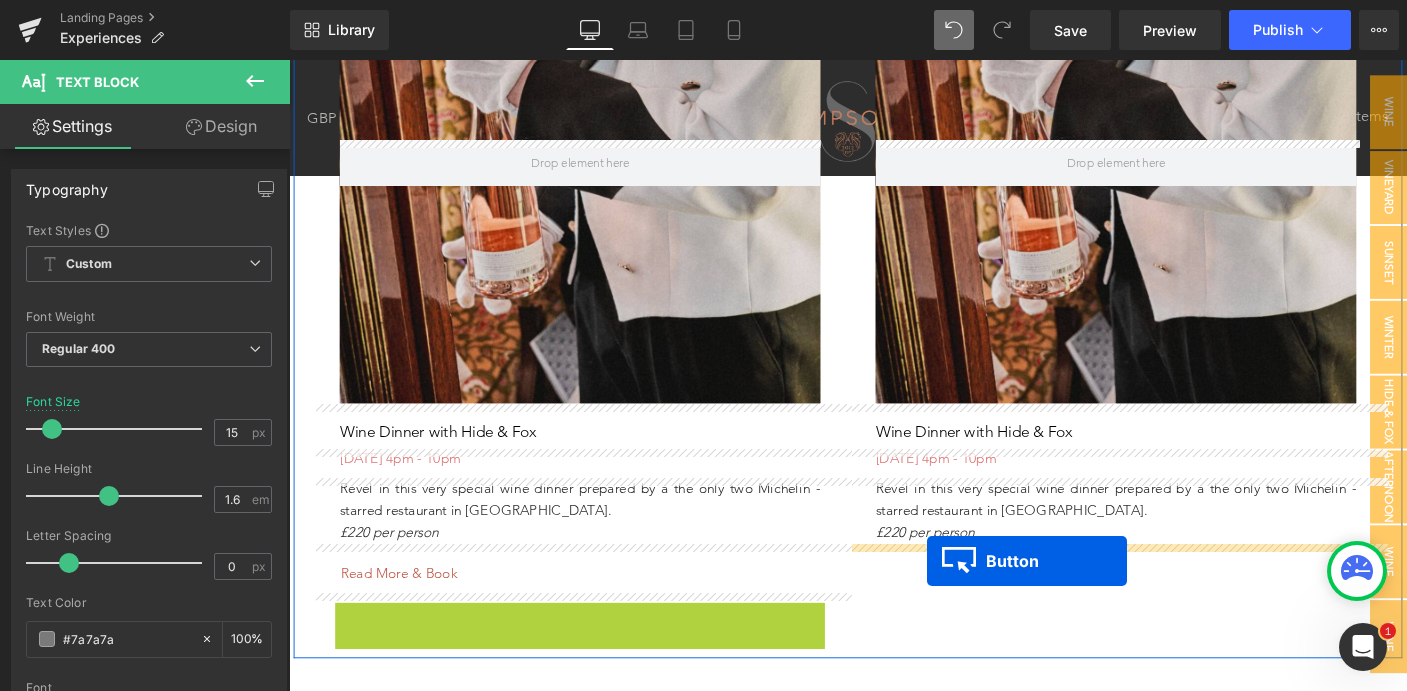 drag, startPoint x: 389, startPoint y: 670, endPoint x: 980, endPoint y: 602, distance: 594.8992 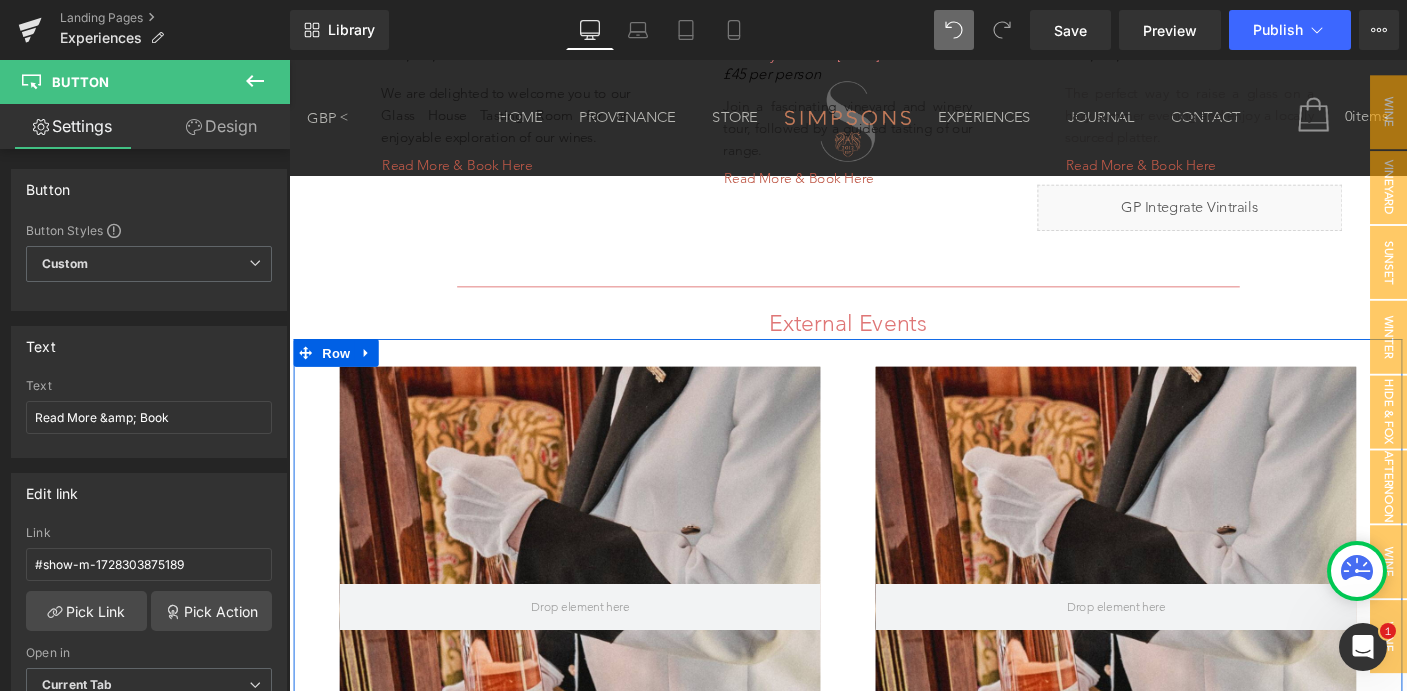 scroll, scrollTop: 2528, scrollLeft: 0, axis: vertical 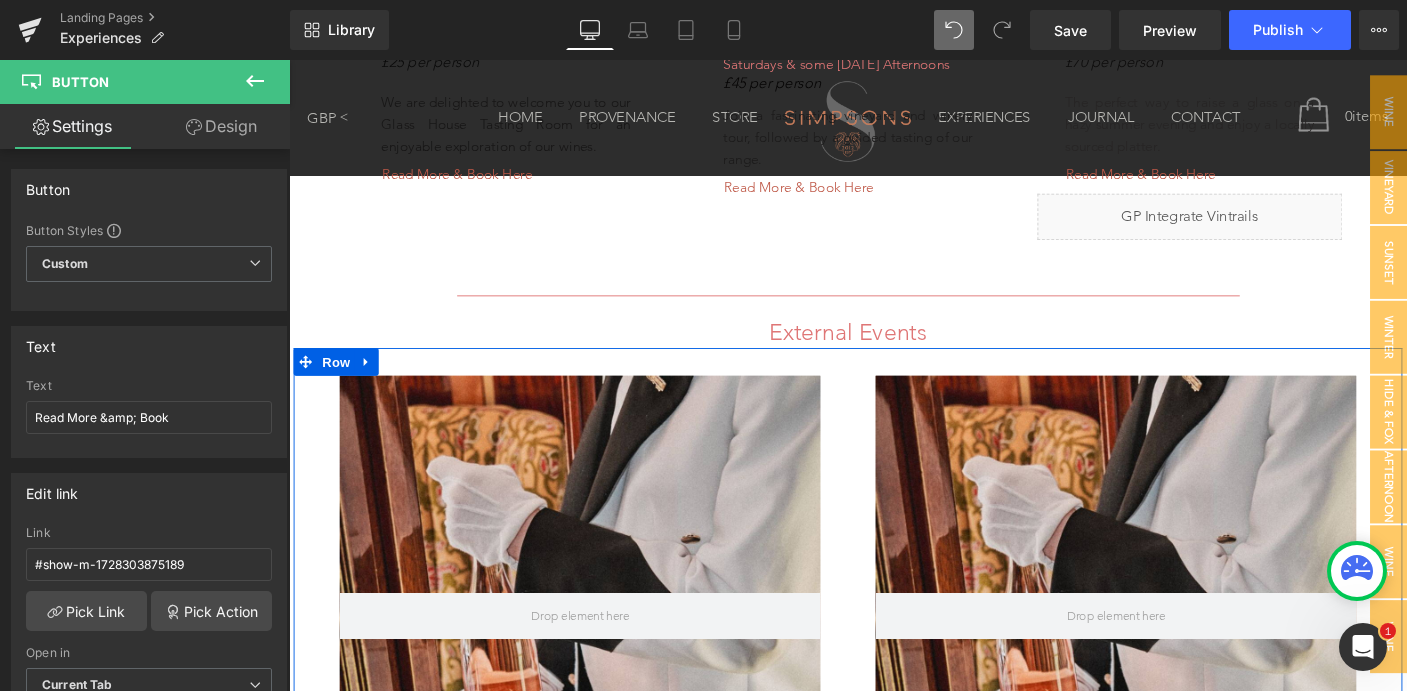 click at bounding box center (1184, 662) 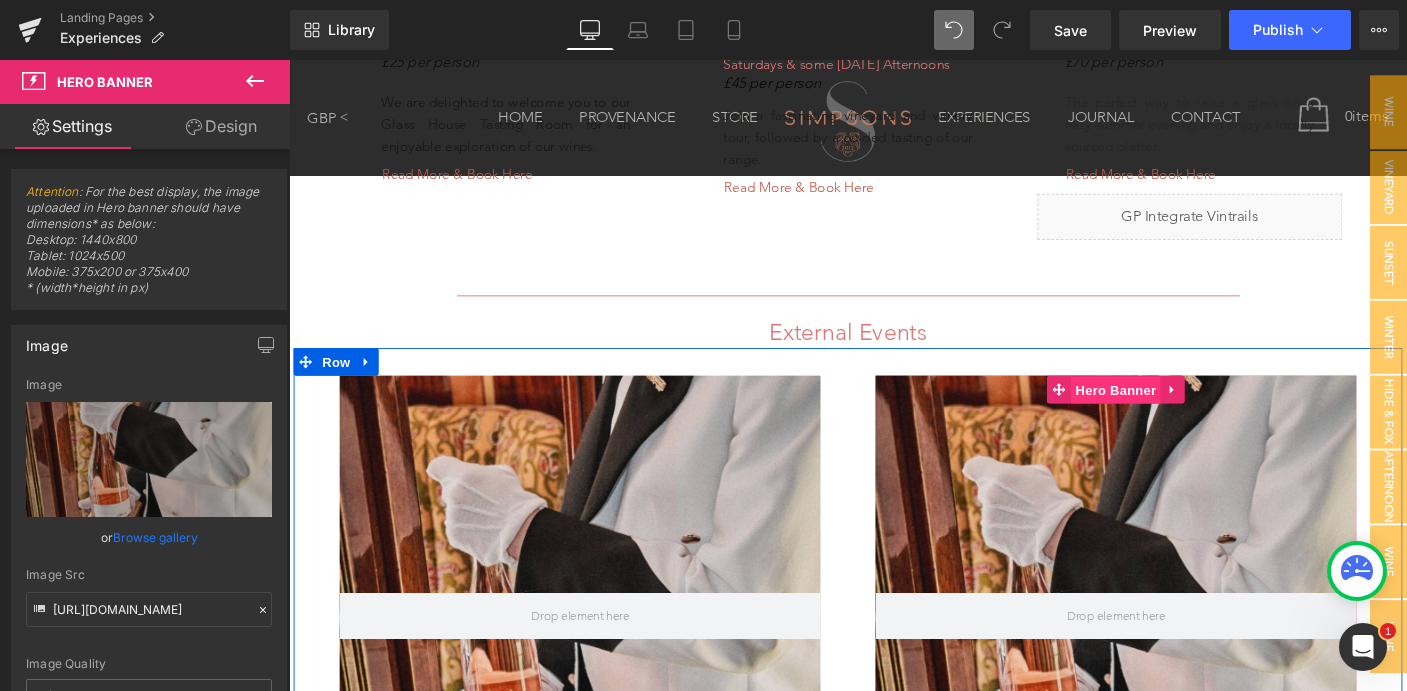 click on "Hero Banner" at bounding box center [1183, 418] 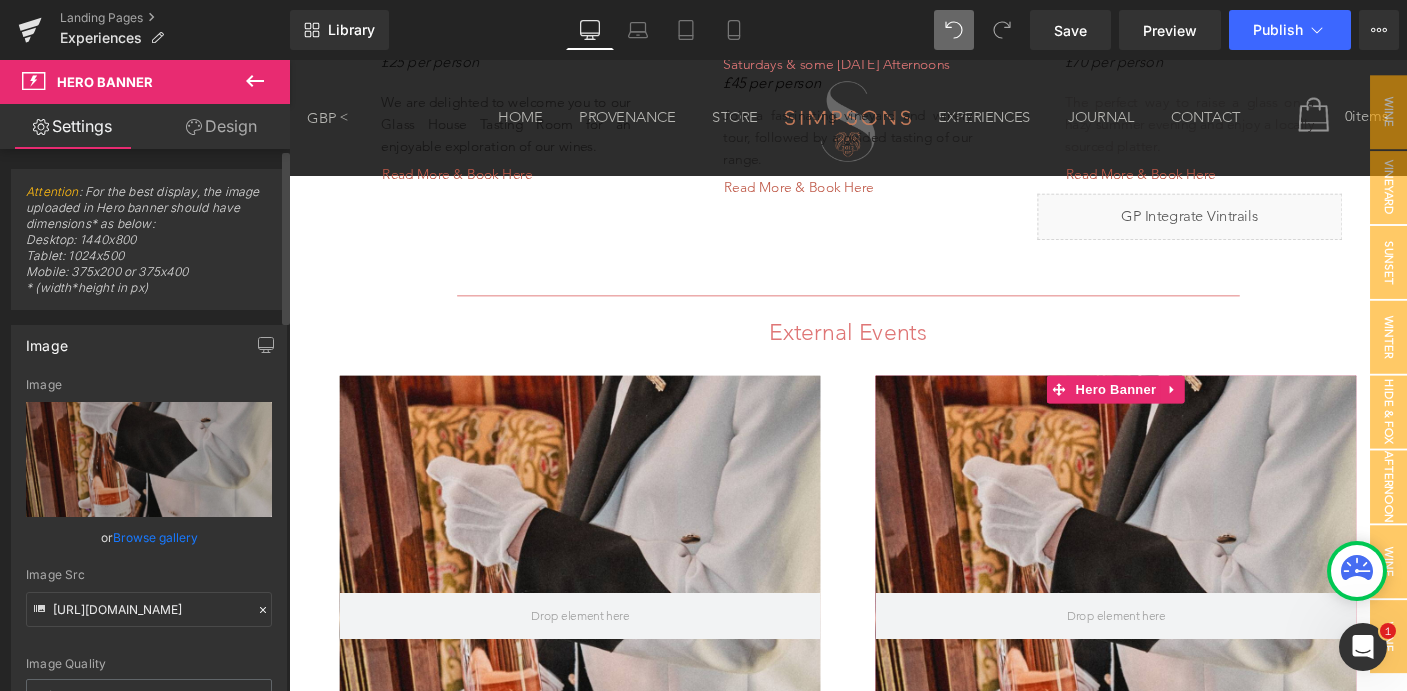 click on "Browse gallery" at bounding box center (155, 537) 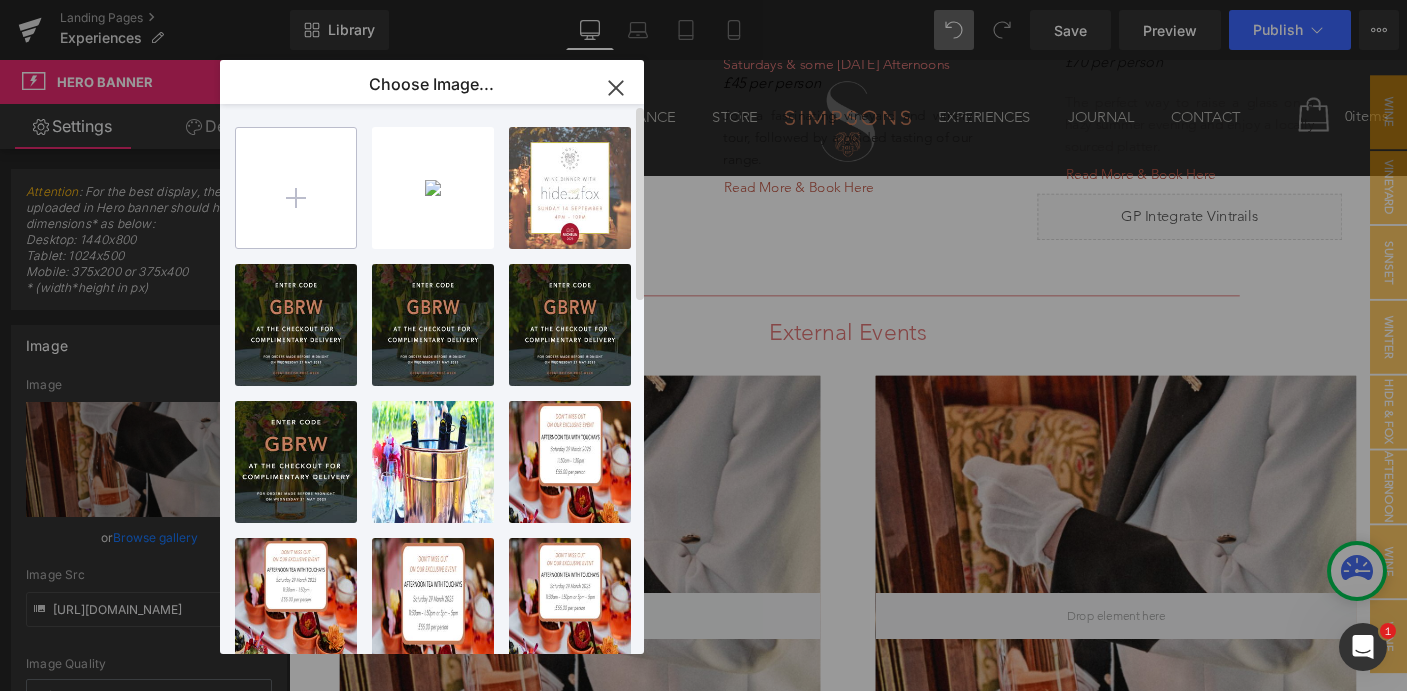 click at bounding box center [296, 188] 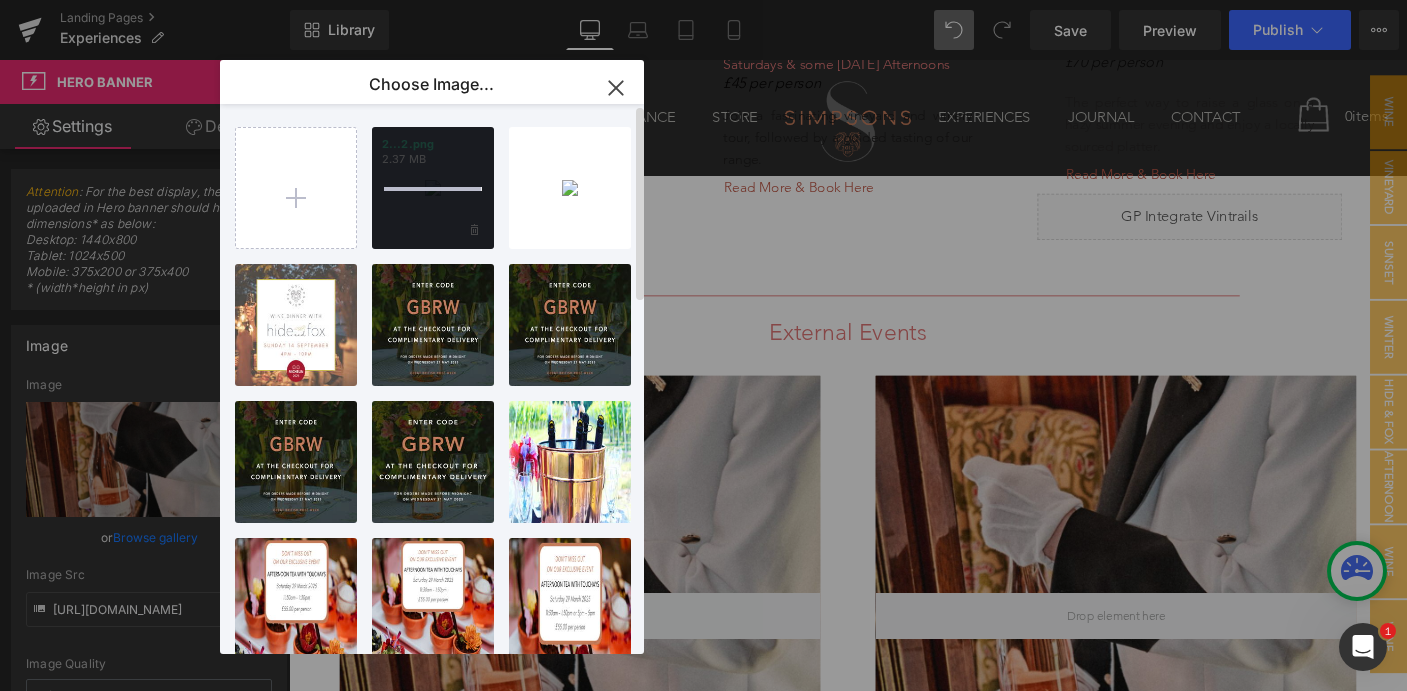 type 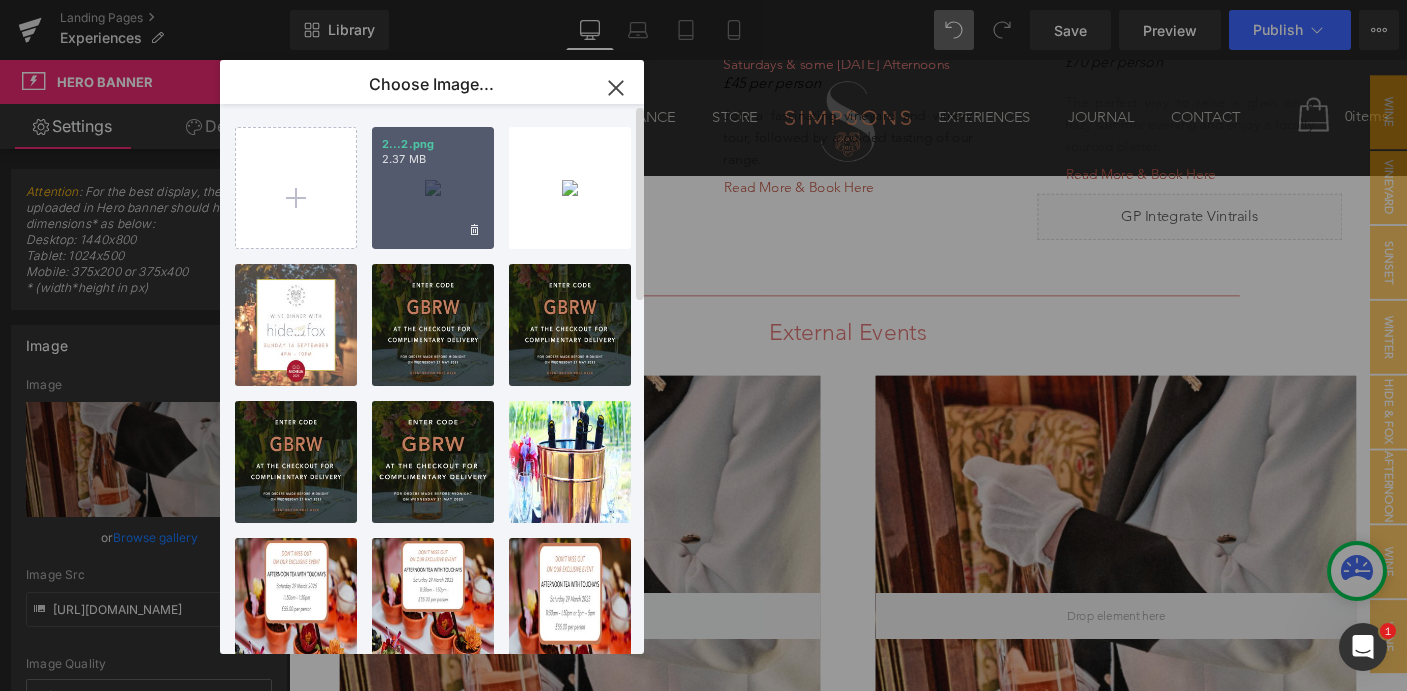 click on "2...2.png 2.37 MB" at bounding box center [433, 188] 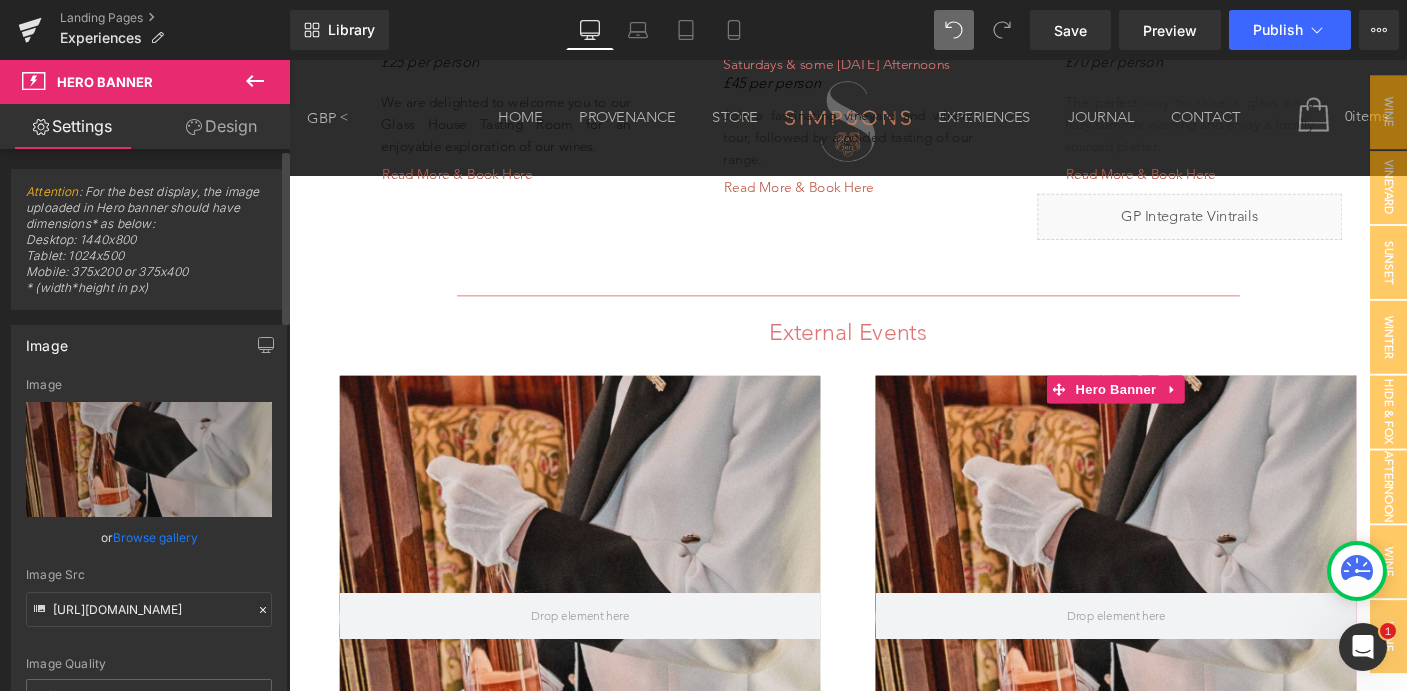click on "Browse gallery" at bounding box center (155, 537) 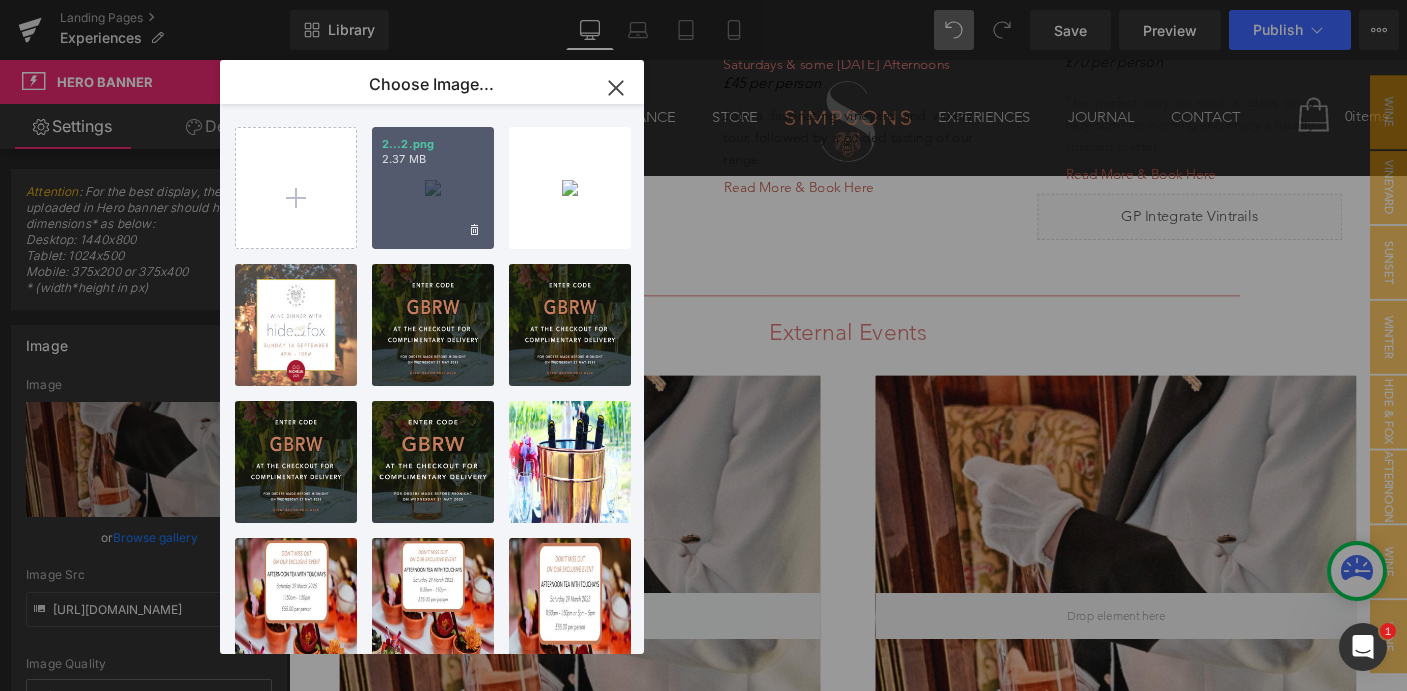 click on "2...2.png 2.37 MB" at bounding box center (433, 188) 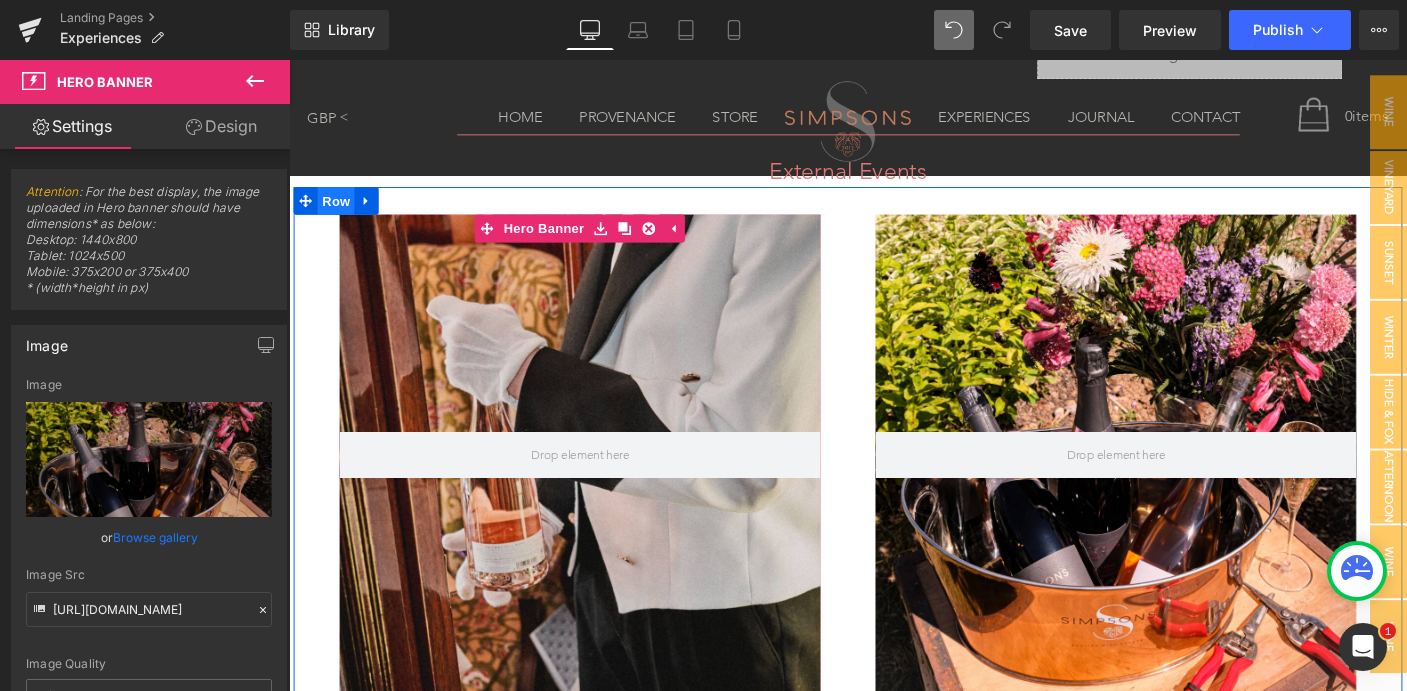 scroll, scrollTop: 2679, scrollLeft: 0, axis: vertical 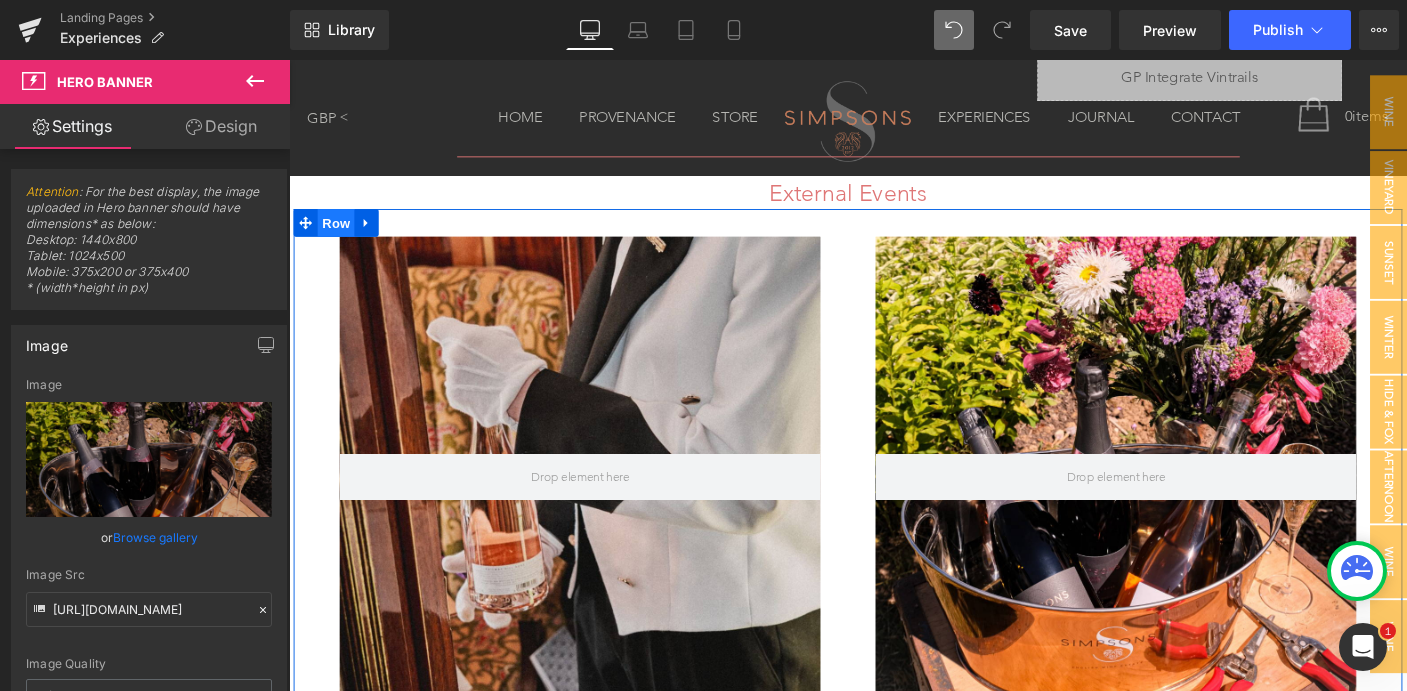 click on "Row" at bounding box center [340, 236] 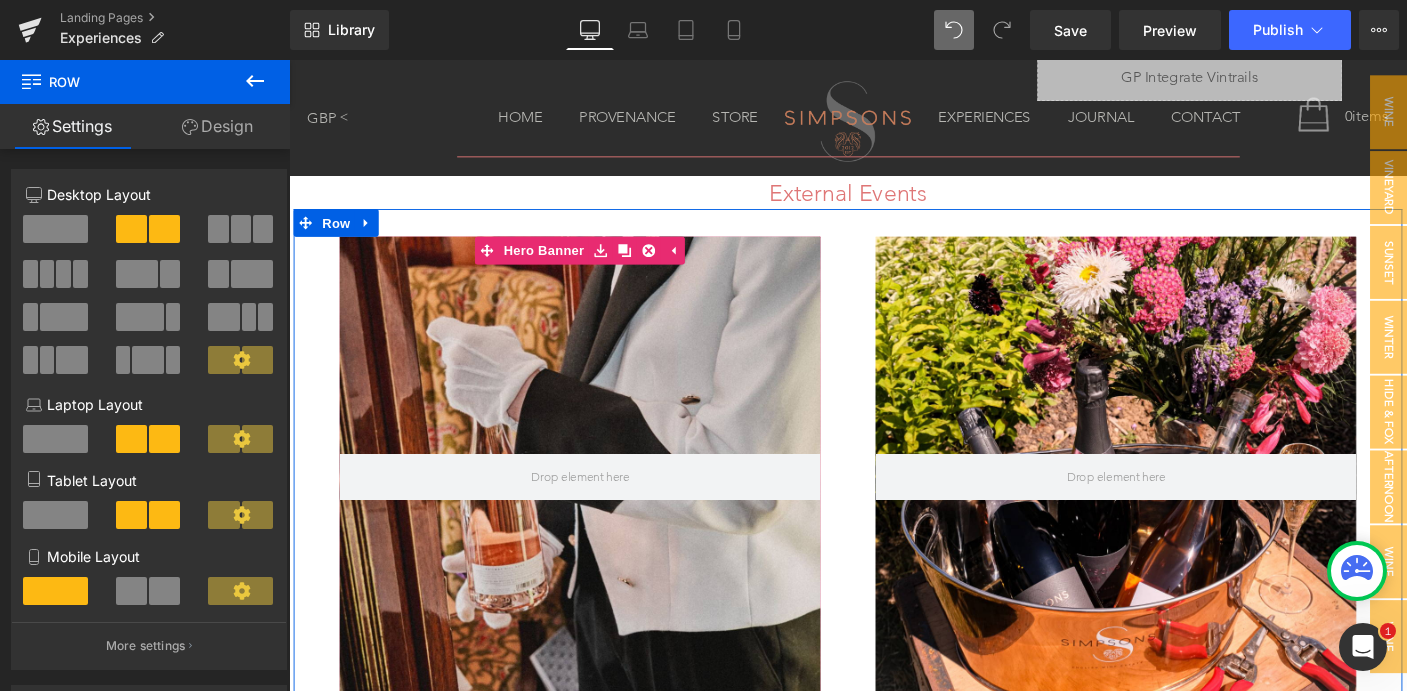 click at bounding box center (604, 511) 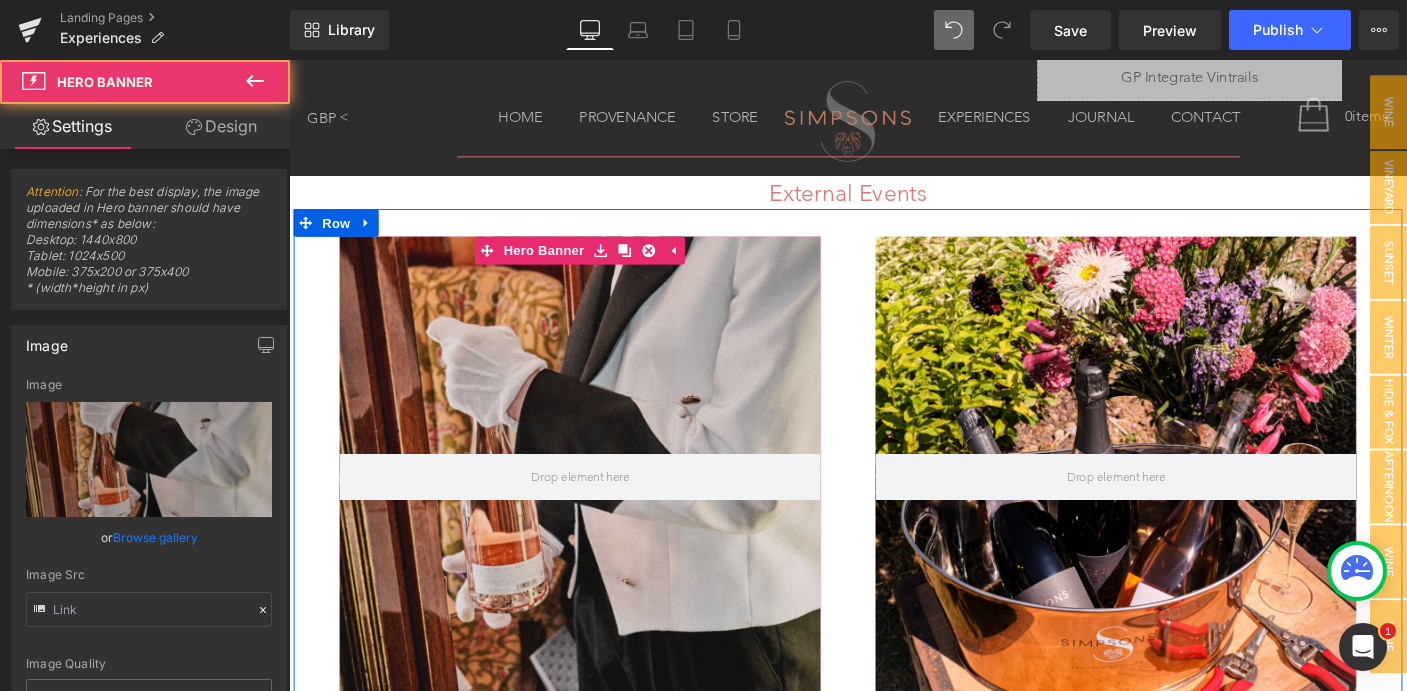 type on "[URL][DOMAIN_NAME]" 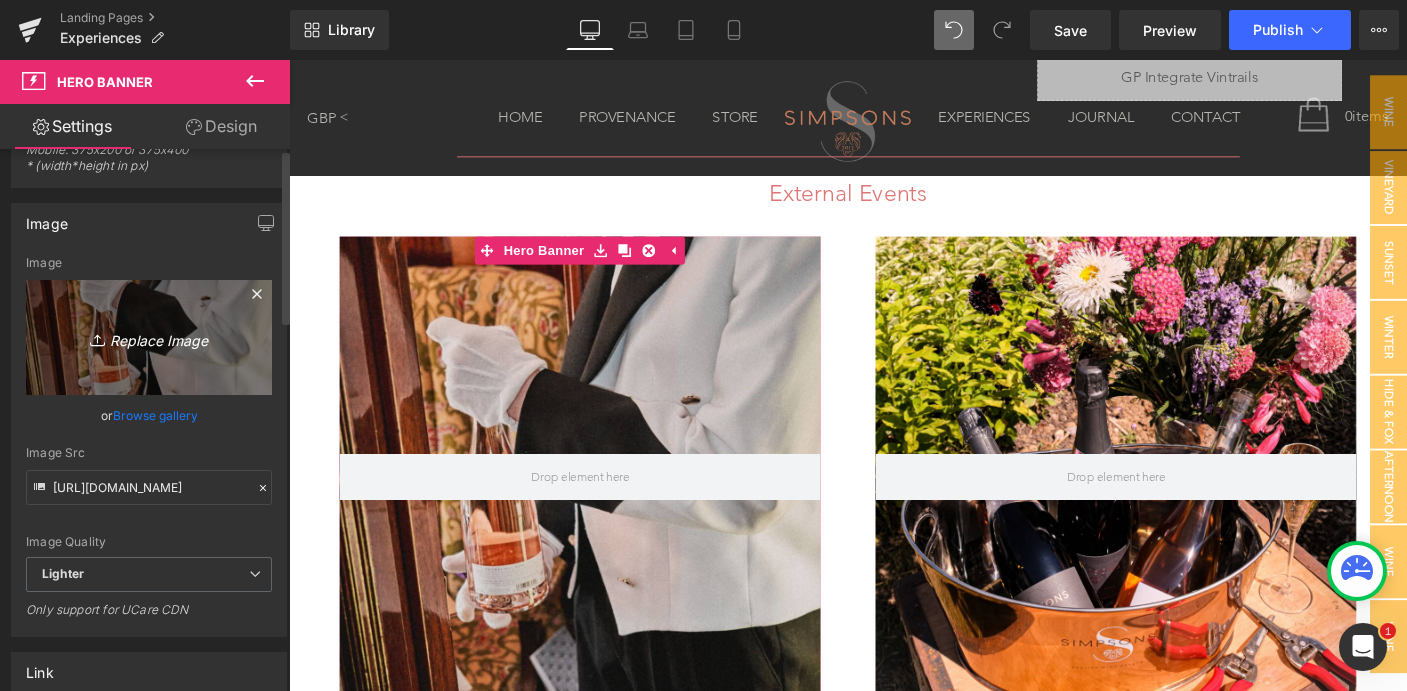scroll, scrollTop: 0, scrollLeft: 0, axis: both 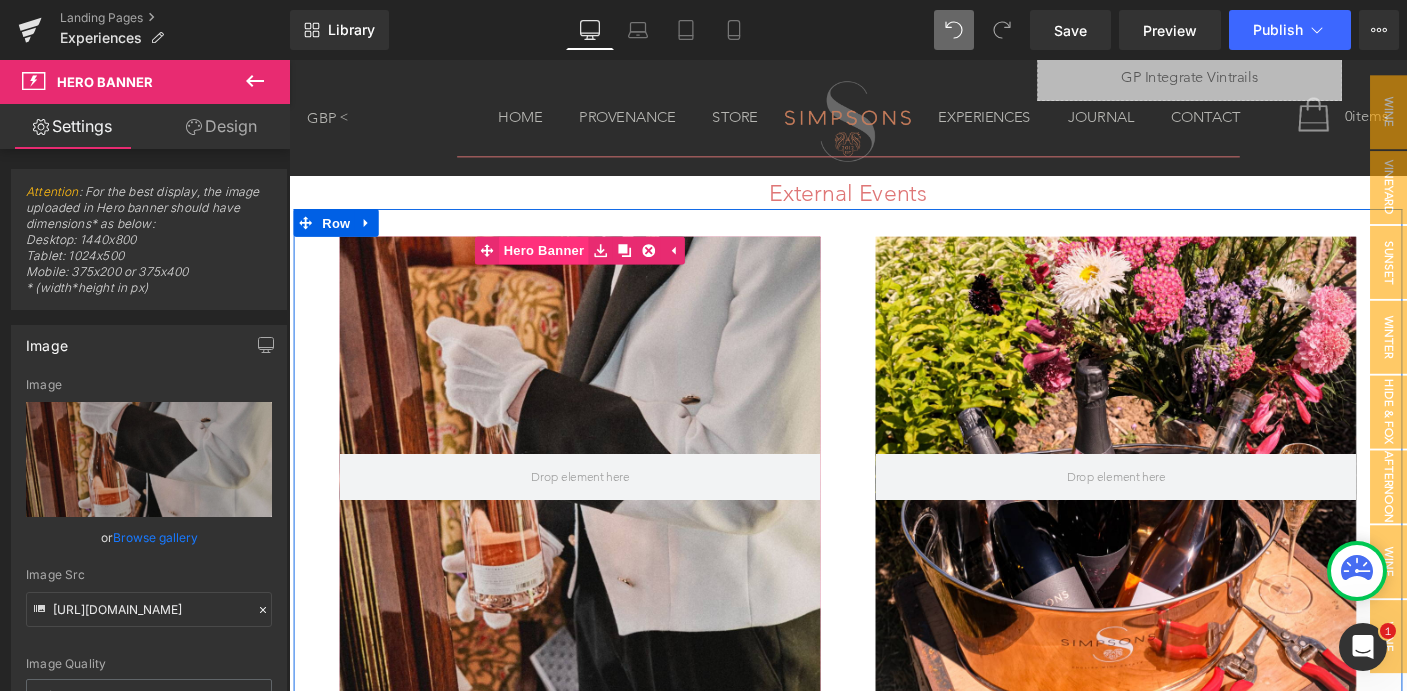 click on "Hero Banner" at bounding box center (564, 266) 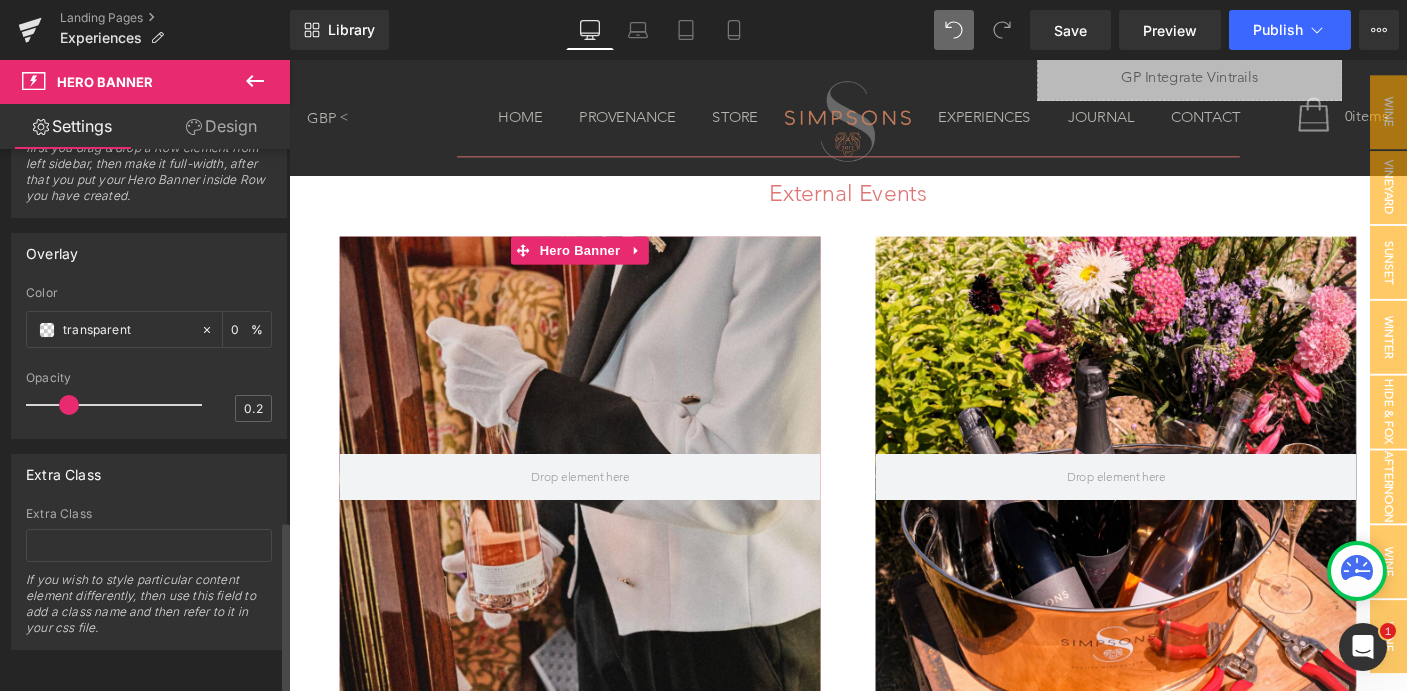 scroll, scrollTop: 1158, scrollLeft: 0, axis: vertical 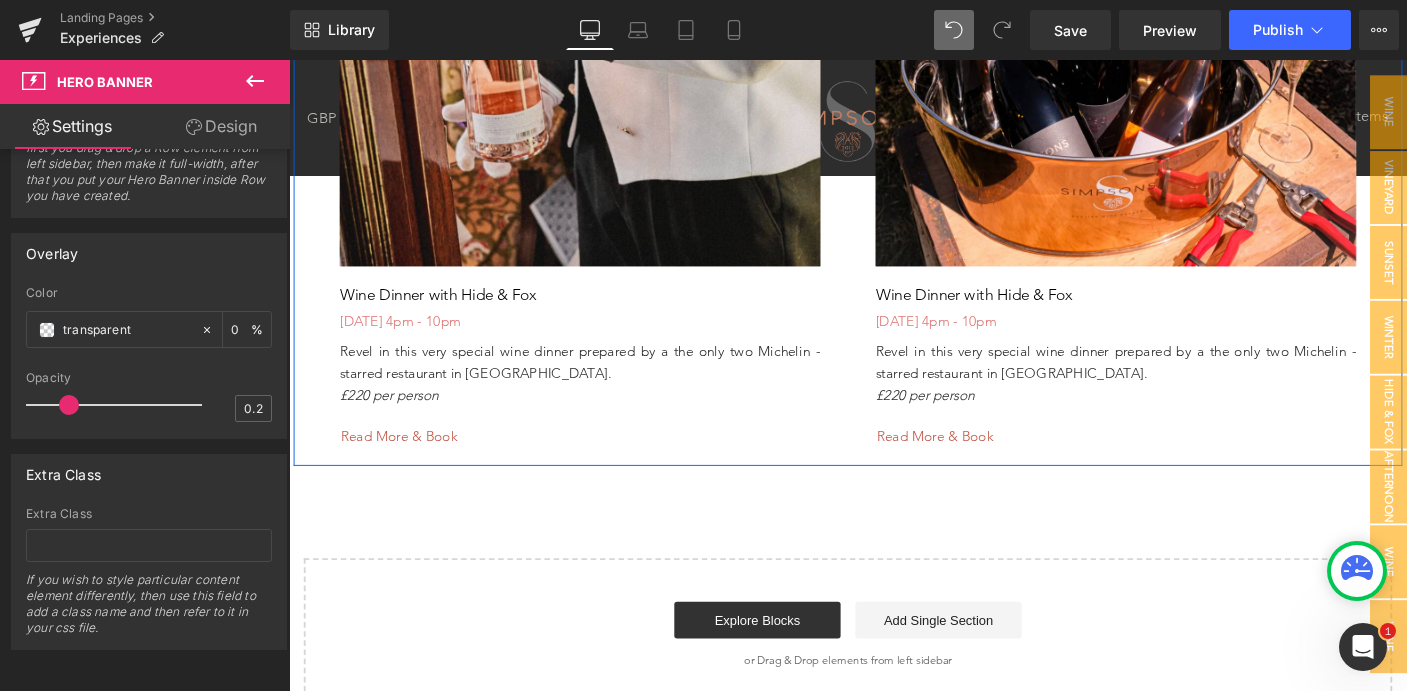 drag, startPoint x: 1050, startPoint y: 116, endPoint x: 508, endPoint y: 312, distance: 576.3506 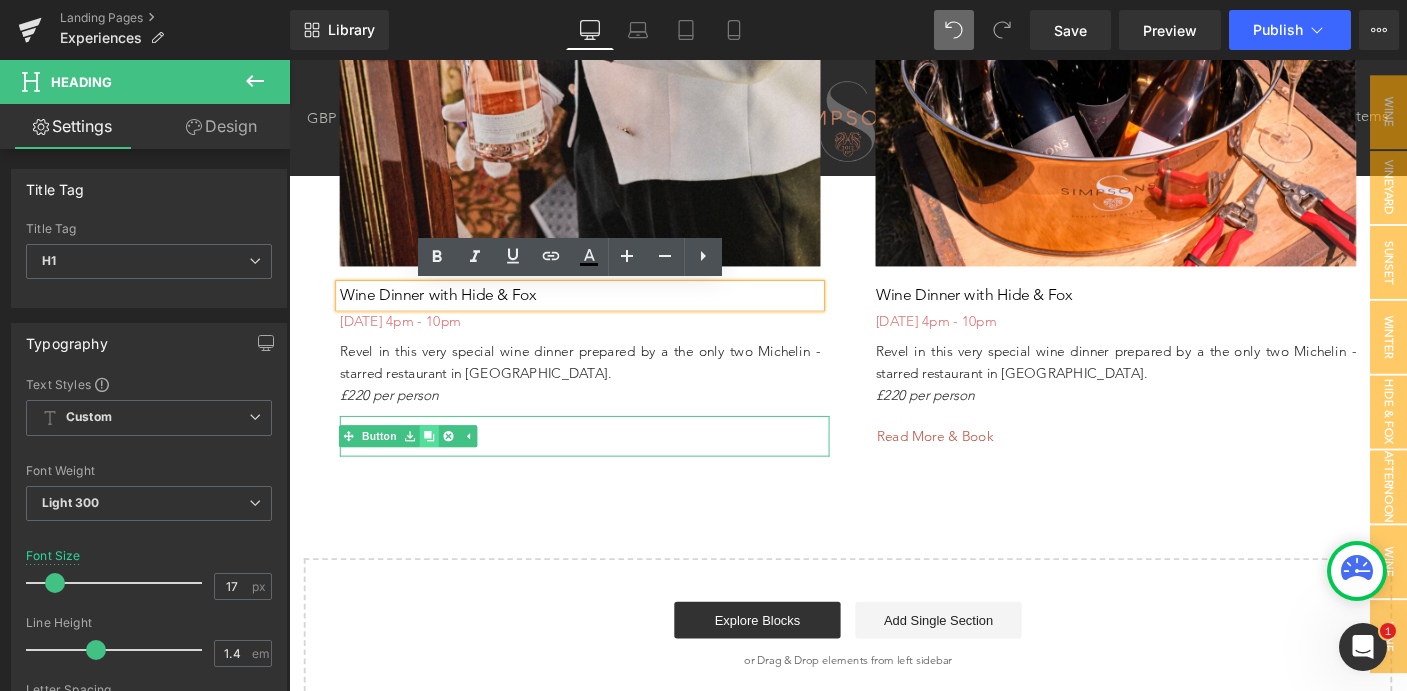 click 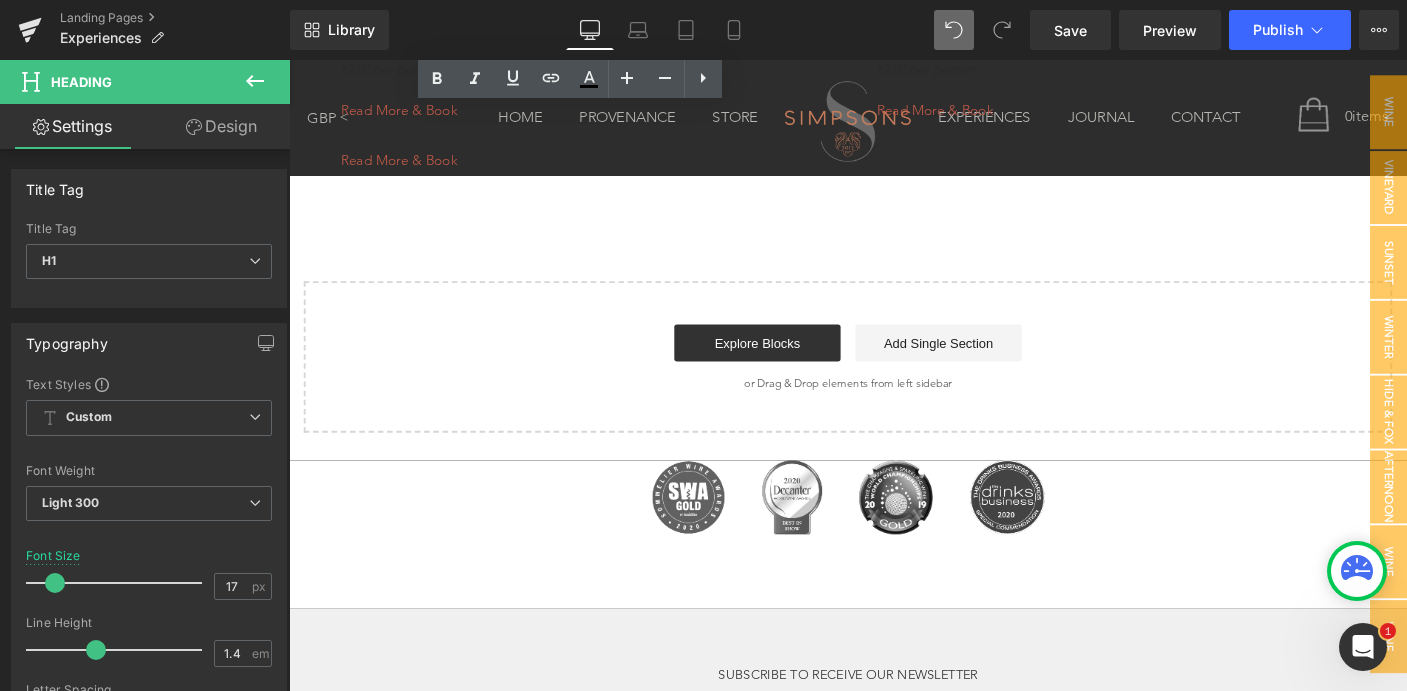 scroll, scrollTop: 3526, scrollLeft: 0, axis: vertical 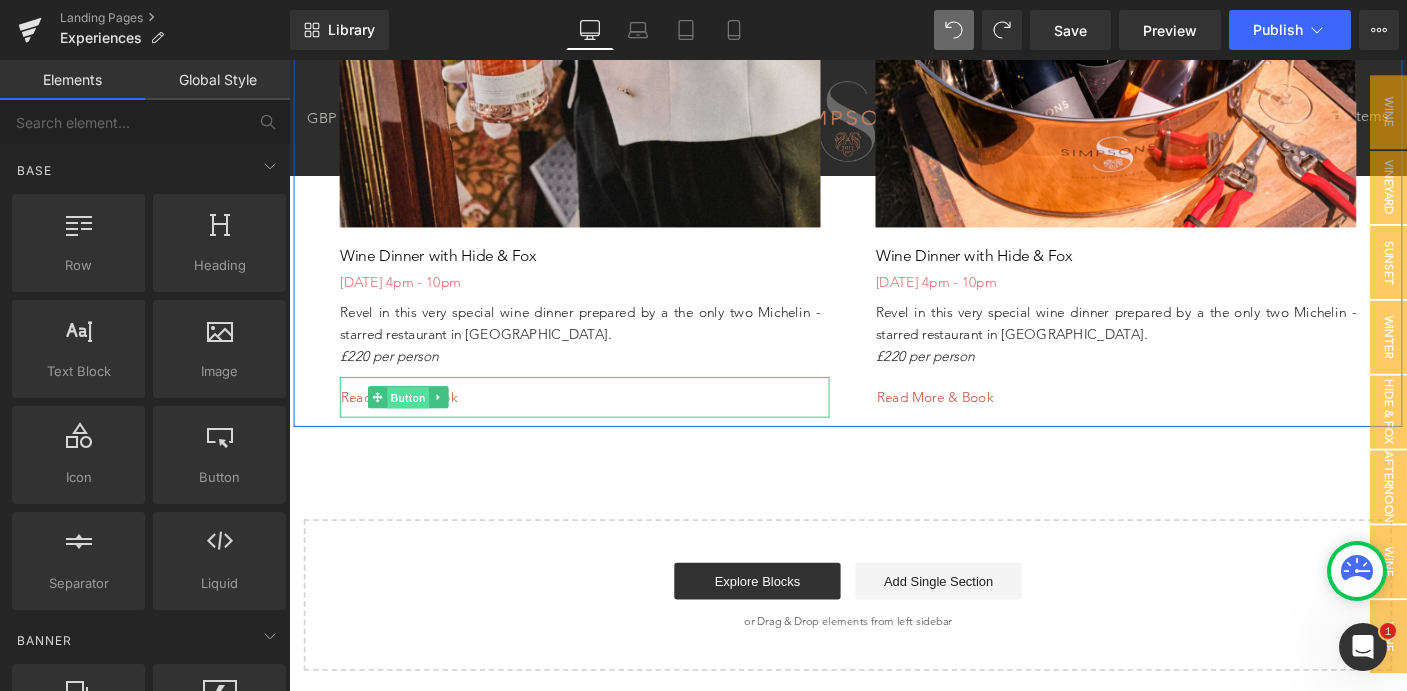 click on "Button" at bounding box center (408, 425) 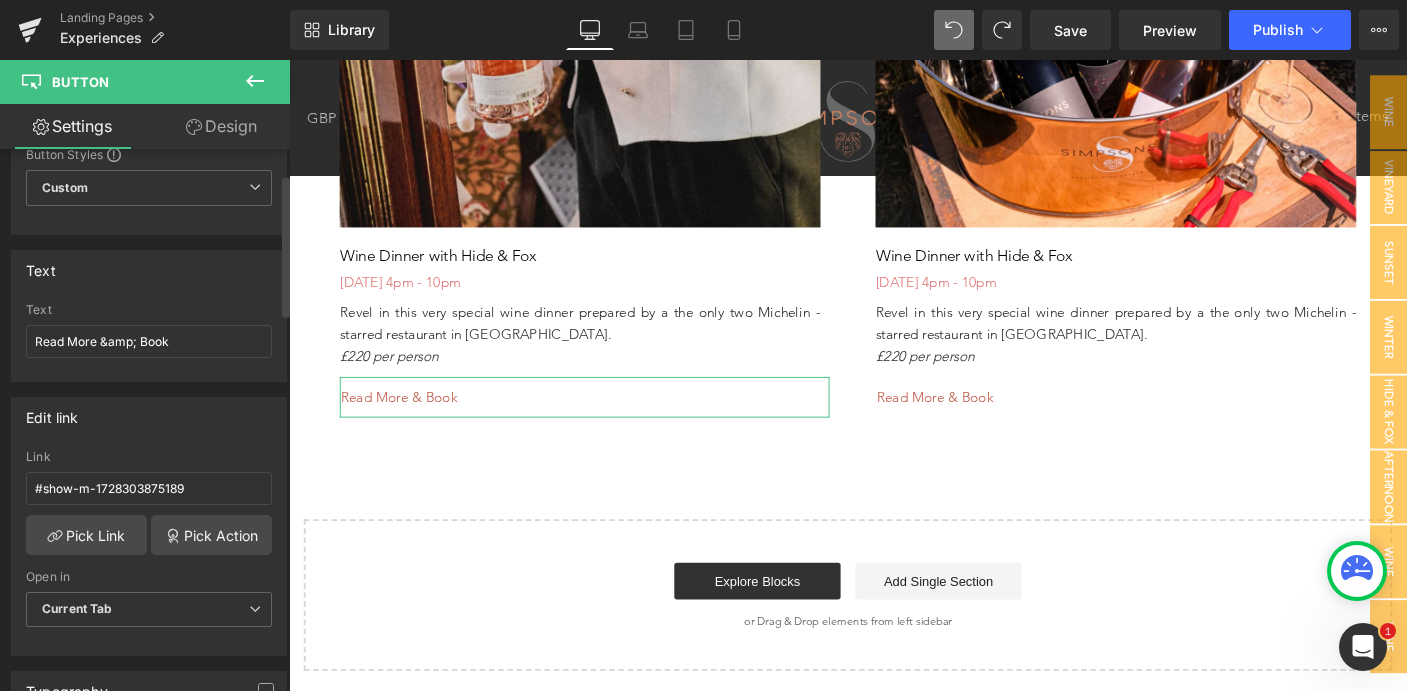 scroll, scrollTop: 129, scrollLeft: 0, axis: vertical 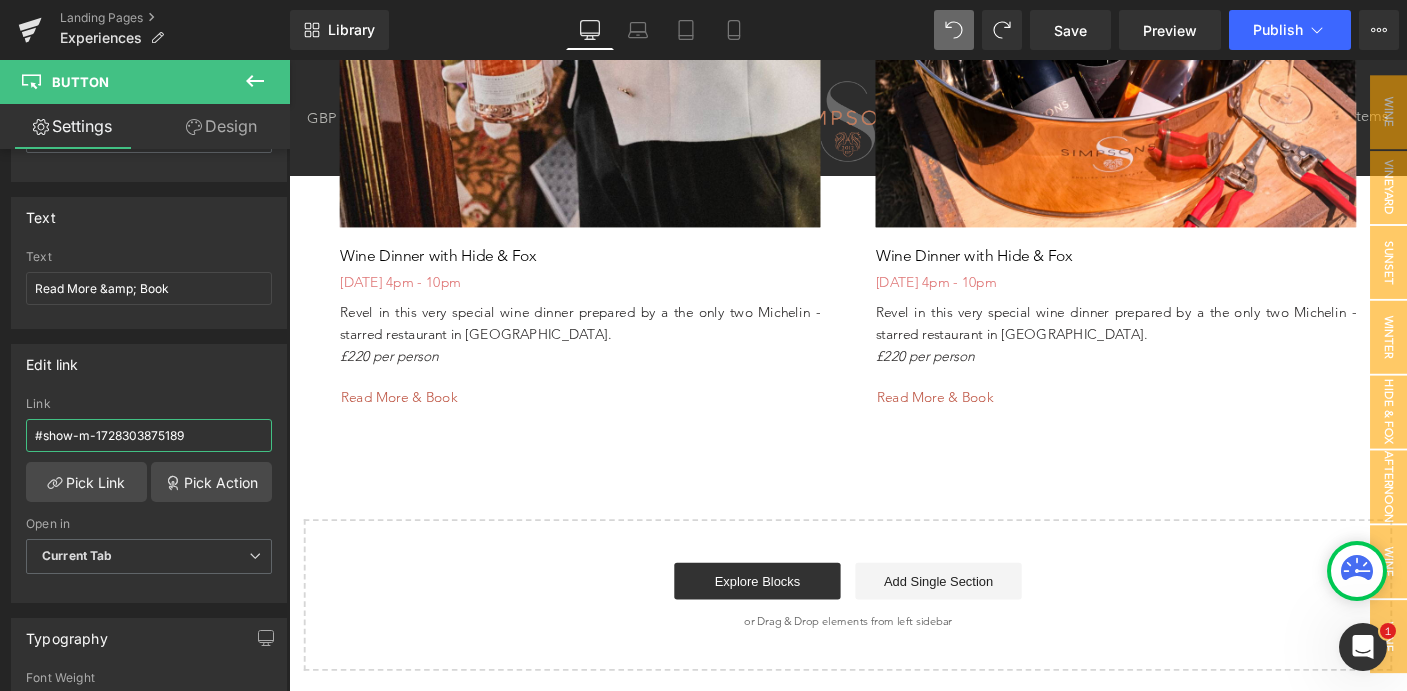 drag, startPoint x: 214, startPoint y: 440, endPoint x: -33, endPoint y: 389, distance: 252.21024 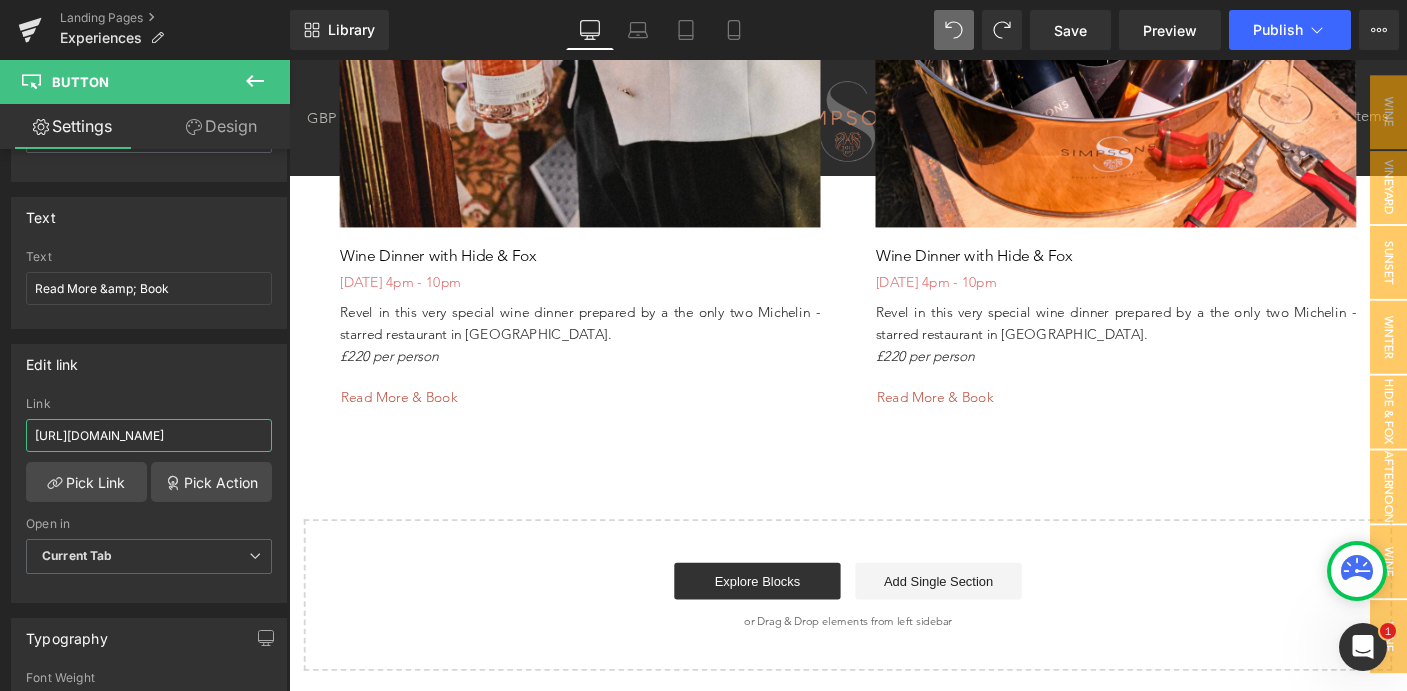 scroll, scrollTop: 0, scrollLeft: 404, axis: horizontal 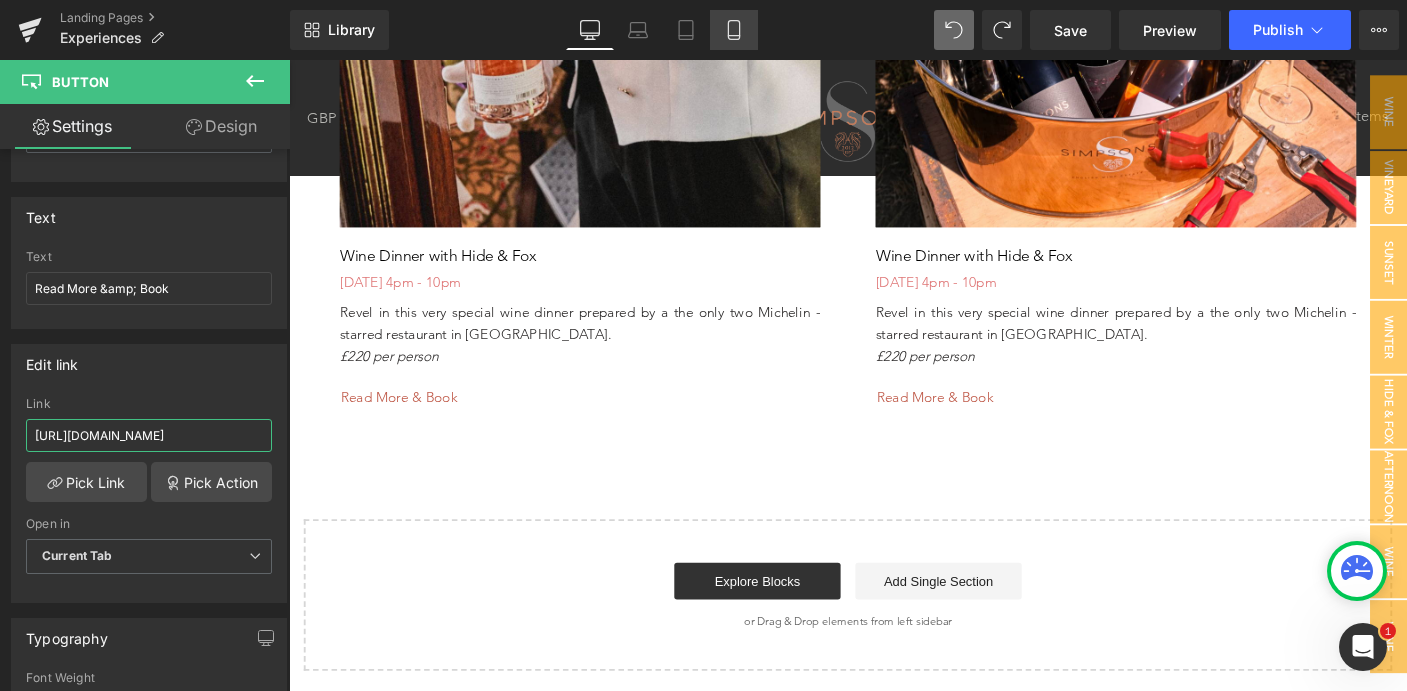 type on "[URL][DOMAIN_NAME]" 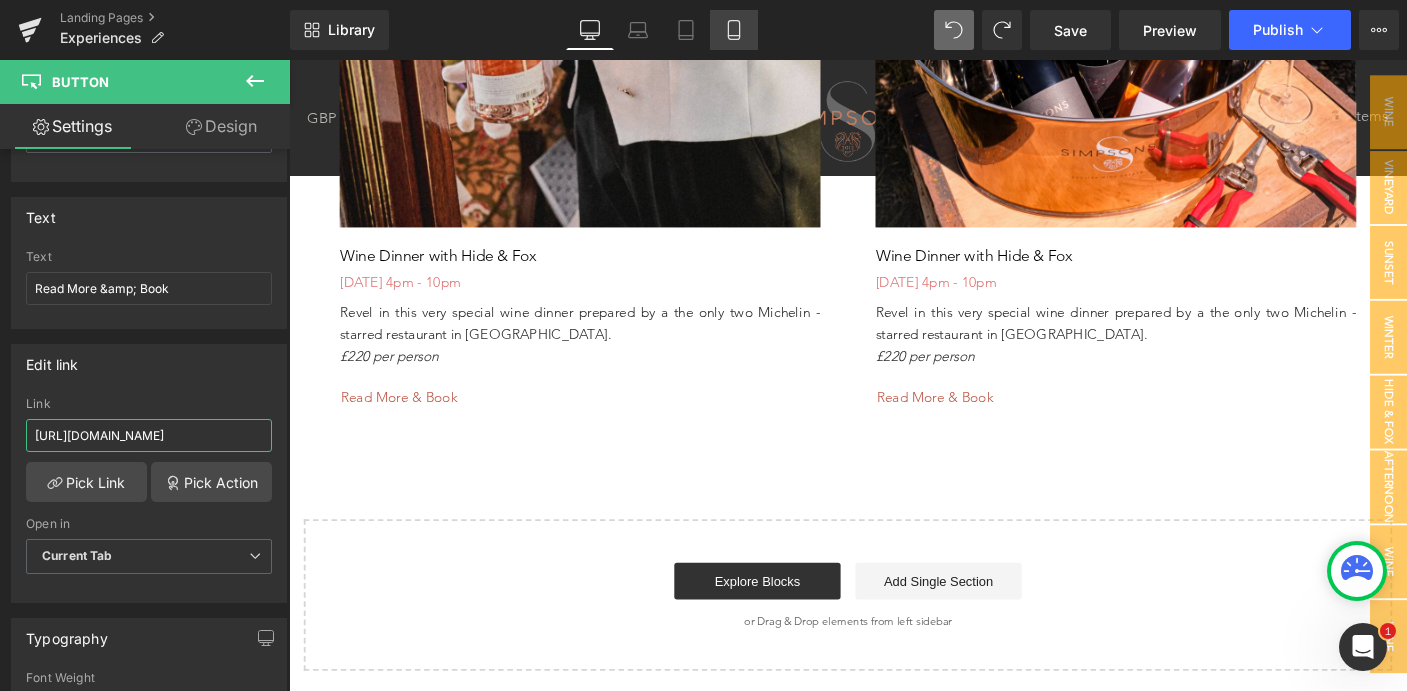scroll, scrollTop: 0, scrollLeft: 0, axis: both 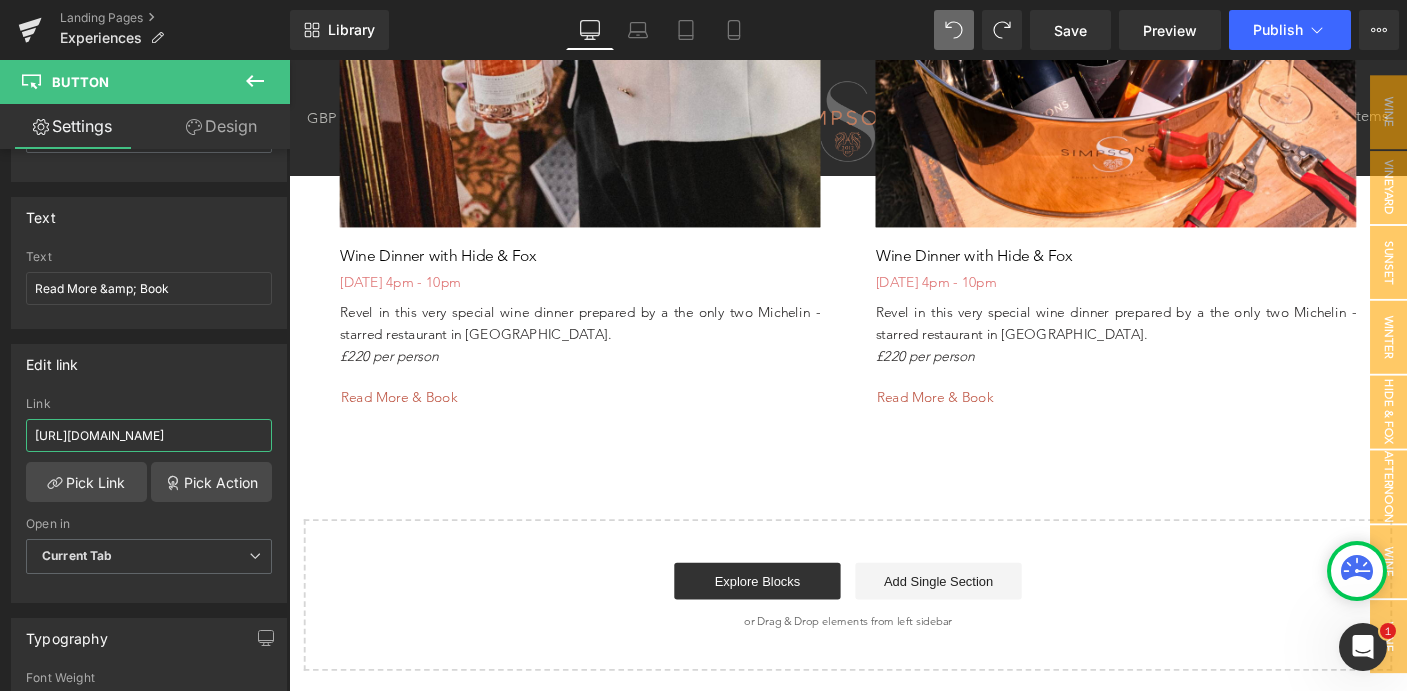 drag, startPoint x: 323, startPoint y: 491, endPoint x: 439, endPoint y: 509, distance: 117.388245 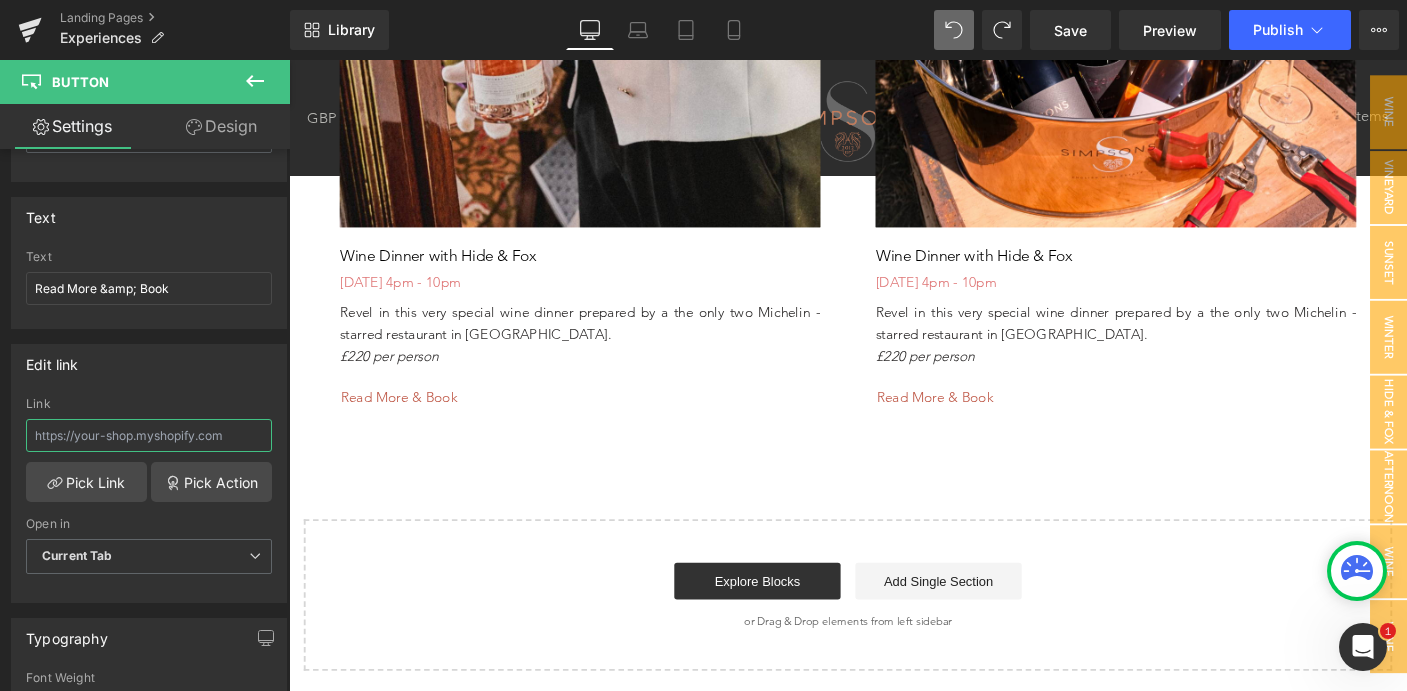 scroll, scrollTop: 0, scrollLeft: 0, axis: both 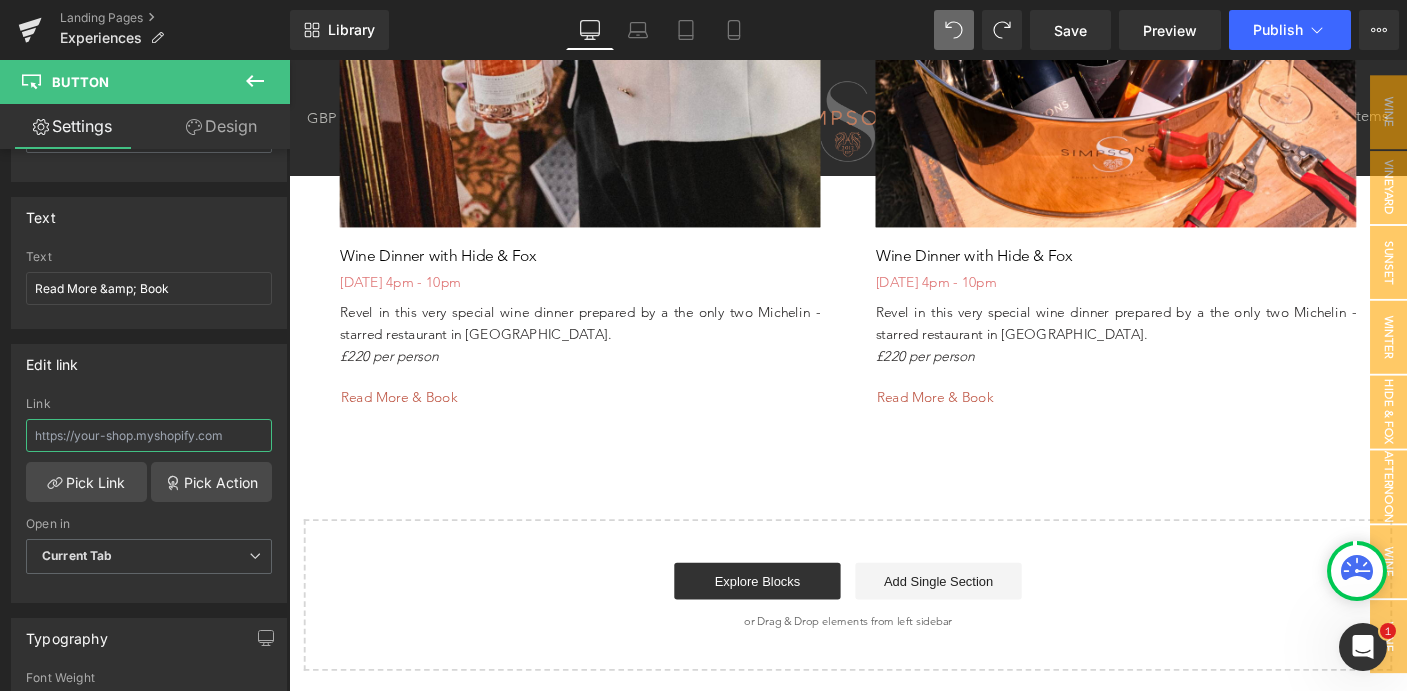 paste on "[URL][DOMAIN_NAME][DATE]" 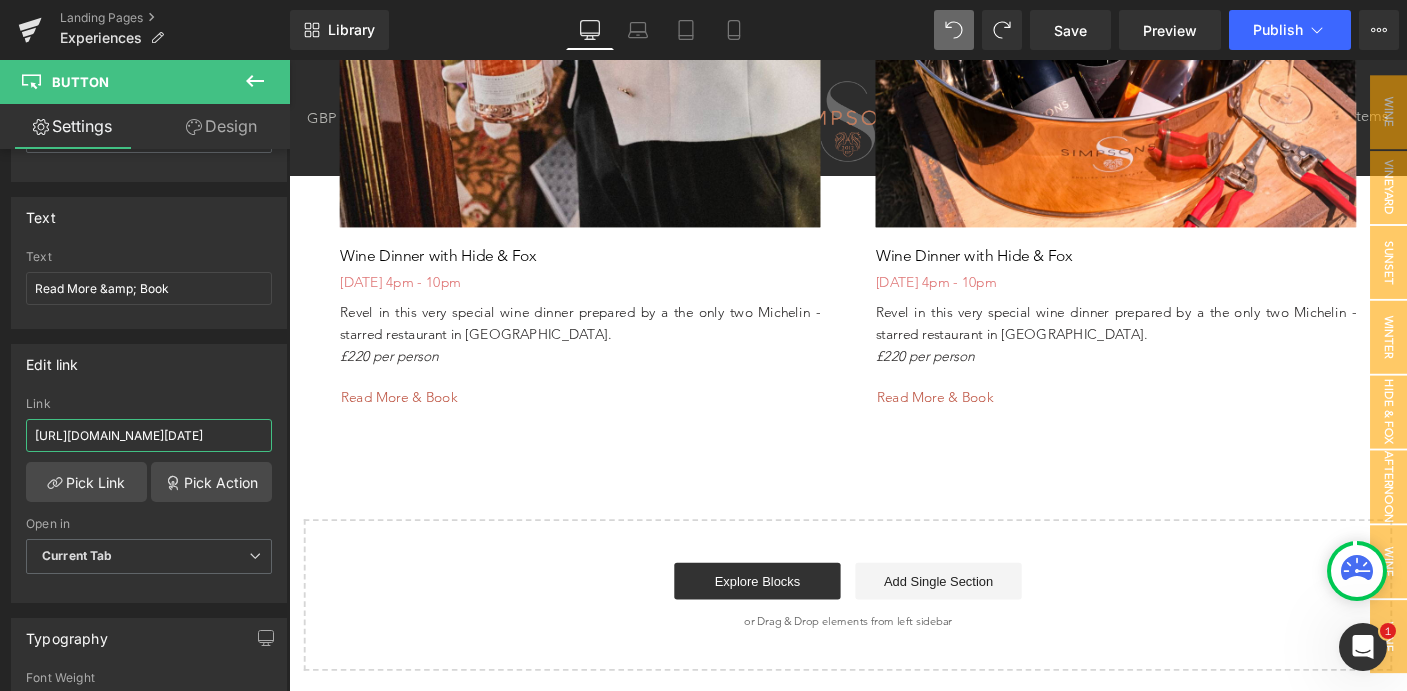 scroll, scrollTop: 0, scrollLeft: 712, axis: horizontal 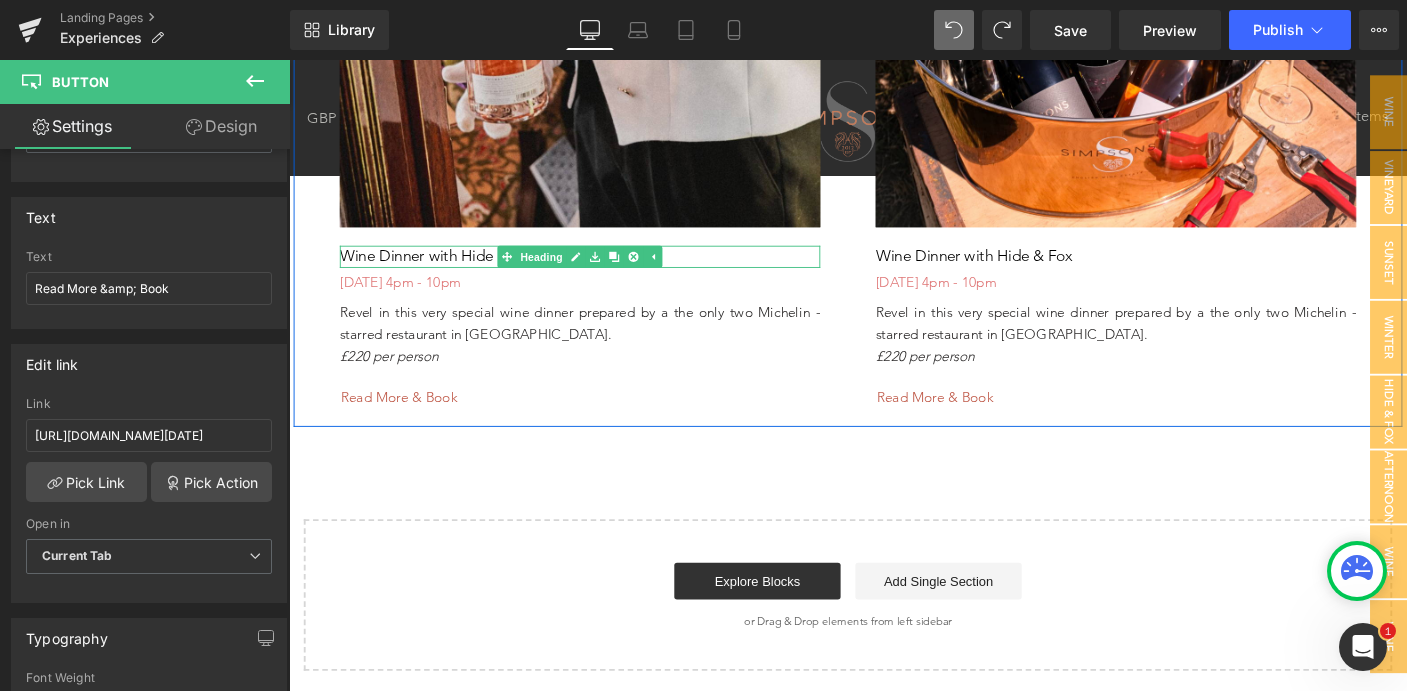 click on "Wine Dinner with Hide & Fox" at bounding box center (604, 273) 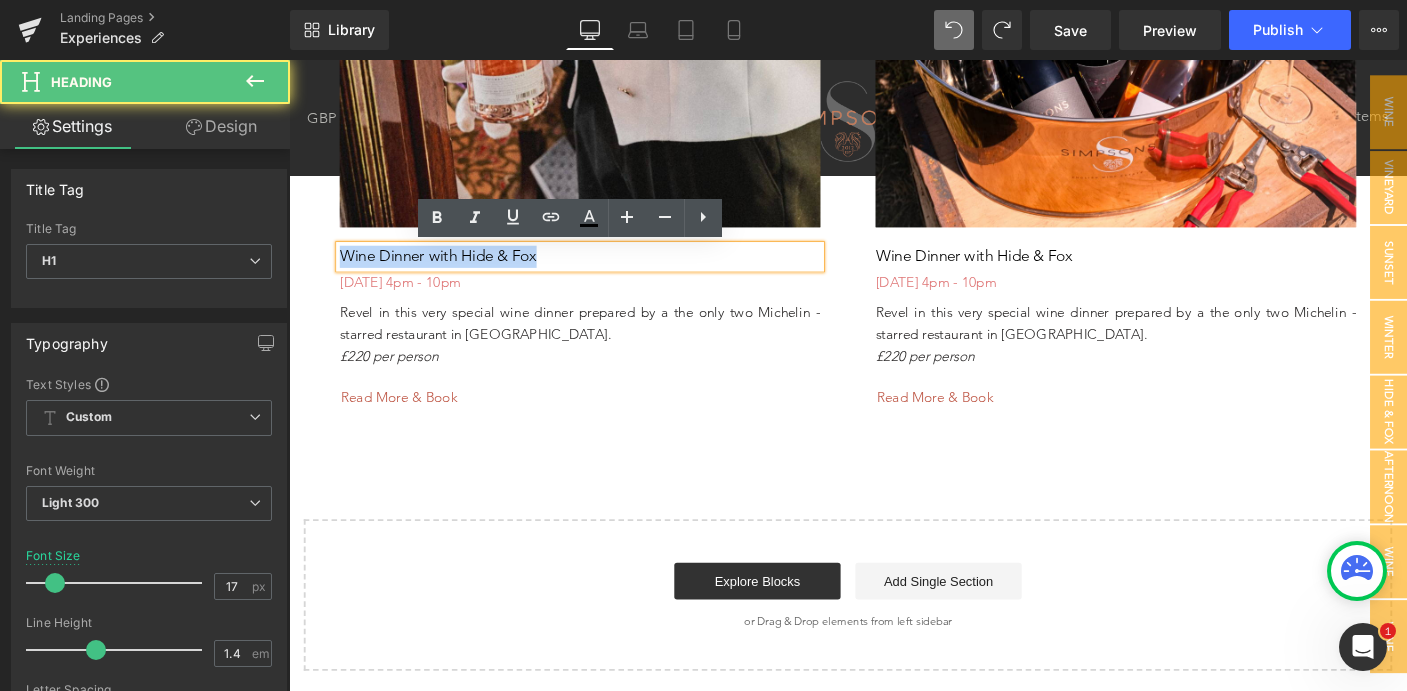 drag, startPoint x: 593, startPoint y: 275, endPoint x: 270, endPoint y: 274, distance: 323.00156 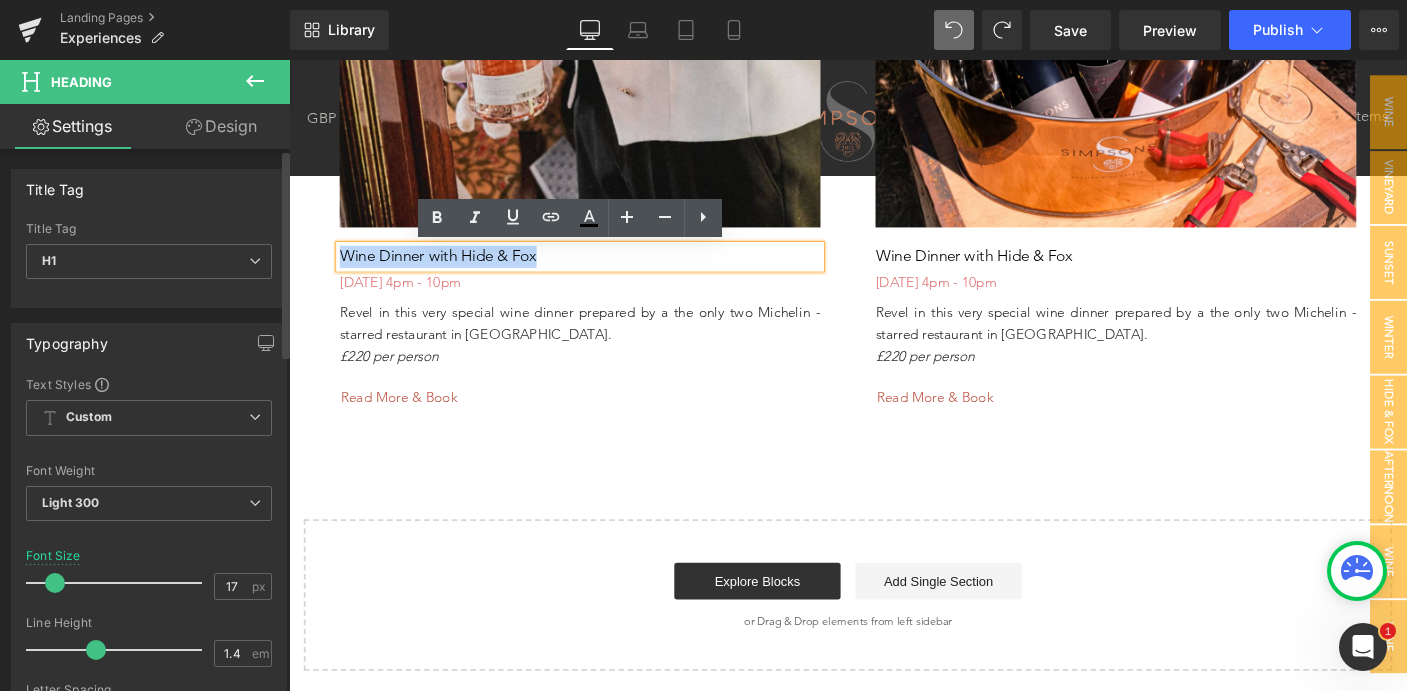 type 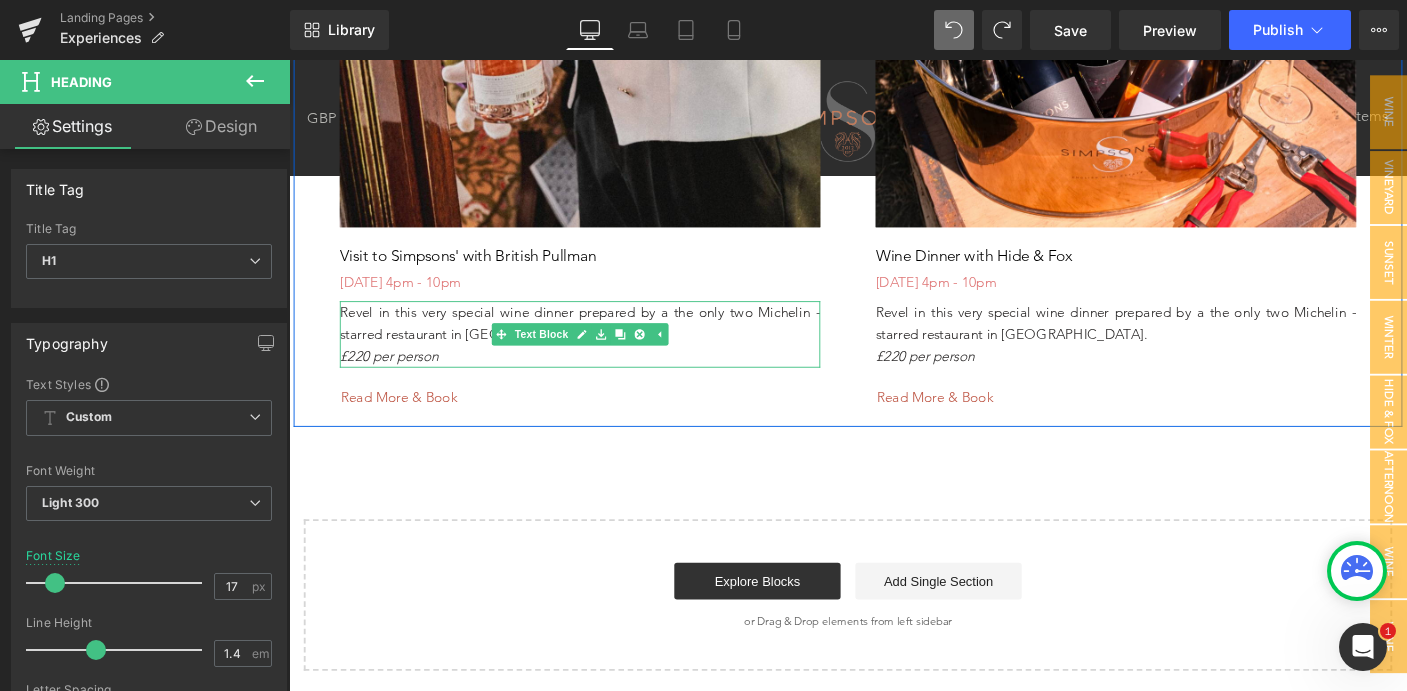 click on "Text Block" at bounding box center [562, 357] 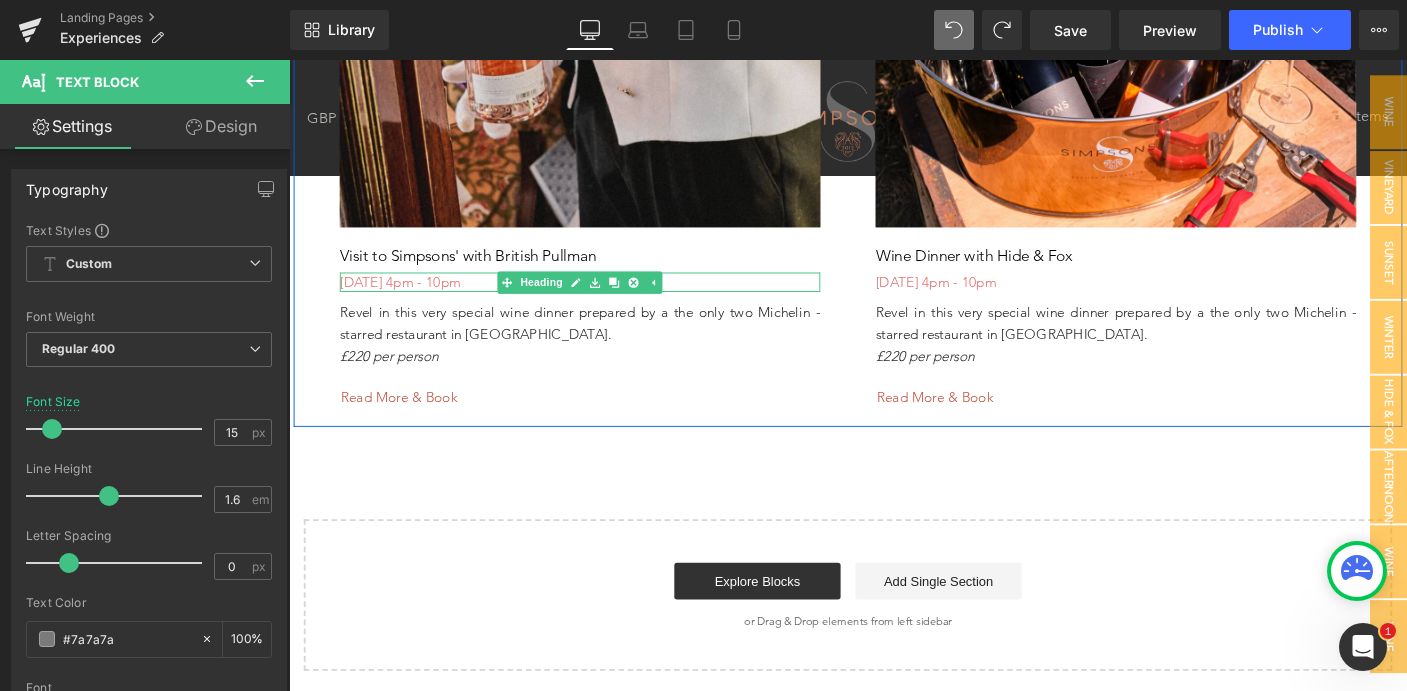 drag, startPoint x: 503, startPoint y: 301, endPoint x: 374, endPoint y: 304, distance: 129.03488 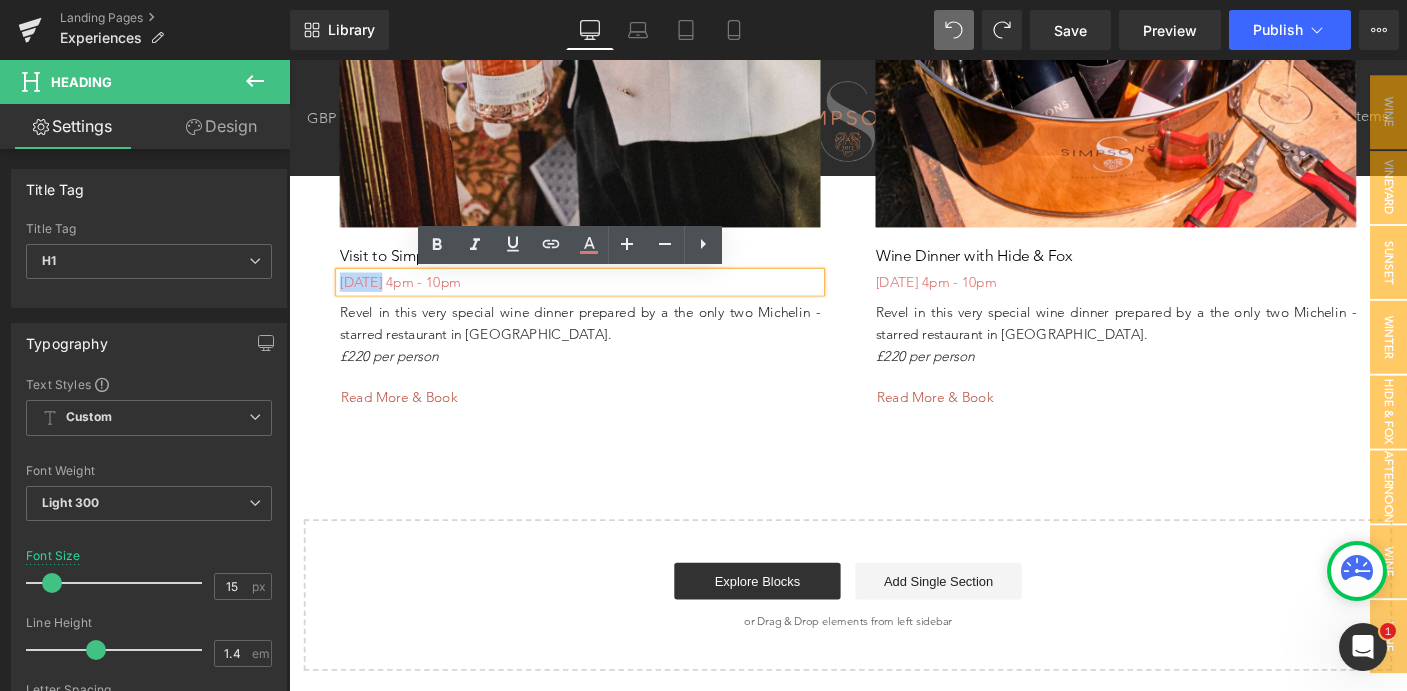 drag, startPoint x: 393, startPoint y: 303, endPoint x: 332, endPoint y: 300, distance: 61.073727 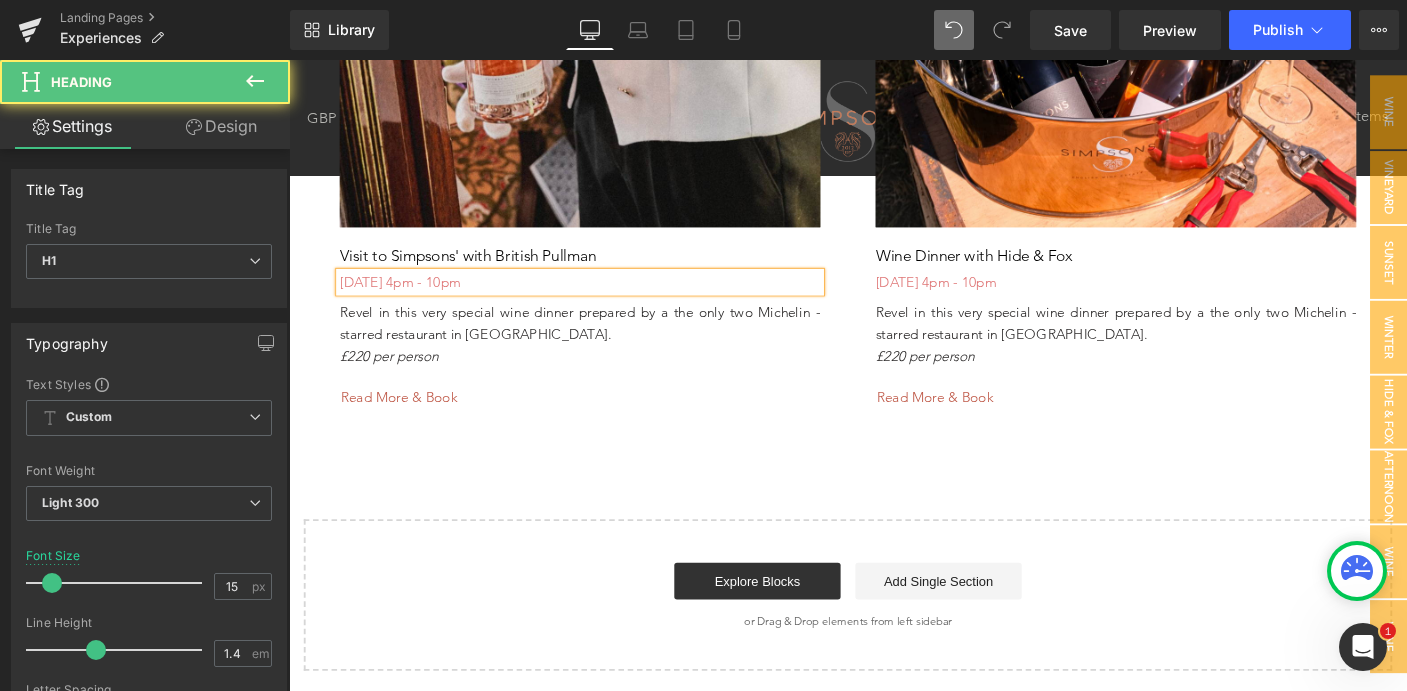 click on "[DATE] 4pm - 10pm" at bounding box center [604, 300] 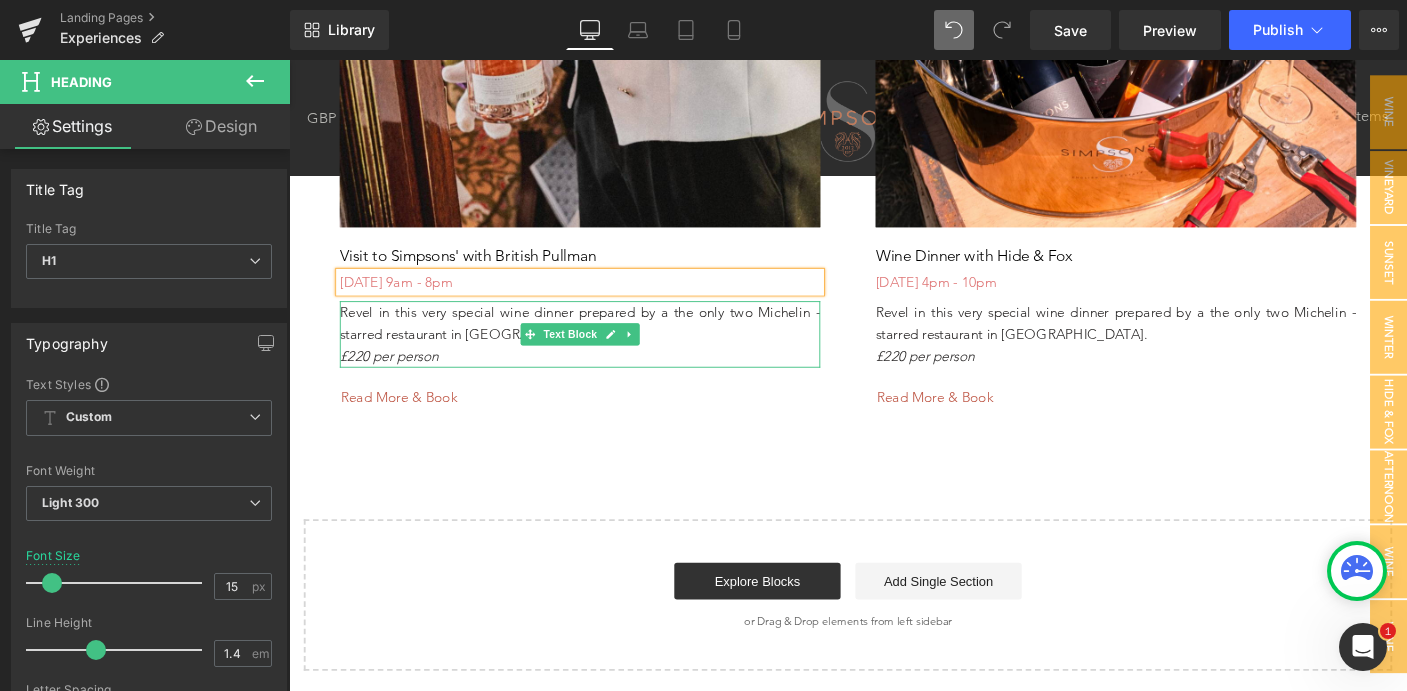 click on "Revel in this very special wine dinner prepared by a the only two Michelin - starred restaurant in [GEOGRAPHIC_DATA]." at bounding box center [604, 345] 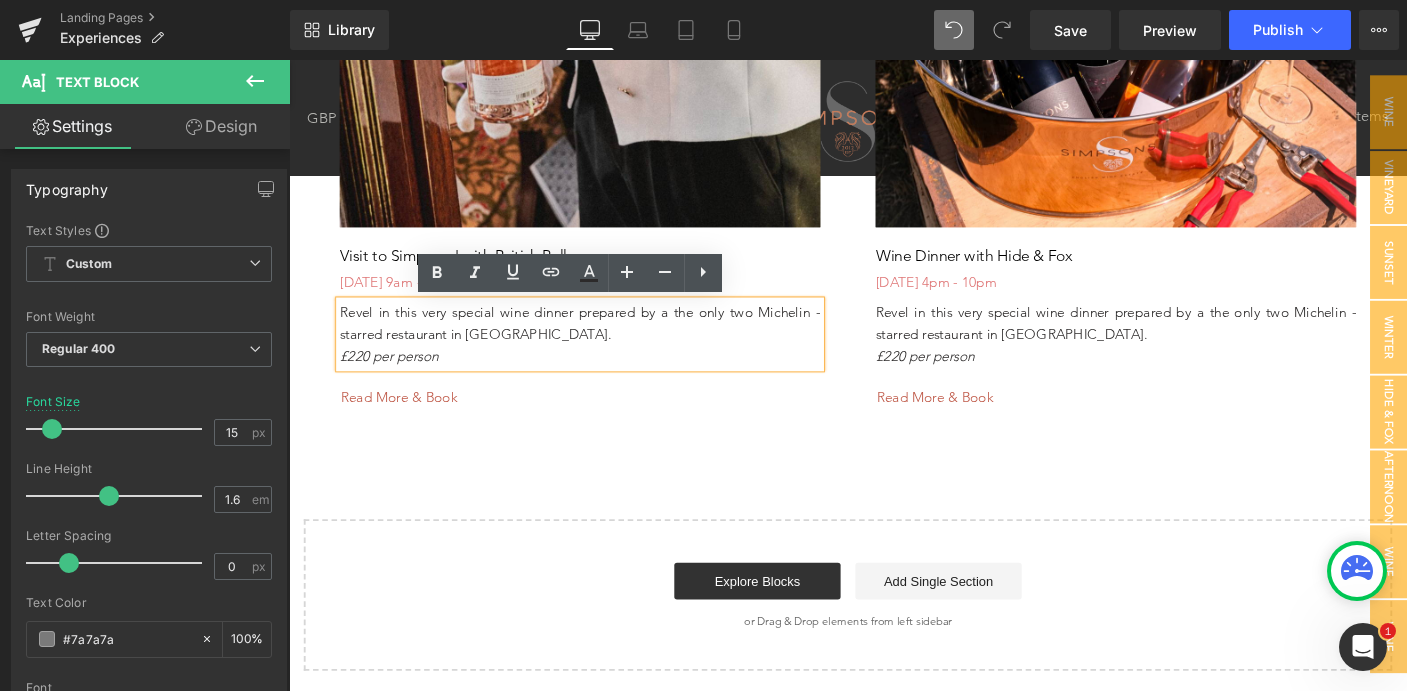 click on "Revel in this very special wine dinner prepared by a the only two Michelin - starred restaurant in [GEOGRAPHIC_DATA]." at bounding box center (604, 345) 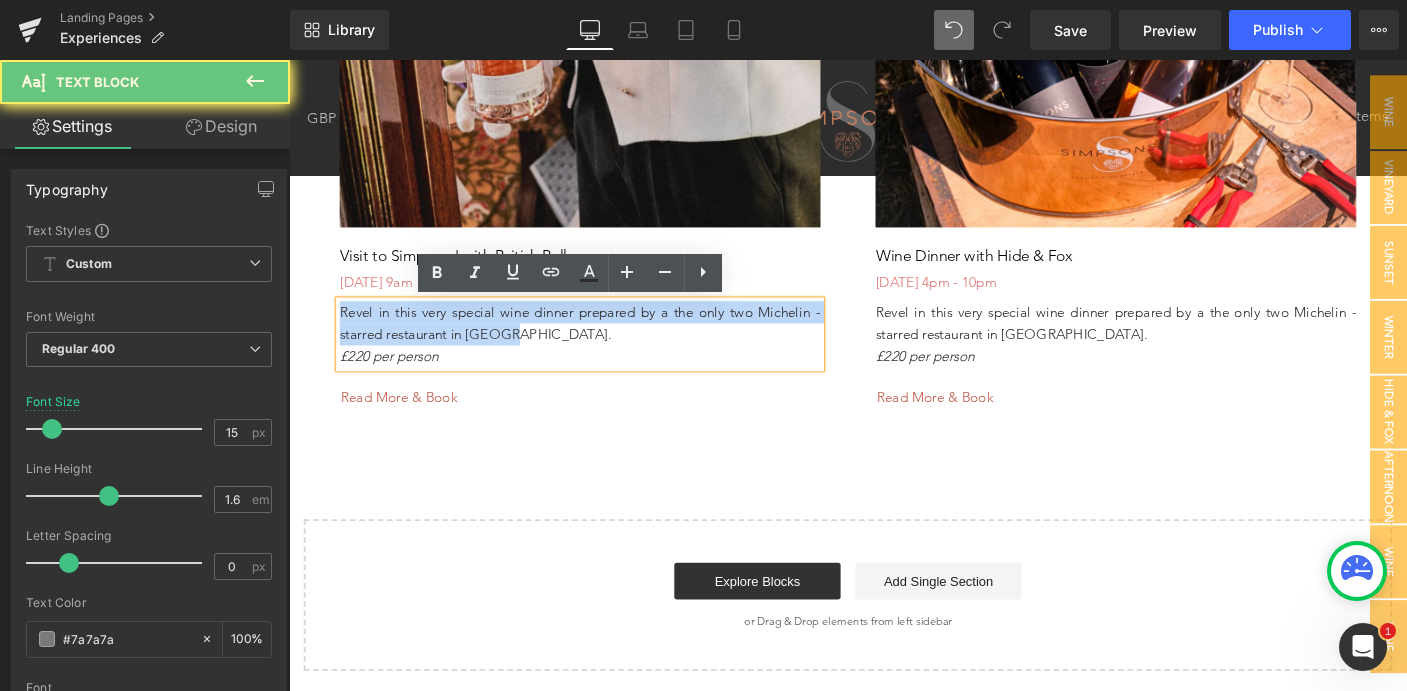 drag, startPoint x: 531, startPoint y: 351, endPoint x: 305, endPoint y: 334, distance: 226.63847 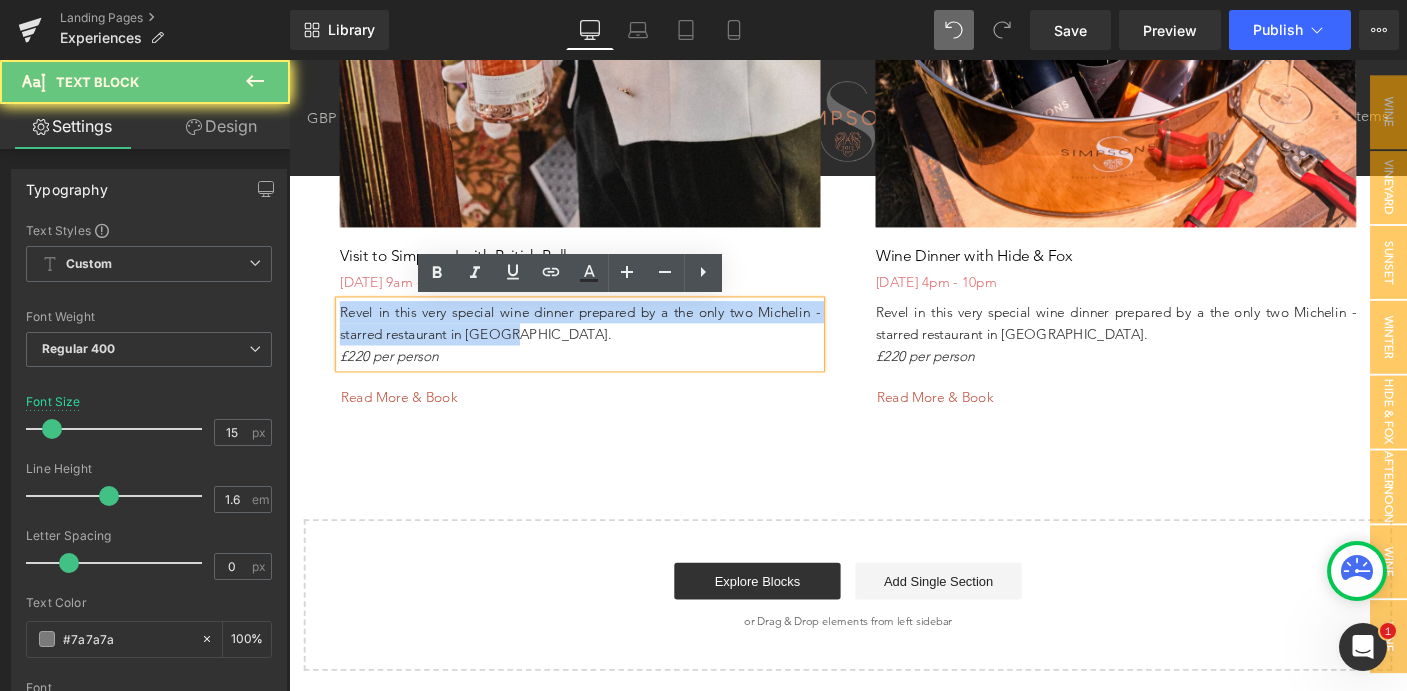 click on "Hero Banner         Visit to Simpsons' with British Pullman Heading         [DATE] 9am - 8pm Heading         Revel in this very special wine dinner prepared by a the only two Michelin - starred restaurant in [GEOGRAPHIC_DATA].  £220 per person Text Block         Read More & Book Button
Hero Banner         Wine Dinner with Hide & Fox Heading         [DATE] 4pm - 10pm Heading         Revel in this very special wine dinner prepared by a the only two Michelin - starred restaurant in [GEOGRAPHIC_DATA].  £220 per person Text Block         Read More & Book Button         Row" at bounding box center [894, 73] 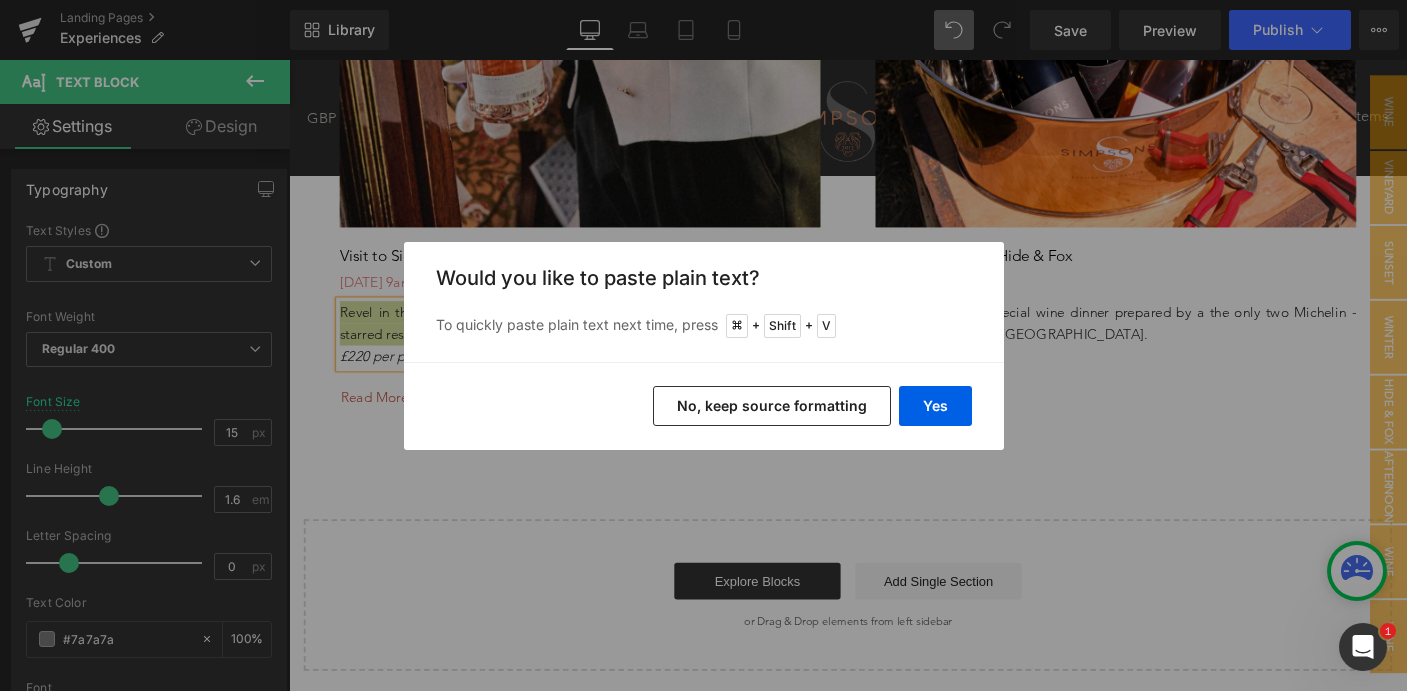 click on "No, keep source formatting" at bounding box center (772, 406) 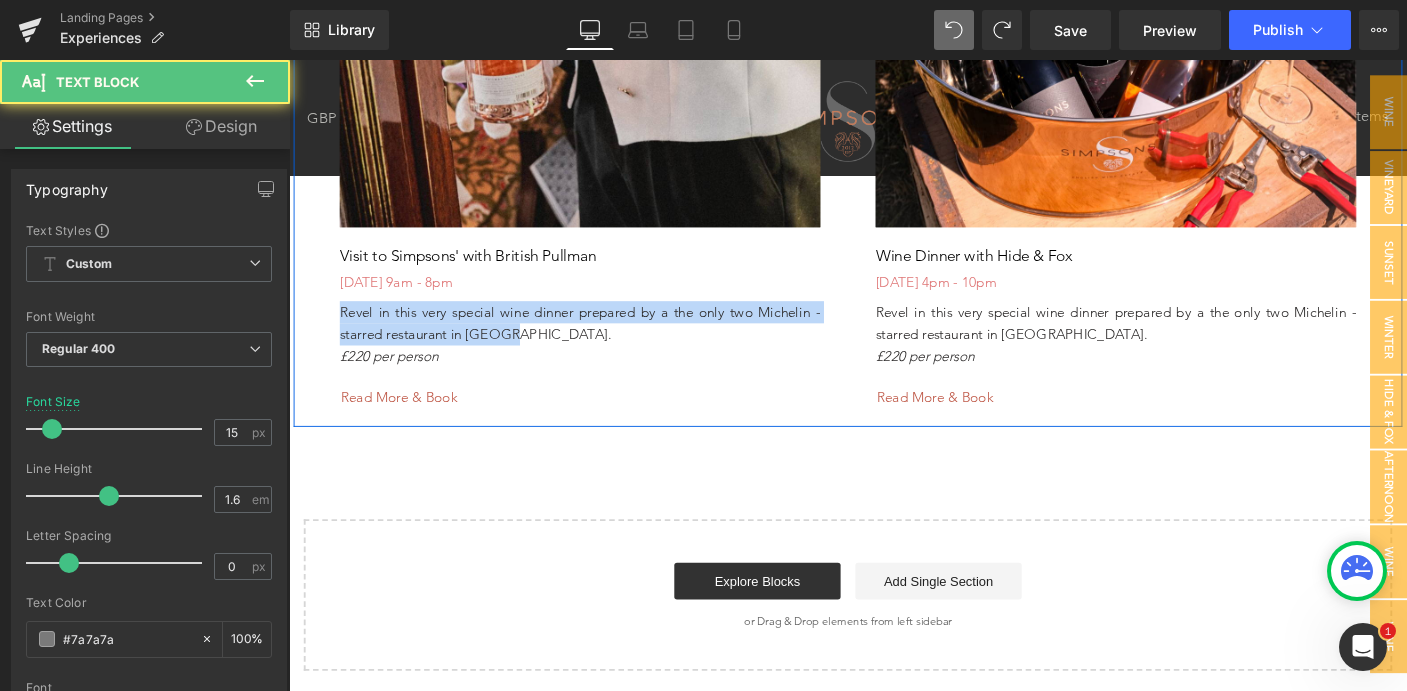 drag, startPoint x: 527, startPoint y: 355, endPoint x: 322, endPoint y: 315, distance: 208.86598 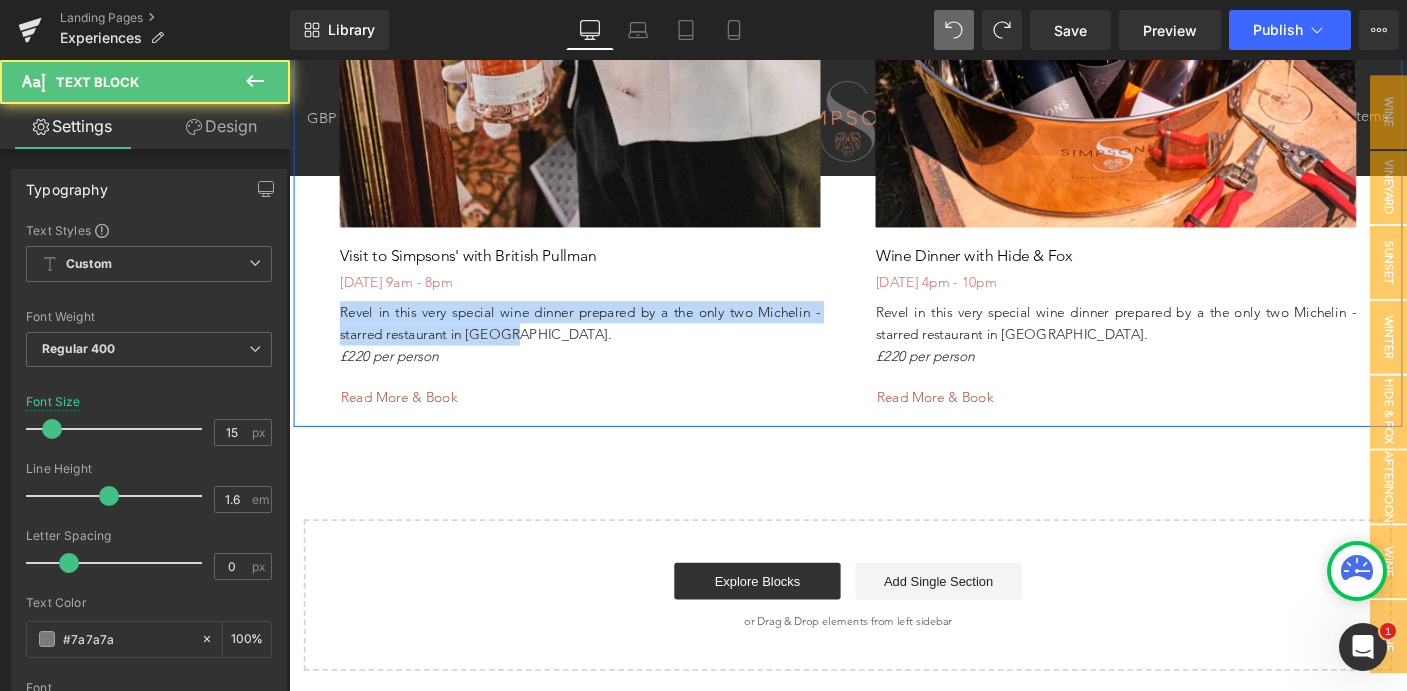 click on "Hero Banner         Visit to Simpsons' with British Pullman Heading         [DATE] 9am - 8pm Heading         Revel in this very special wine dinner prepared by a the only two Michelin - starred restaurant in [GEOGRAPHIC_DATA].  £220 per person Text Block         Read More & Book Button" at bounding box center (604, 83) 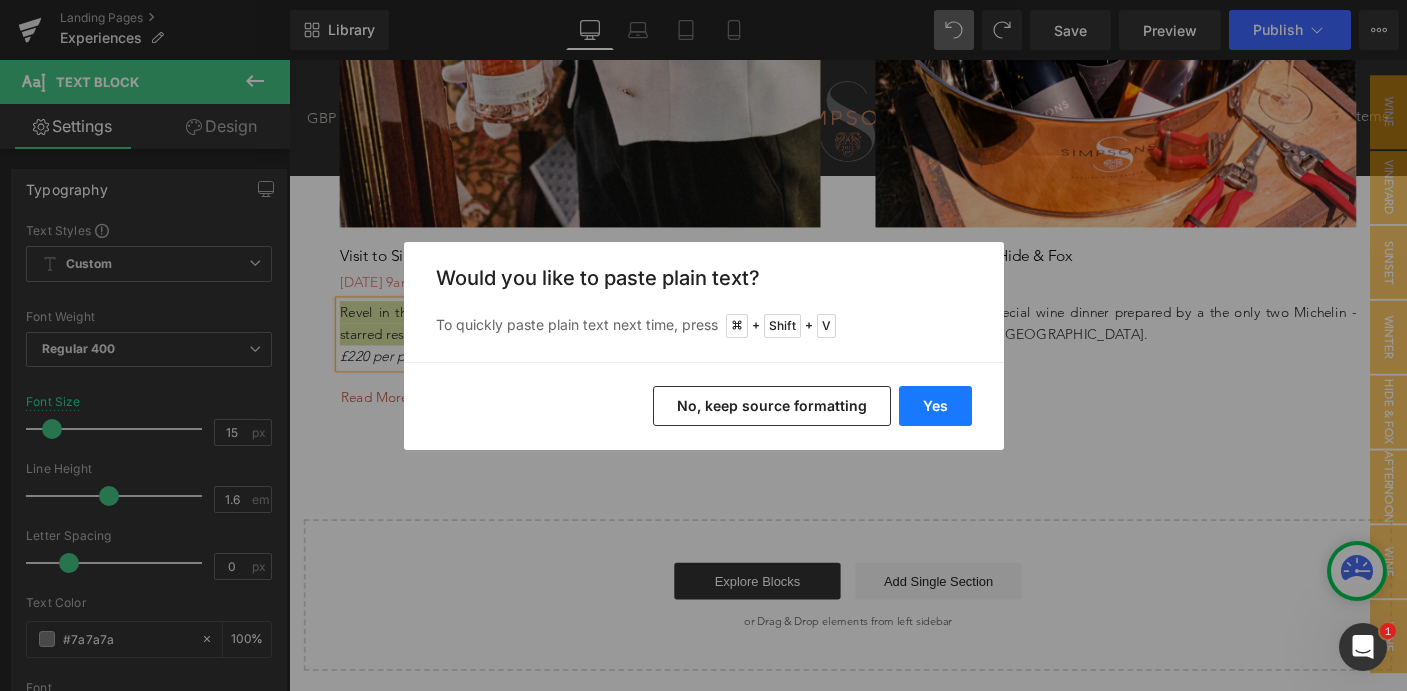 click on "Yes" at bounding box center [935, 406] 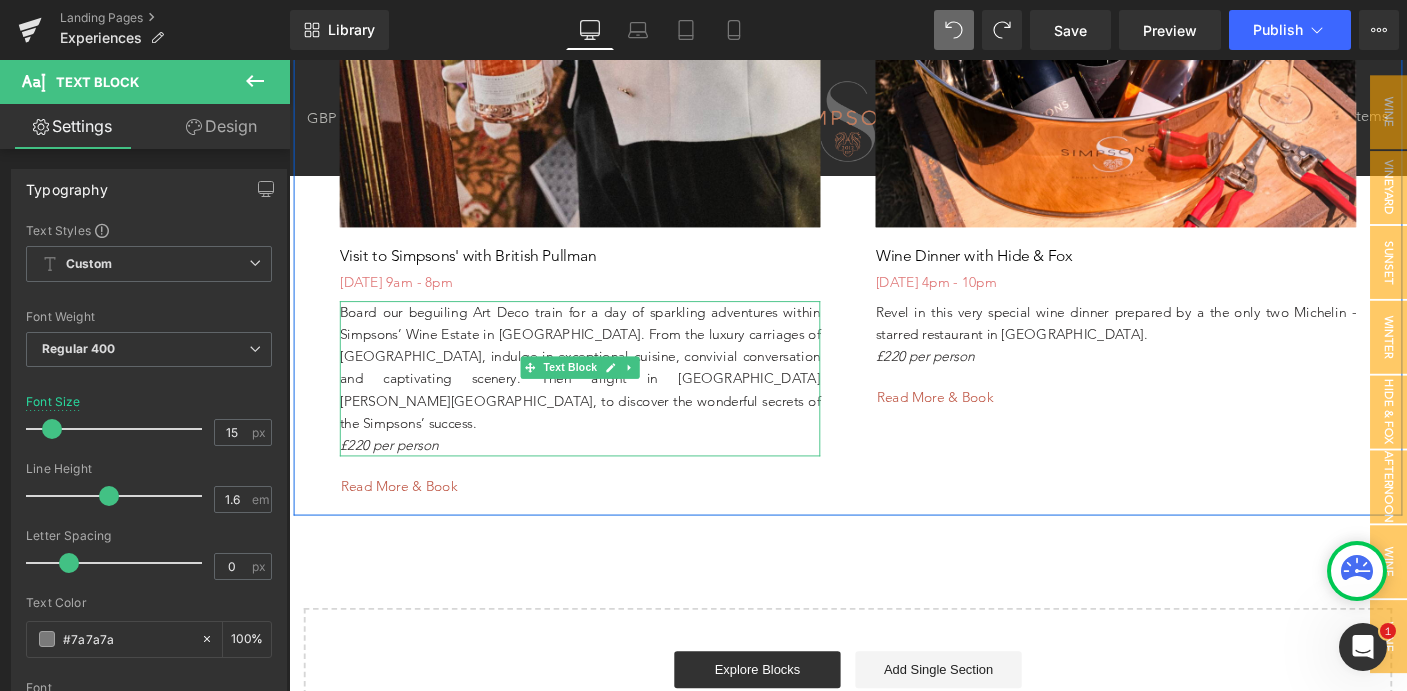 click on "Board our beguiling Art Deco train for a day of sparkling adventures within Simpsons’ Wine Estate in [GEOGRAPHIC_DATA]. From the luxury carriages of [GEOGRAPHIC_DATA], indulge in exceptional cuisine, convivial conversation and captivating scenery. Then alight in [GEOGRAPHIC_DATA][PERSON_NAME][GEOGRAPHIC_DATA], to discover the wonderful secrets of the Simpsons’ success." at bounding box center [604, 392] 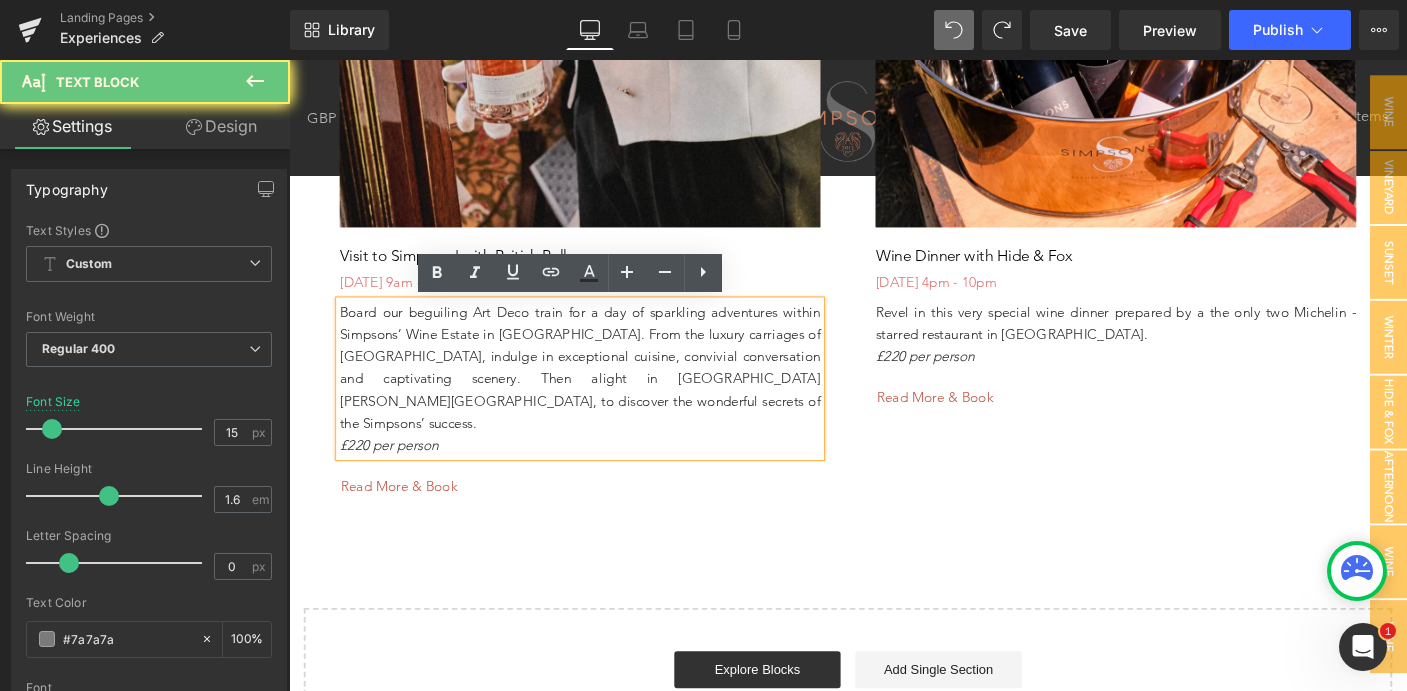 click on "Board our beguiling Art Deco train for a day of sparkling adventures within Simpsons’ Wine Estate in [GEOGRAPHIC_DATA]. From the luxury carriages of [GEOGRAPHIC_DATA], indulge in exceptional cuisine, convivial conversation and captivating scenery. Then alight in [GEOGRAPHIC_DATA][PERSON_NAME][GEOGRAPHIC_DATA], to discover the wonderful secrets of the Simpsons’ success." at bounding box center [604, 392] 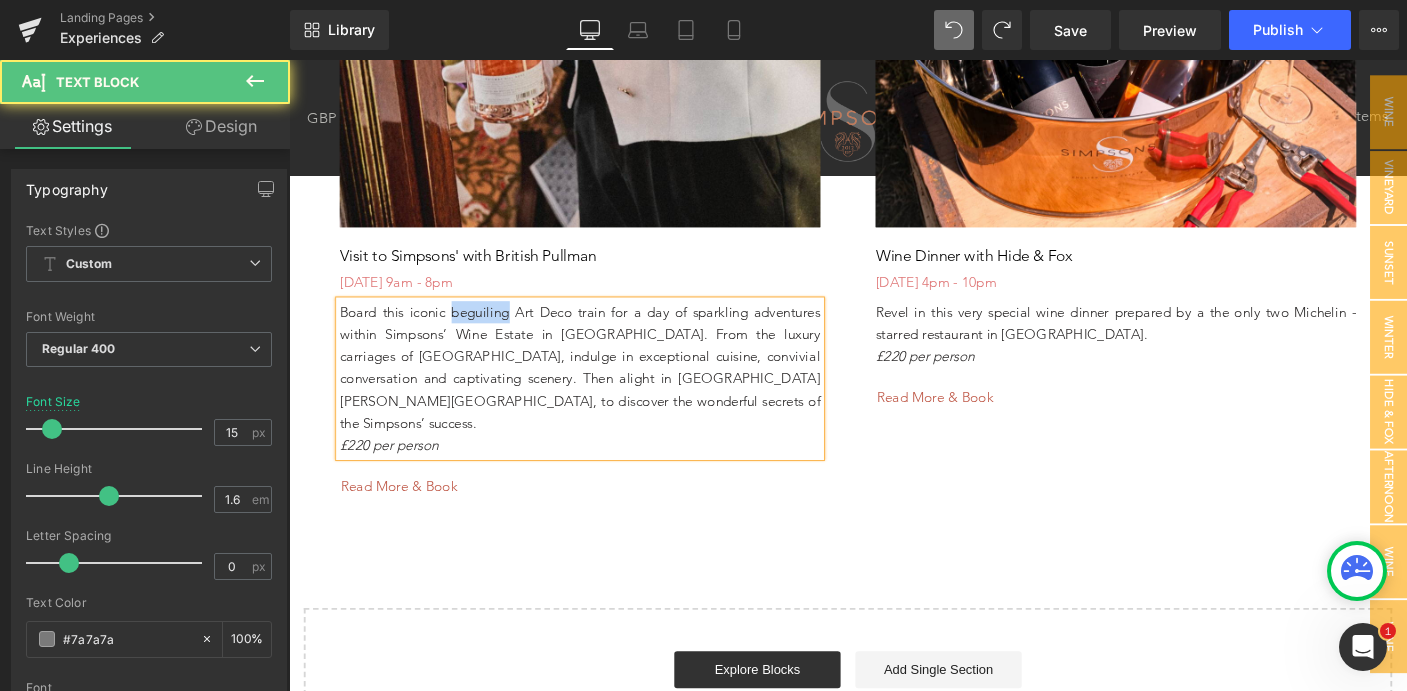 drag, startPoint x: 464, startPoint y: 331, endPoint x: 527, endPoint y: 331, distance: 63 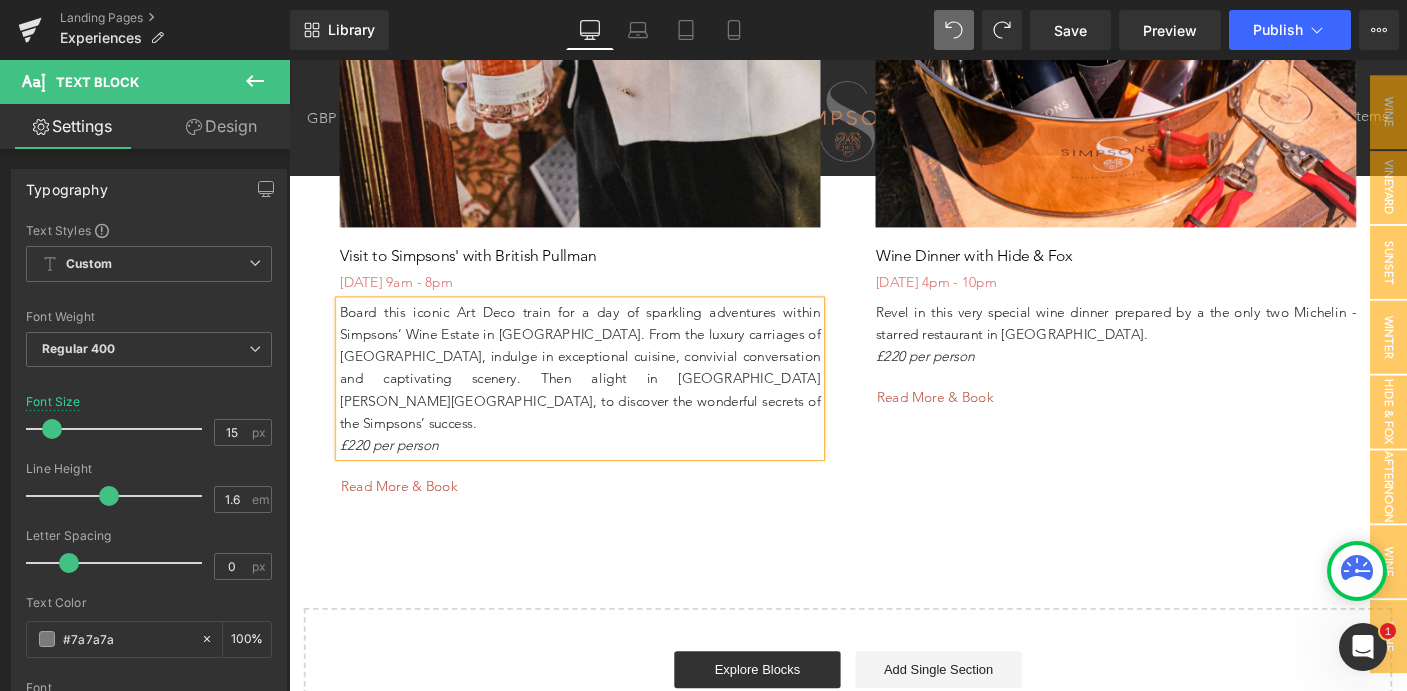 click on "£220 per person" at bounding box center [604, 477] 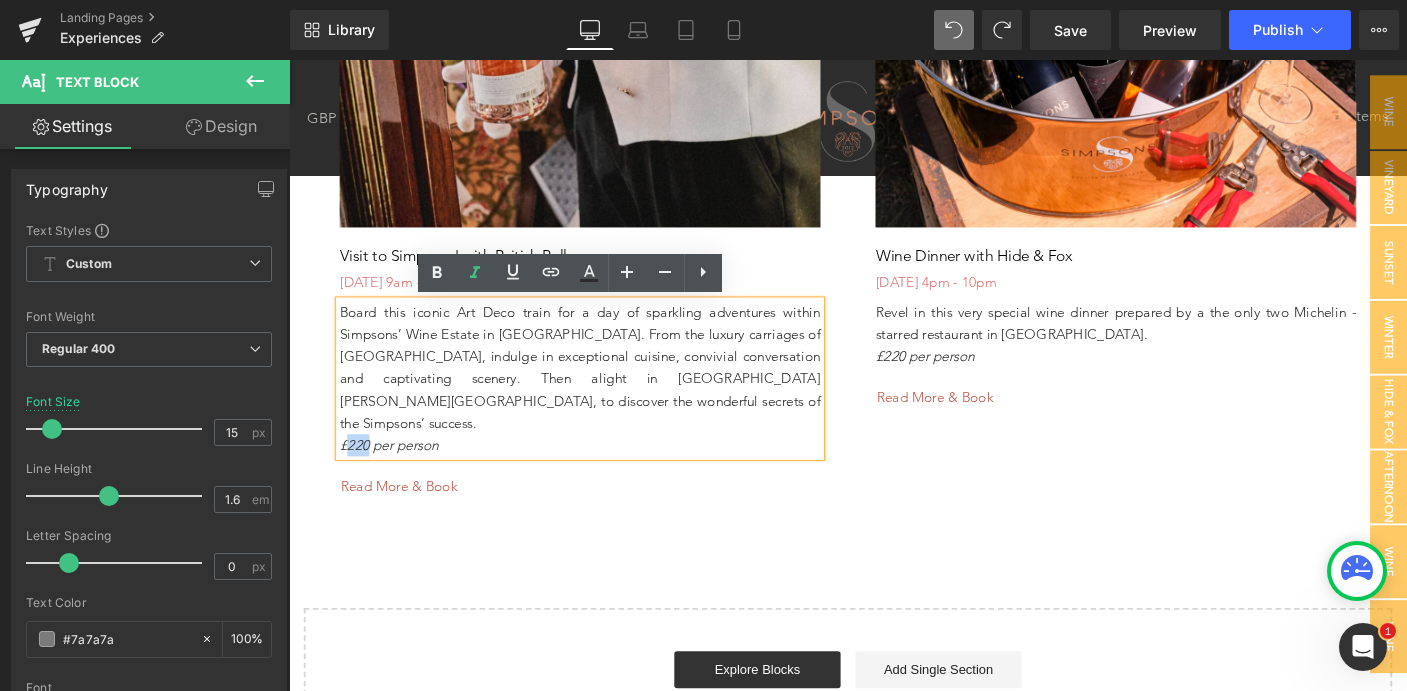 drag, startPoint x: 374, startPoint y: 455, endPoint x: 353, endPoint y: 454, distance: 21.023796 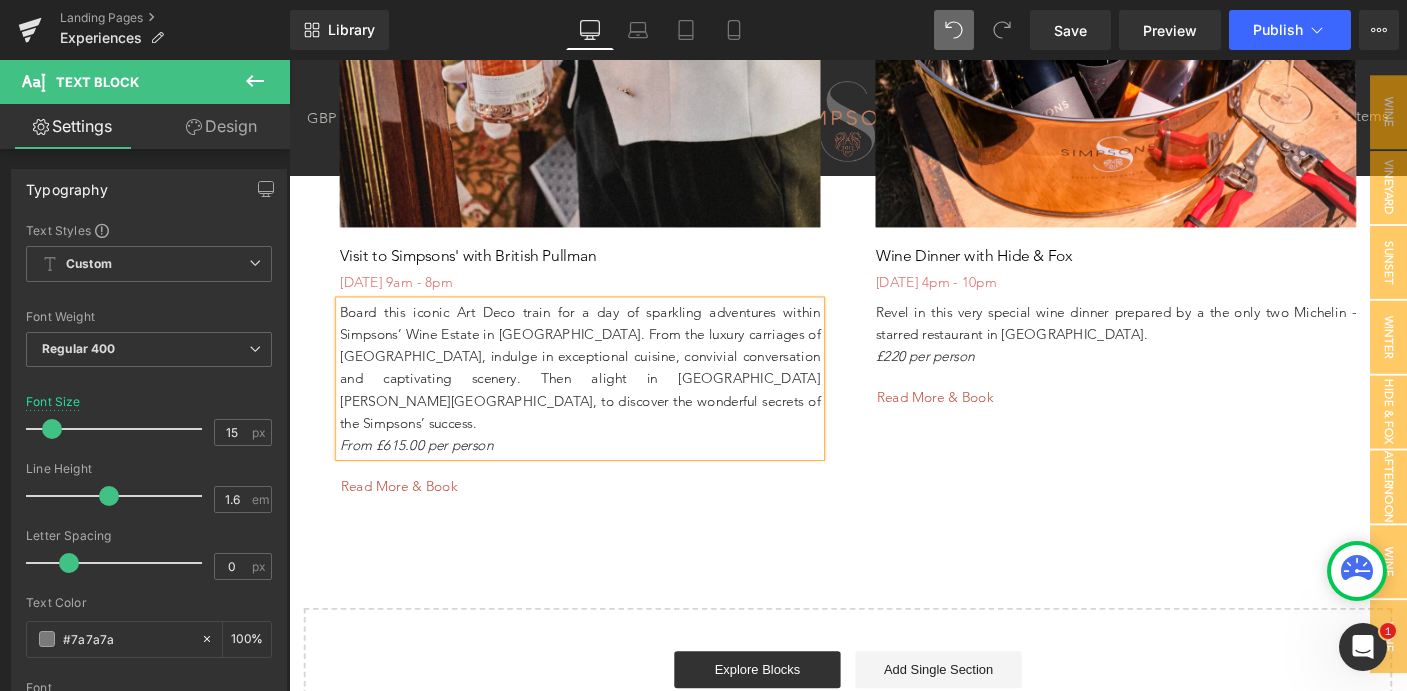 click on "Read More & Book" at bounding box center (609, 520) 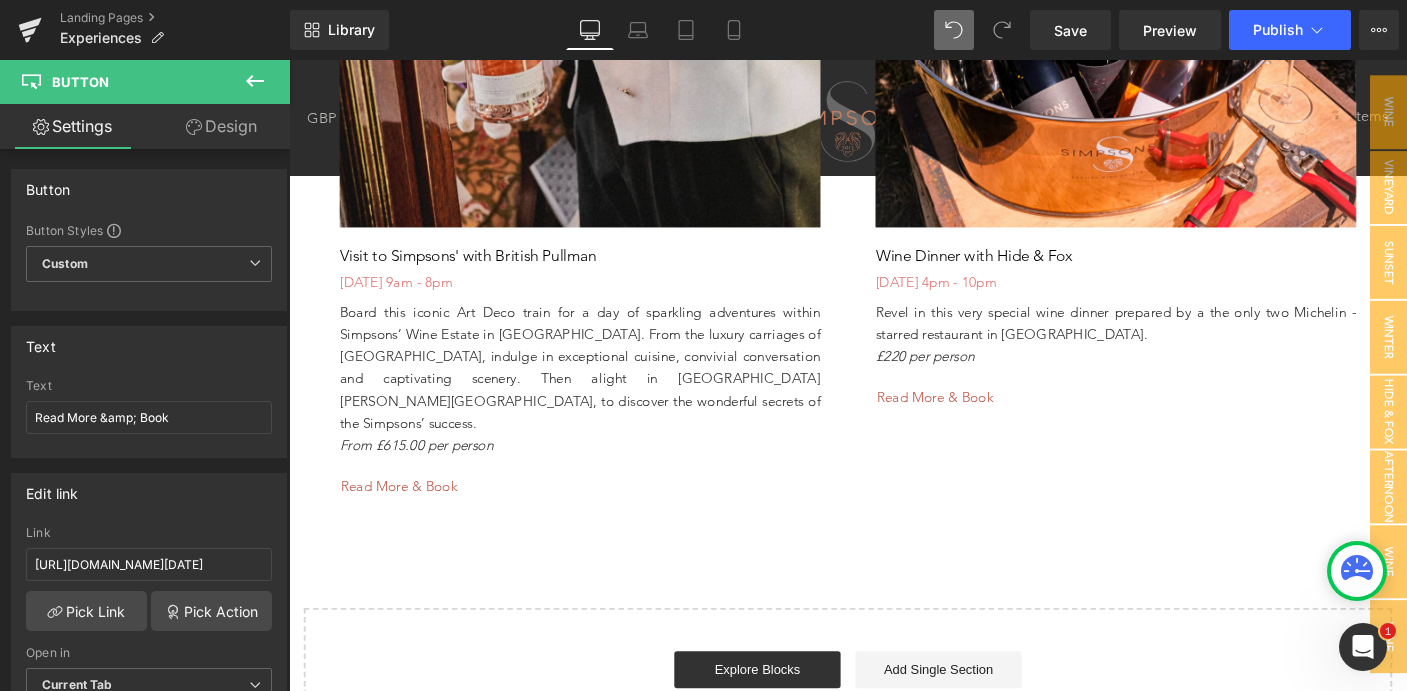 click on "Text Block
Hero Banner
Hero Banner         Experiences Heading         A warm welcome to Simpsons' Wine Estate Heading         We are delighted to be able to open our Estate and invite guests to share in the beauty of the Simpsons' vineyards and taste our award-winning wines.  Our Events Team has carefully curated a range of experiences for you to book onto.  Discover more about our events below - we very much look forward to welcoming you to  Simpsons' Wine Estate. For any queries do email:  [EMAIL_ADDRESS][DOMAIN_NAME]  or call  [PHONE_NUMBER]  and we will be happy to assist you.  We thank you for your understanding." at bounding box center [894, -1166] 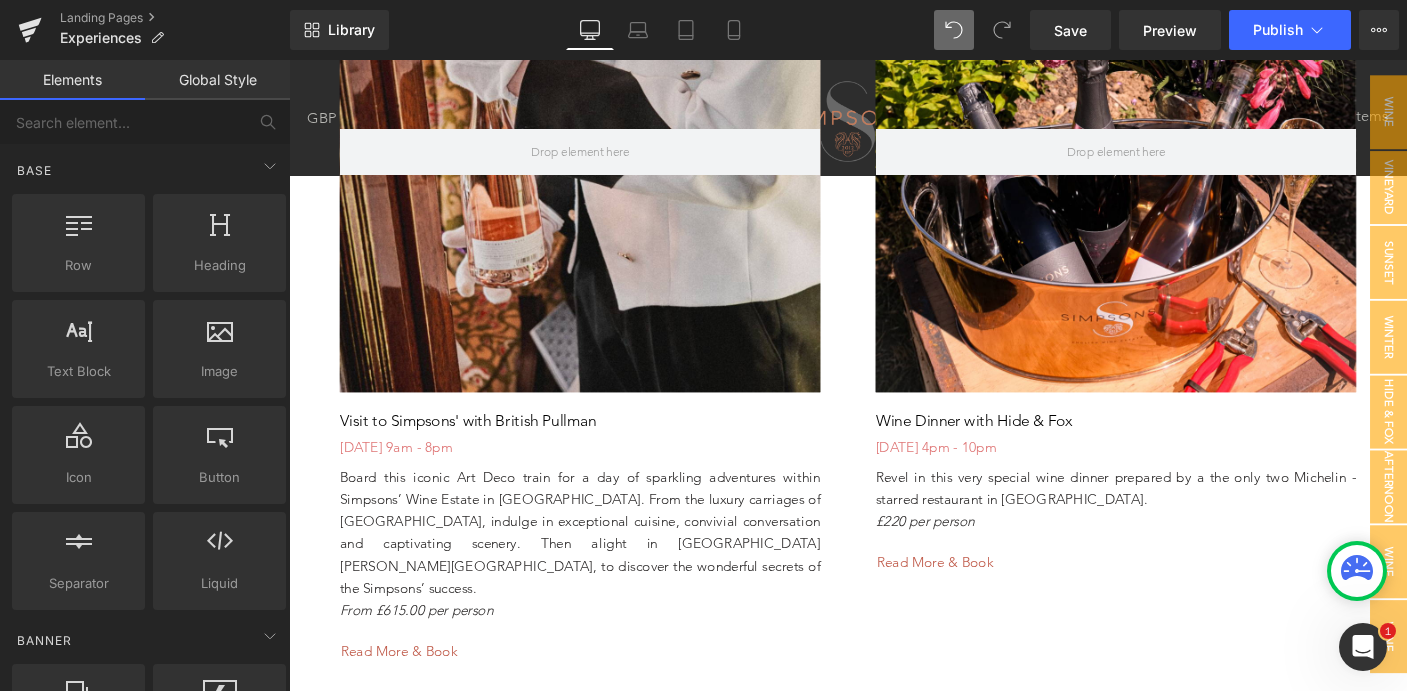 scroll, scrollTop: 2958, scrollLeft: 0, axis: vertical 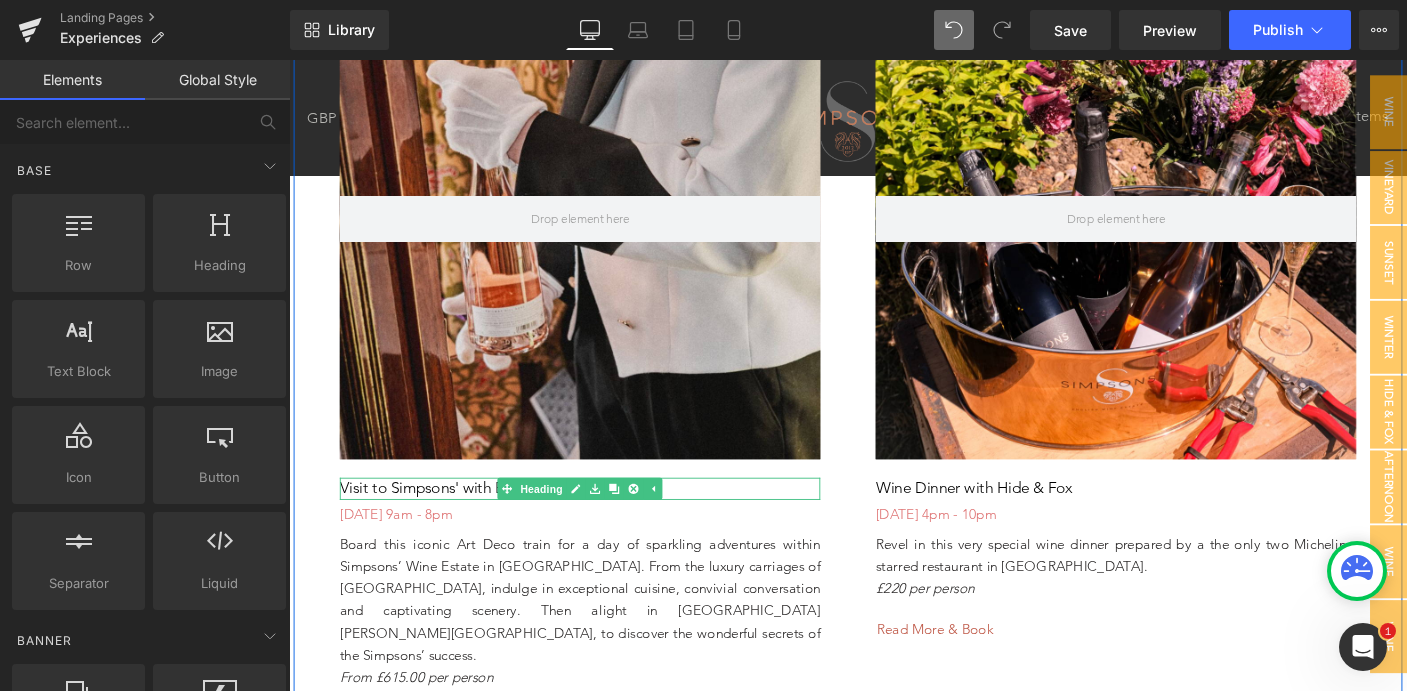 click on "Visit to Simpsons' with British Pullman" at bounding box center [604, 524] 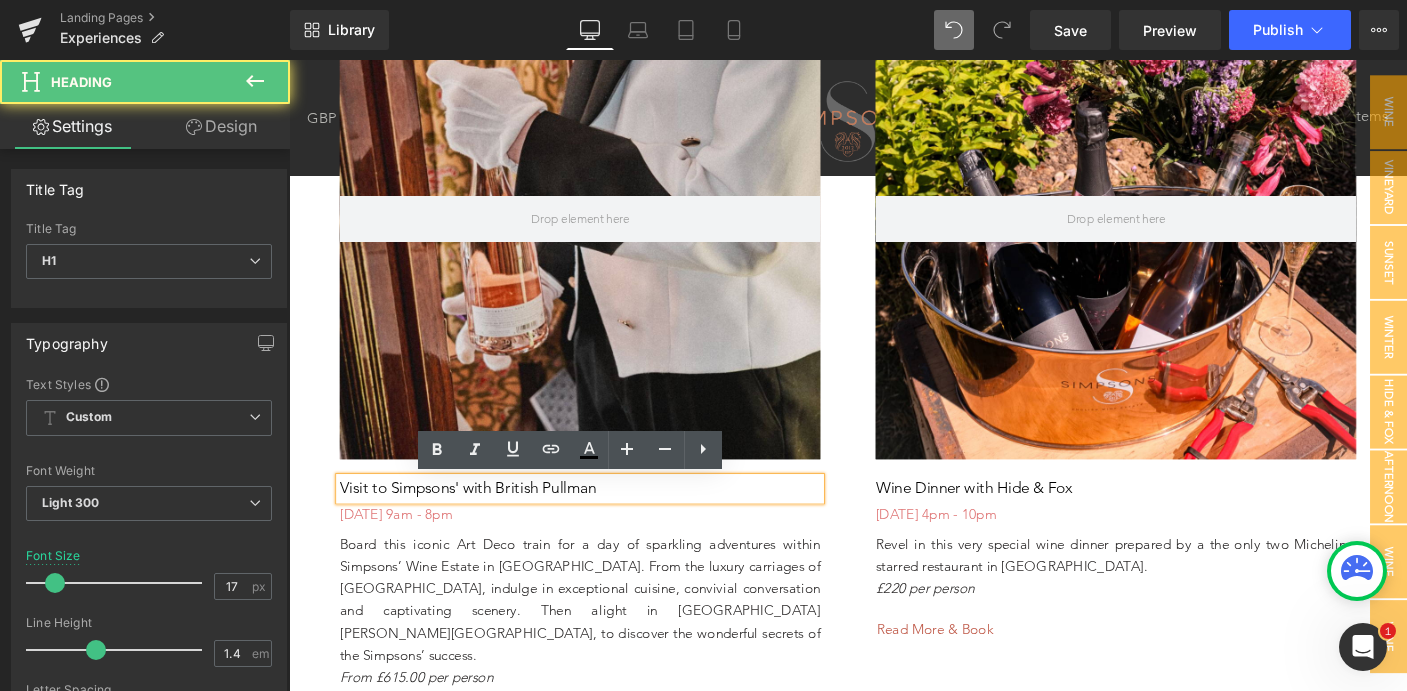 click on "Visit to Simpsons' with British Pullman" at bounding box center [604, 524] 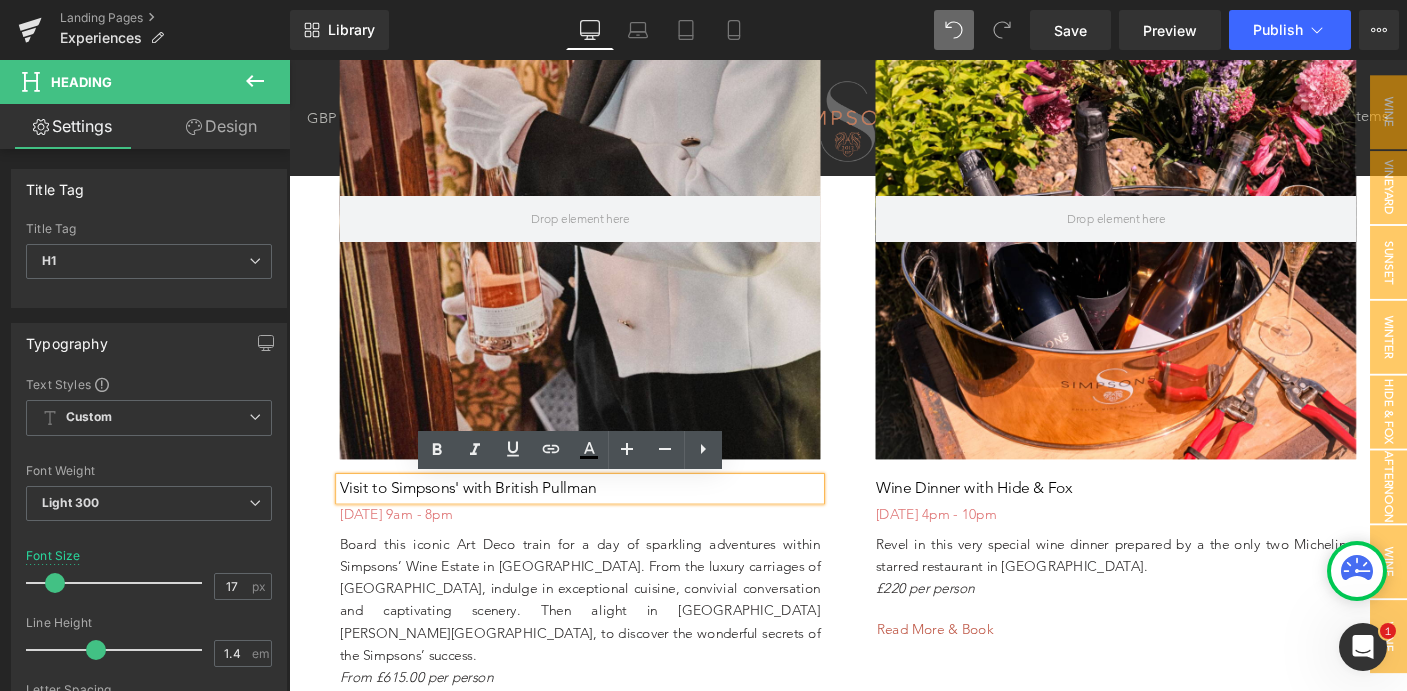 click on "Visit to Simpsons' with British Pullman" at bounding box center [604, 524] 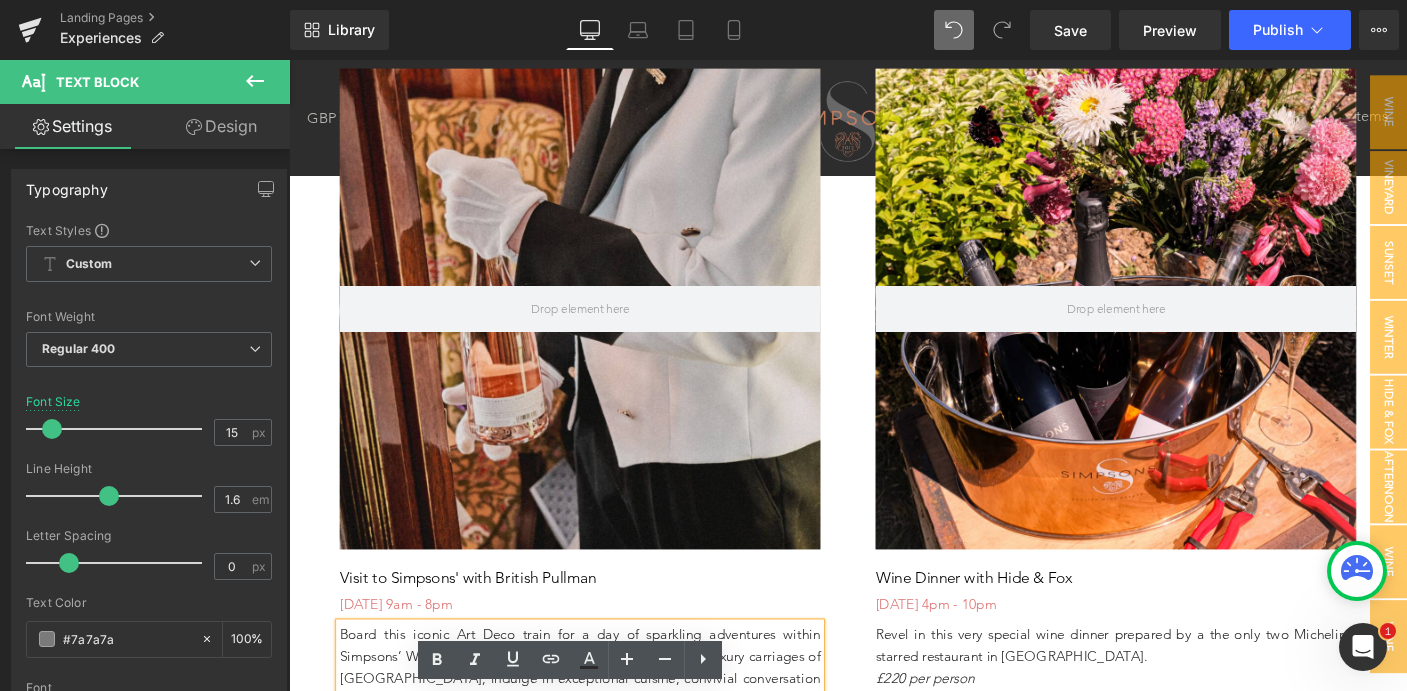 scroll, scrollTop: 2936, scrollLeft: 0, axis: vertical 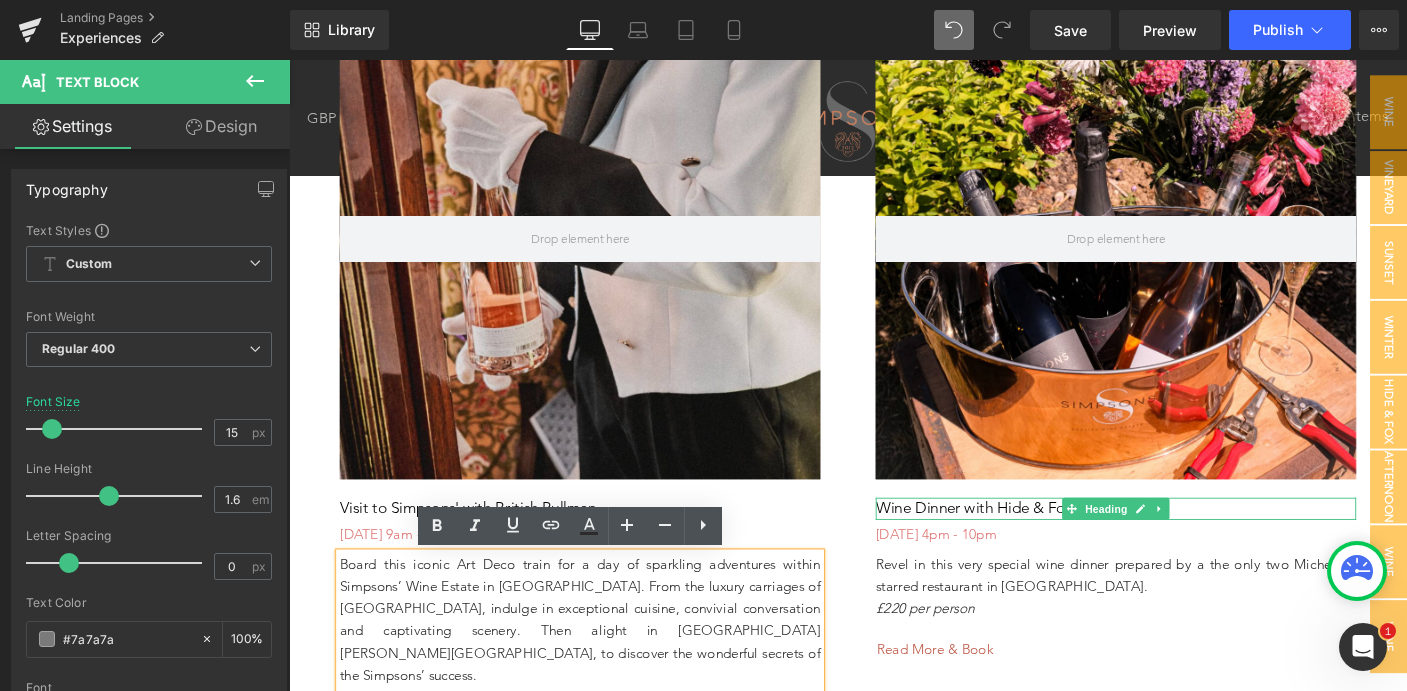 click on "Wine Dinner with Hide & Fox" at bounding box center [1184, 546] 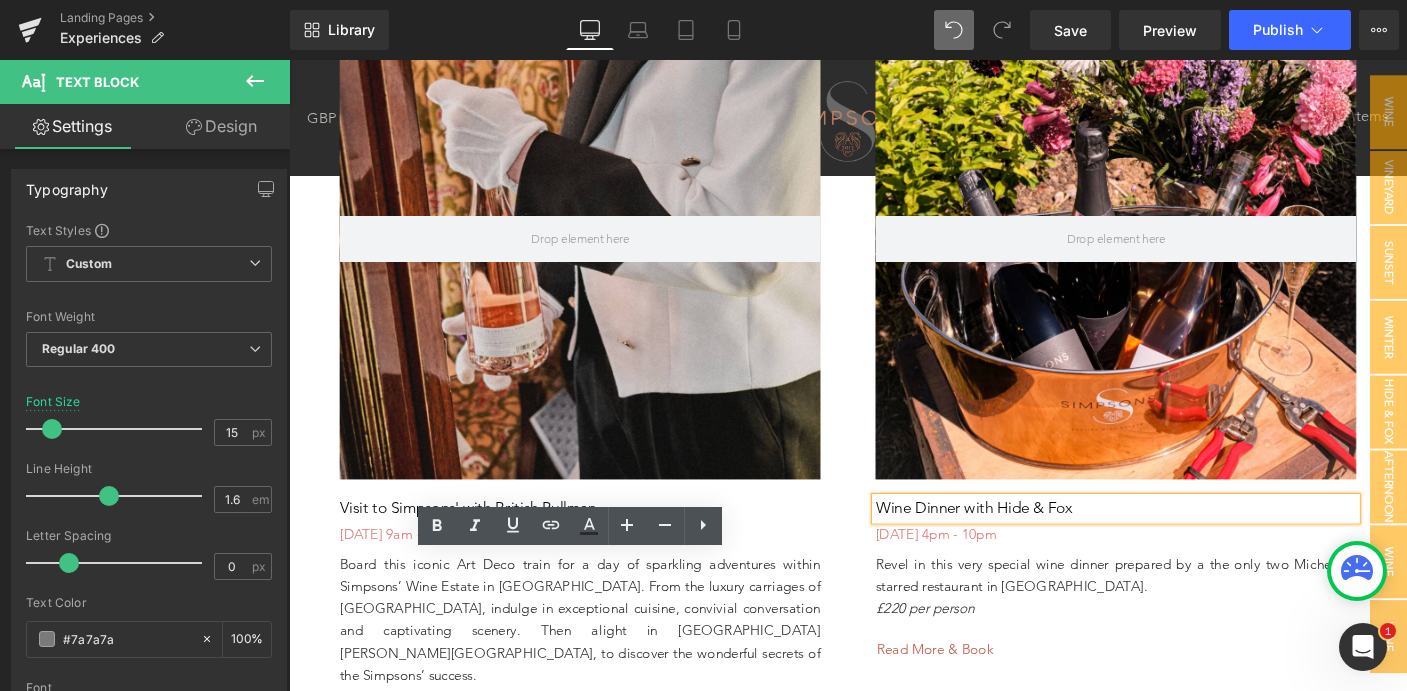click on "Wine Dinner with Hide & Fox" at bounding box center (1184, 546) 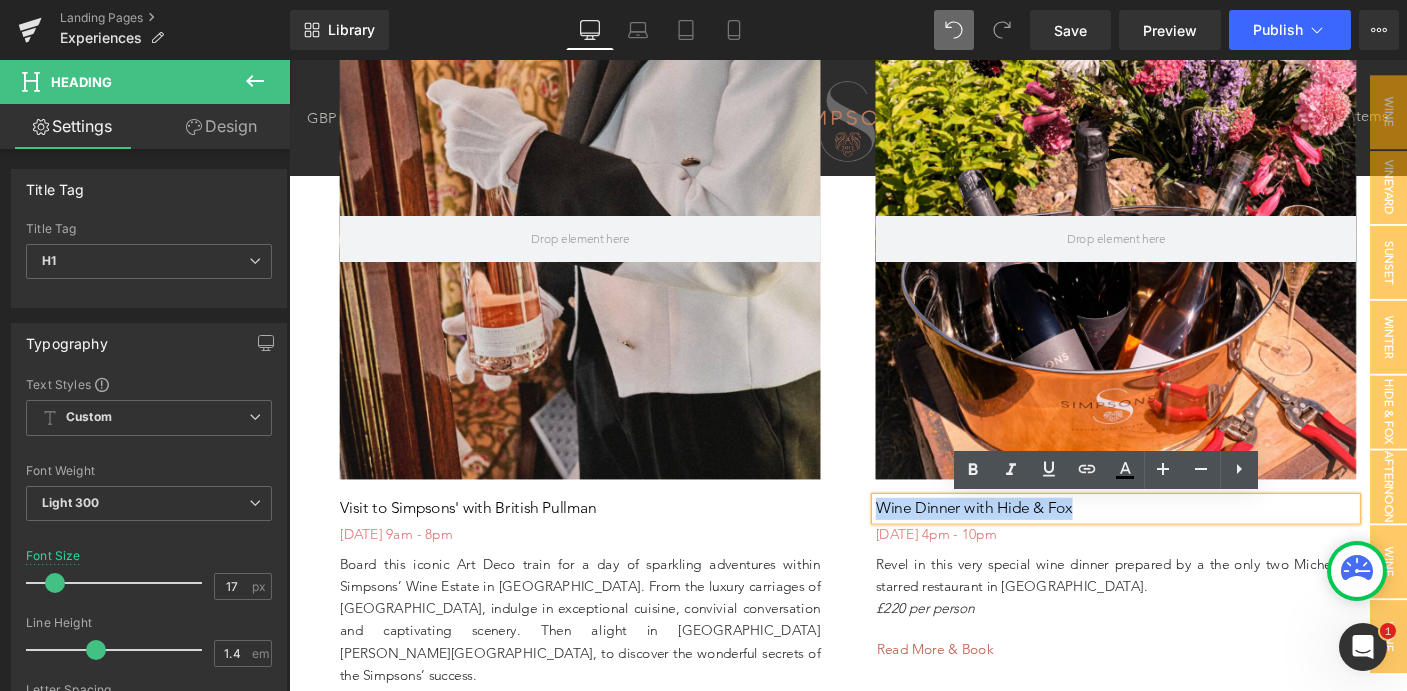 drag, startPoint x: 1166, startPoint y: 541, endPoint x: 873, endPoint y: 525, distance: 293.43652 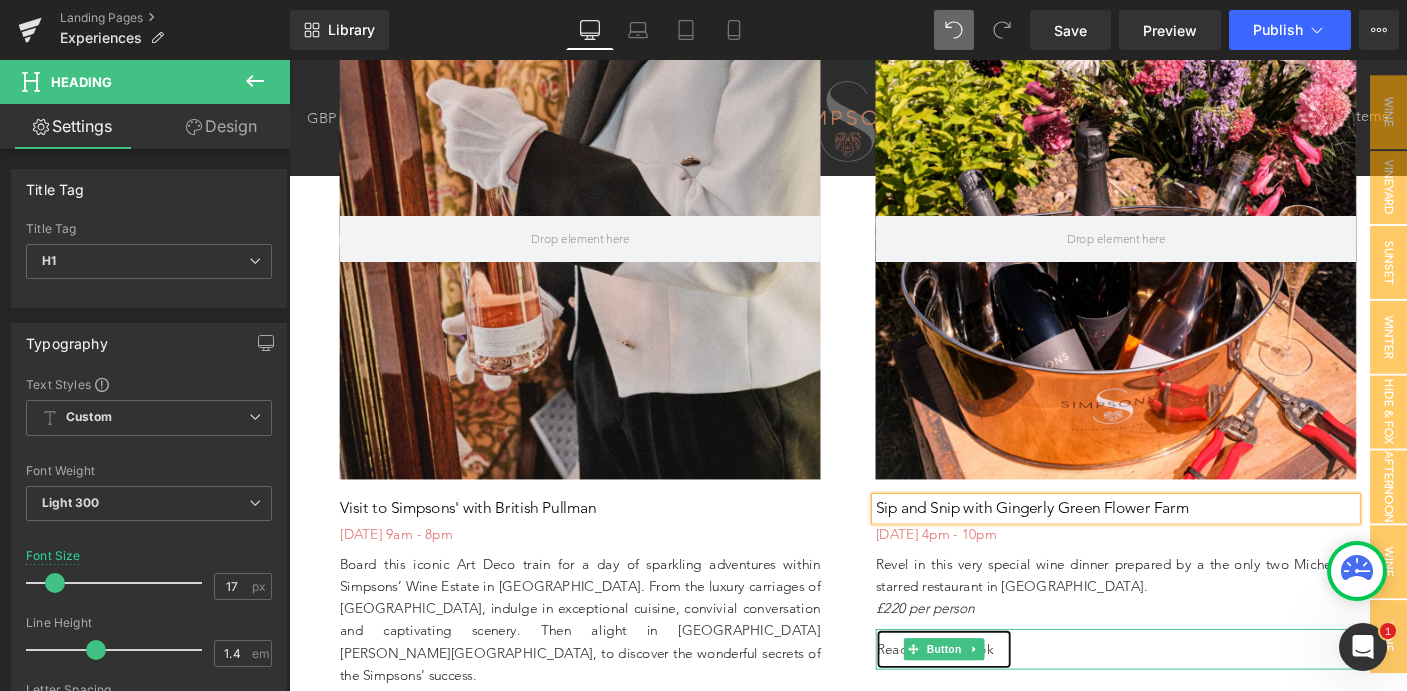 click on "Read More & Book" at bounding box center [988, 697] 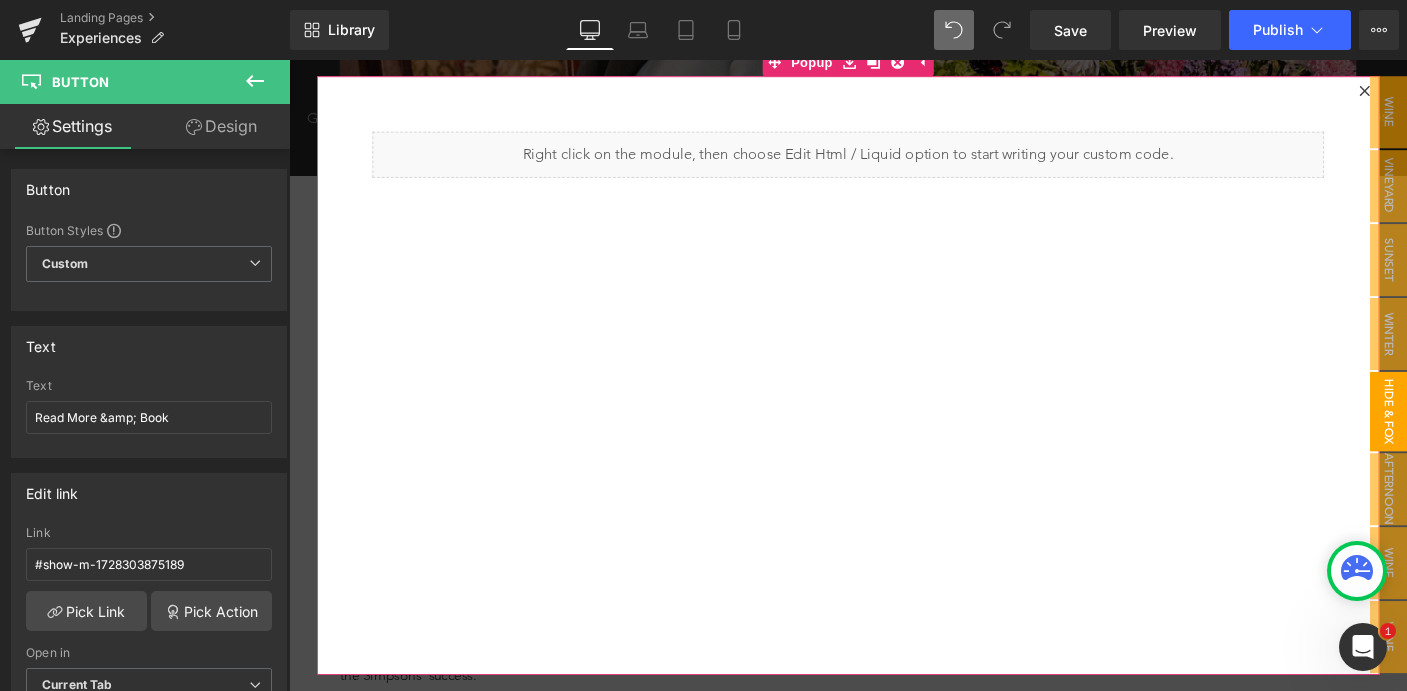 click 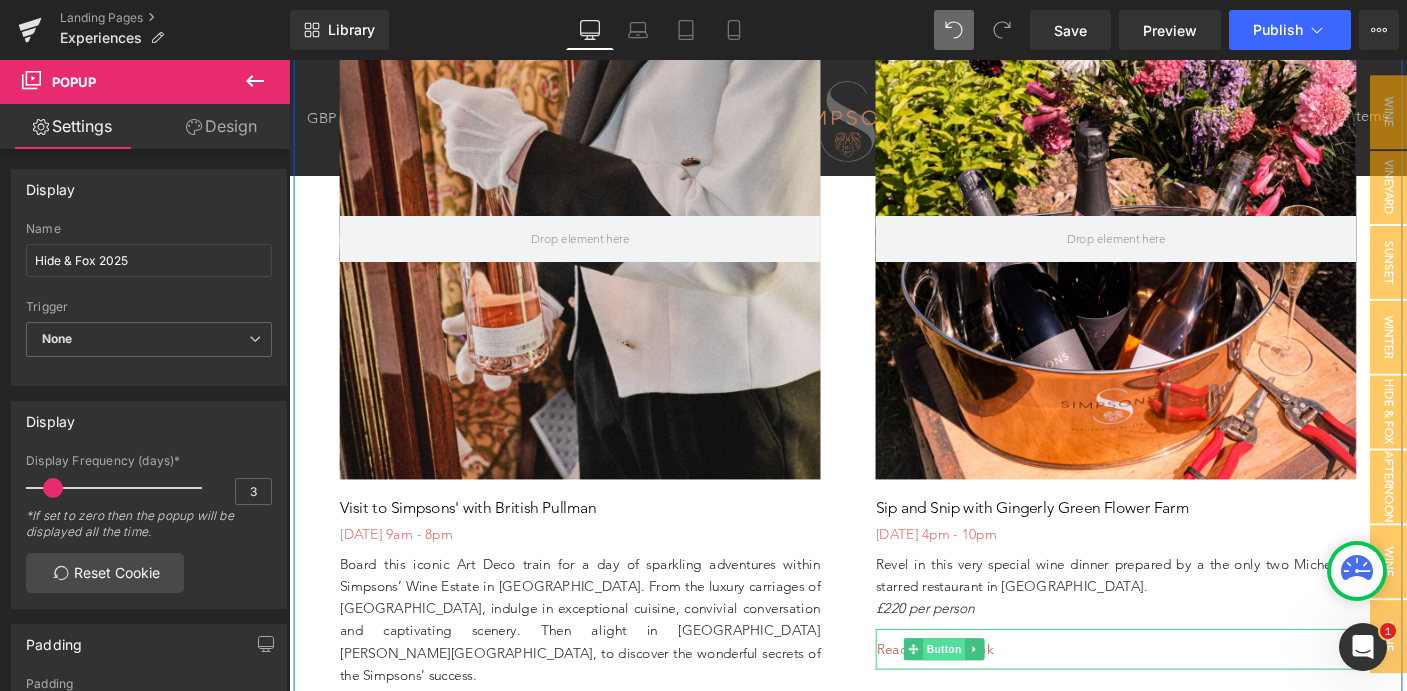 click on "Button" at bounding box center [998, 698] 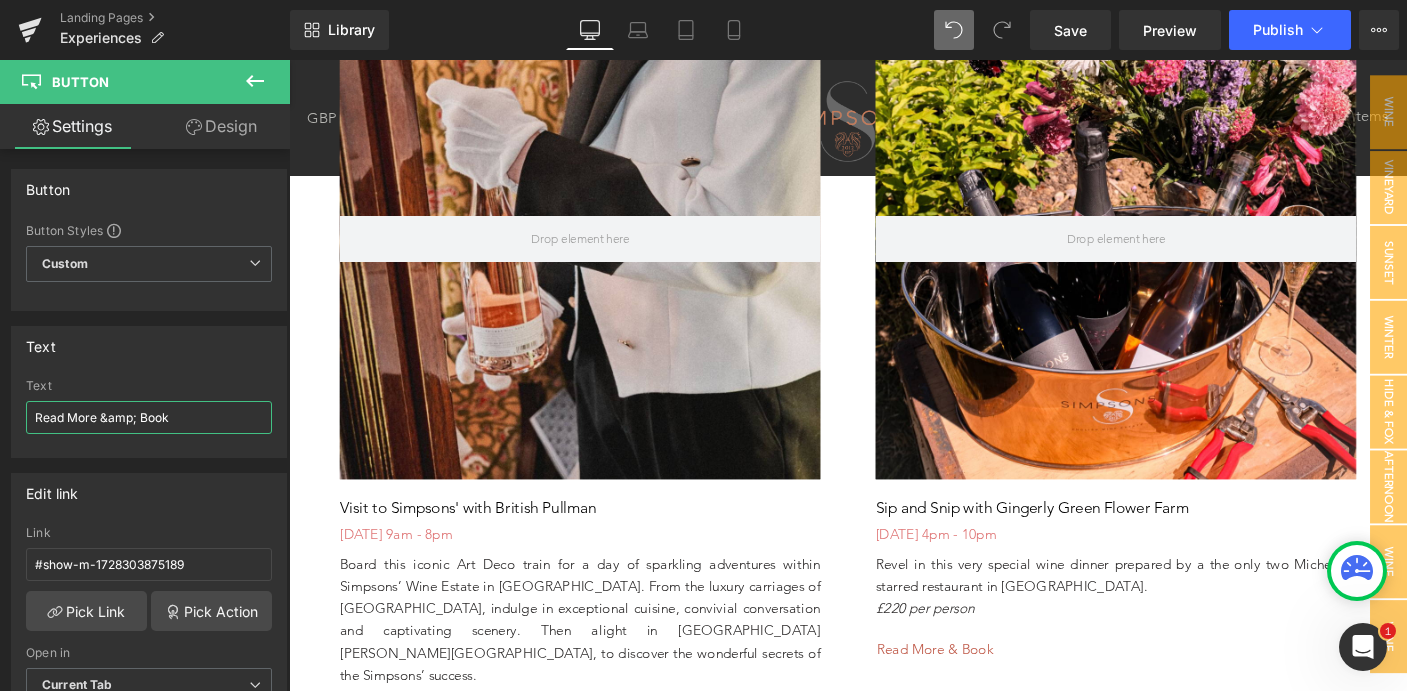 drag, startPoint x: 189, startPoint y: 420, endPoint x: -33, endPoint y: 389, distance: 224.15396 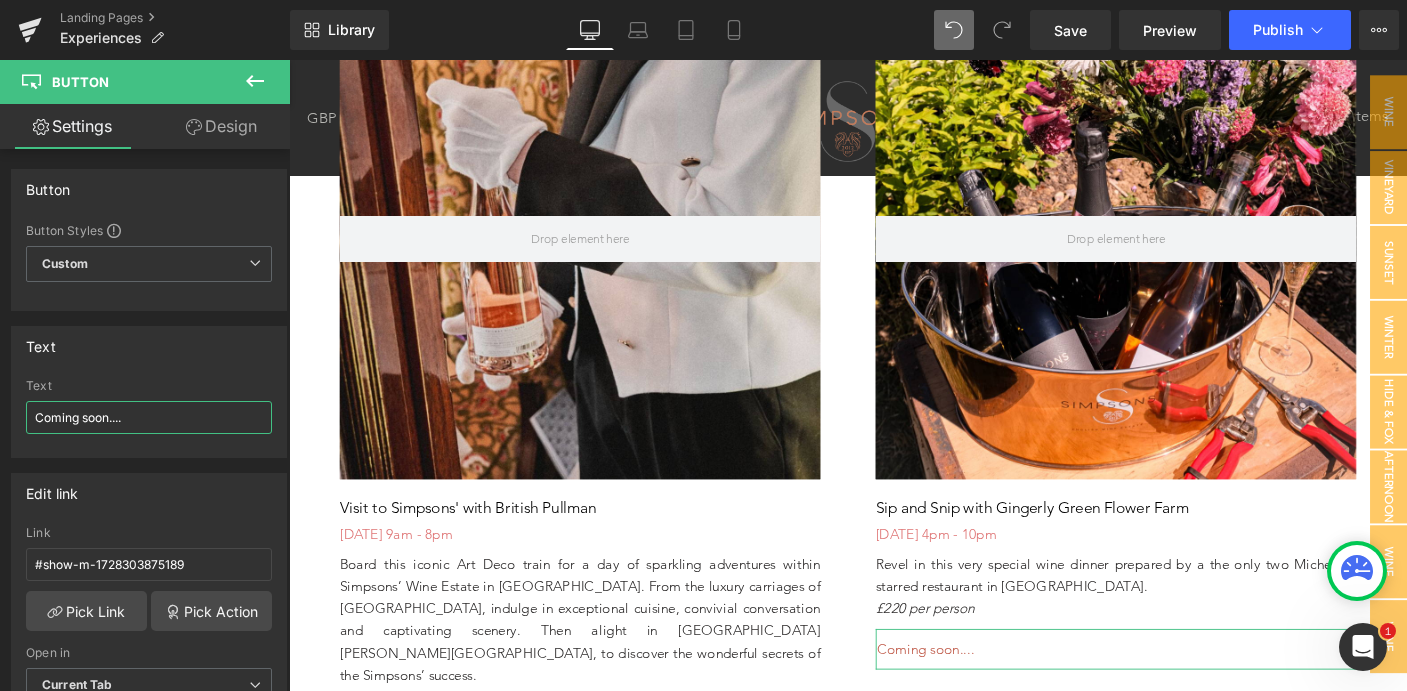 type on "Coming soon...." 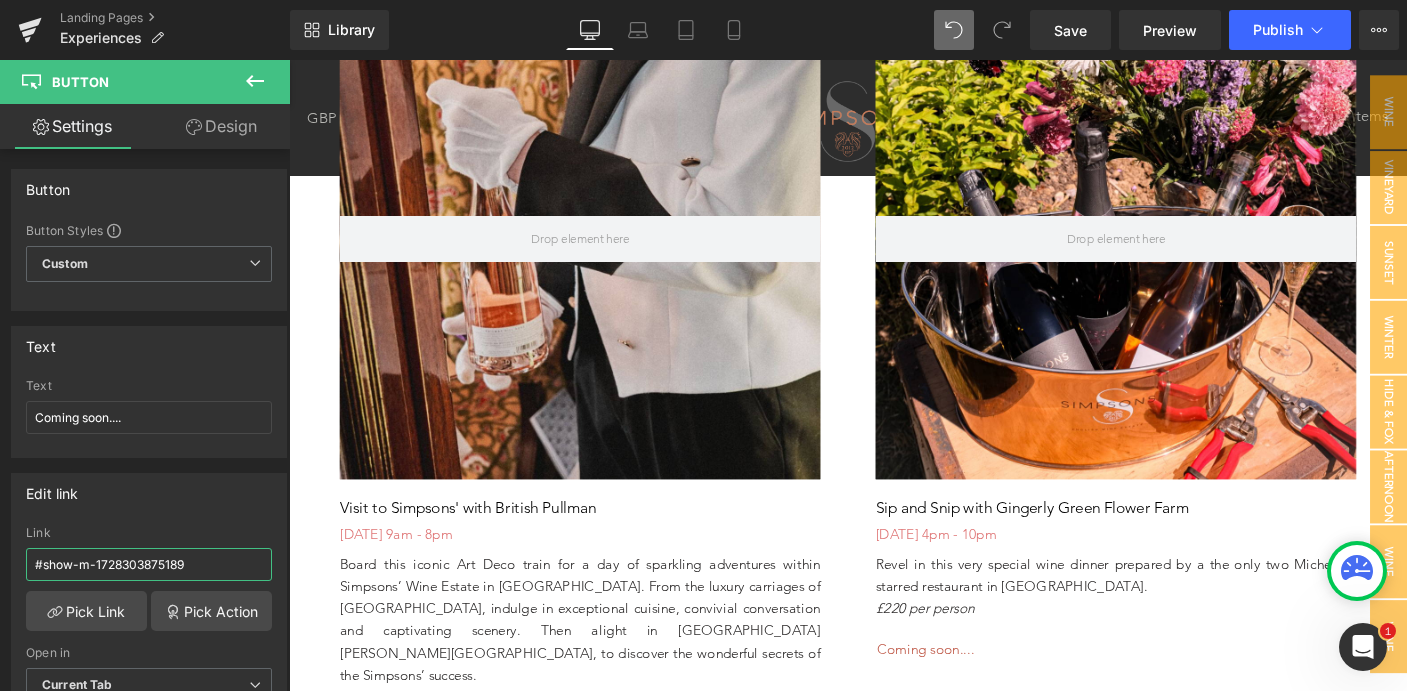 click on "Button  You are previewing how the   will restyle your page. You can not edit Elements in Preset Preview Mode.  Landing Pages Experiences Library Desktop Desktop Laptop Tablet Mobile Save Preview Publish Scheduled View Live Page View with current Template Save Template to Library Schedule Publish  Optimize  Publish Settings Shortcuts  Your page can’t be published   You've reached the maximum number of published pages on your plan  (0/0).  You need to upgrade your plan or unpublish all your pages to get 1 publish slot.   Unpublish pages   Upgrade plan  Elements Global Style Base Row  rows, columns, layouts, div Heading  headings, titles, h1,h2,h3,h4,h5,h6 Text Block  texts, paragraphs, contents, blocks Image  images, photos, alts, uploads Icon  icons, symbols Button  button, call to action, cta Separator  separators, dividers, horizontal lines Liquid  liquid, custom code, html, javascript, css, reviews, apps, applications, embeded, iframe Banner Parallax  Hero Banner  Stack Tabs  Carousel" at bounding box center [703, 345] 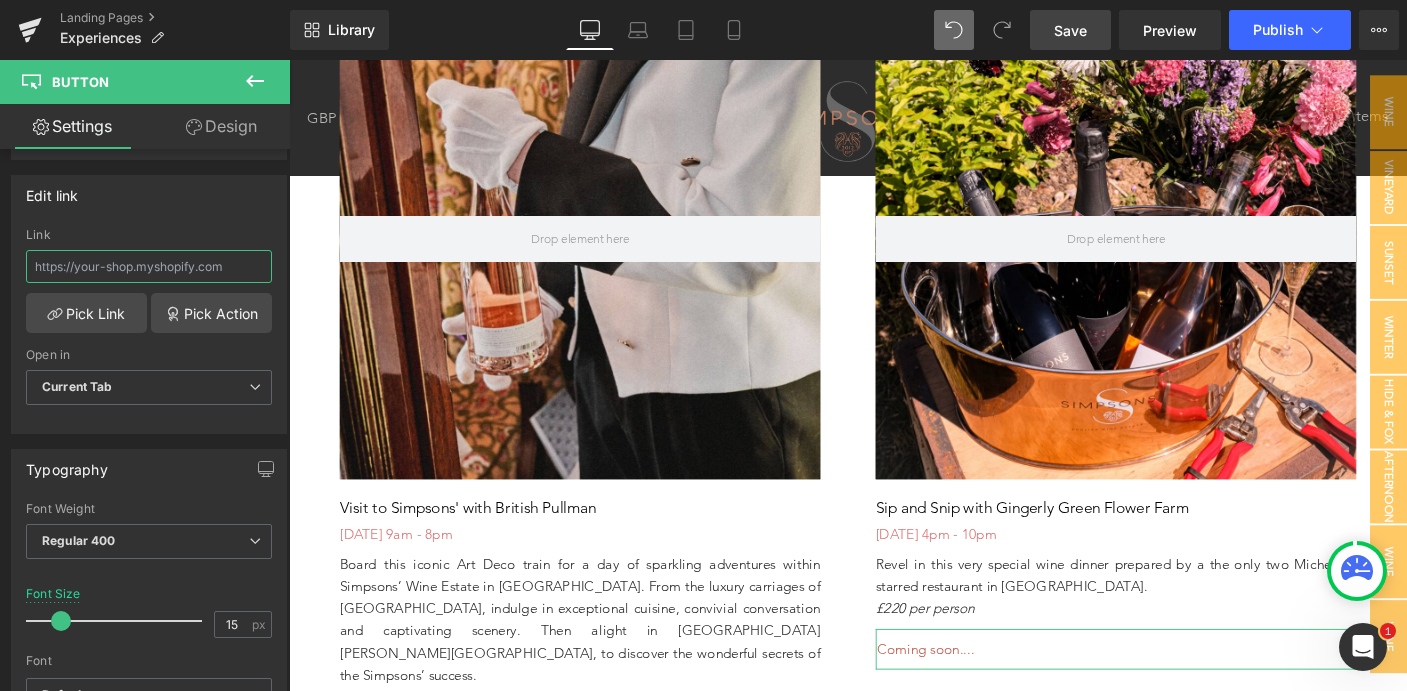 scroll, scrollTop: 325, scrollLeft: 0, axis: vertical 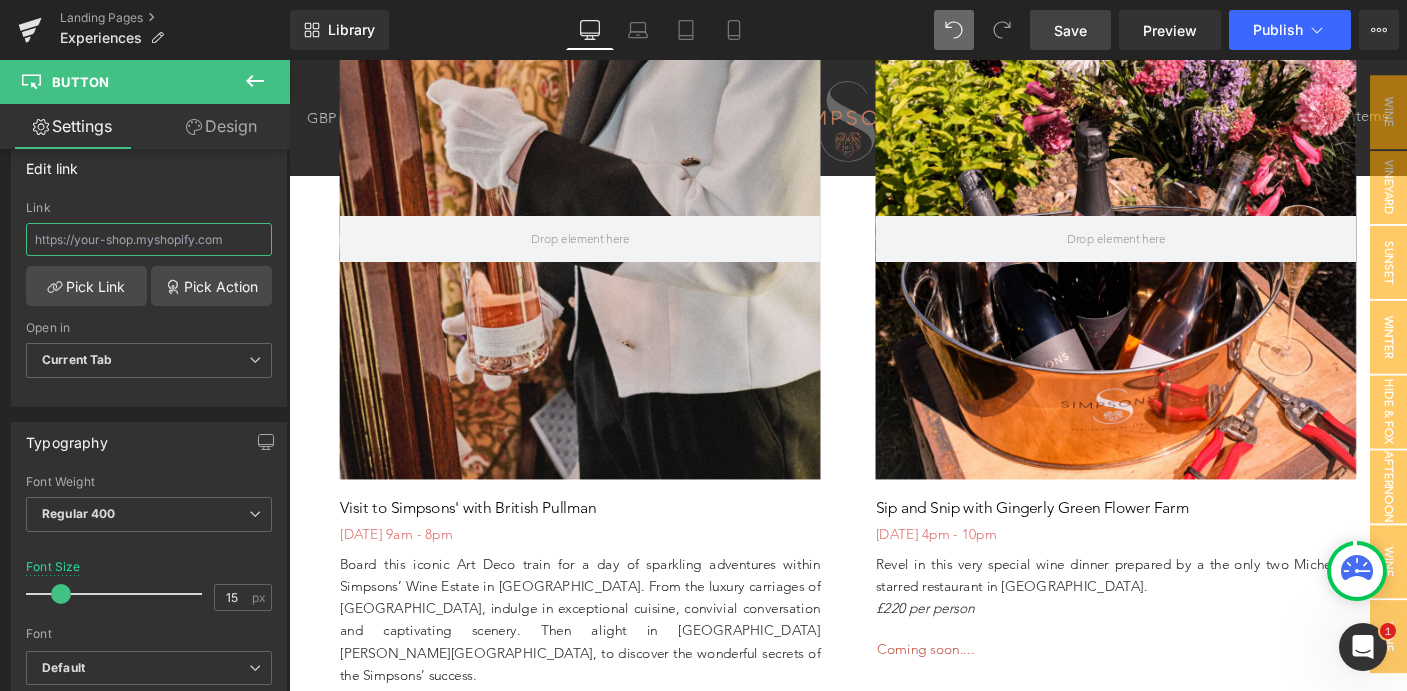 type 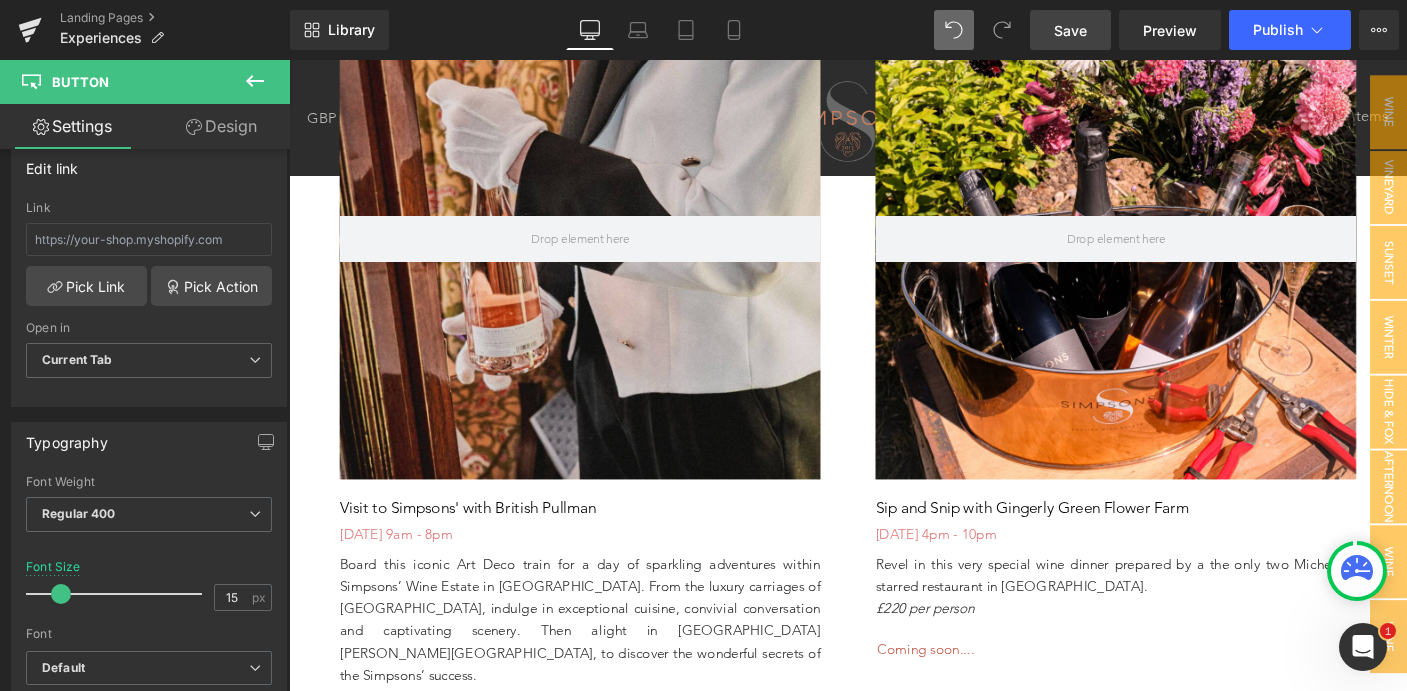 click on "Save" at bounding box center [1070, 30] 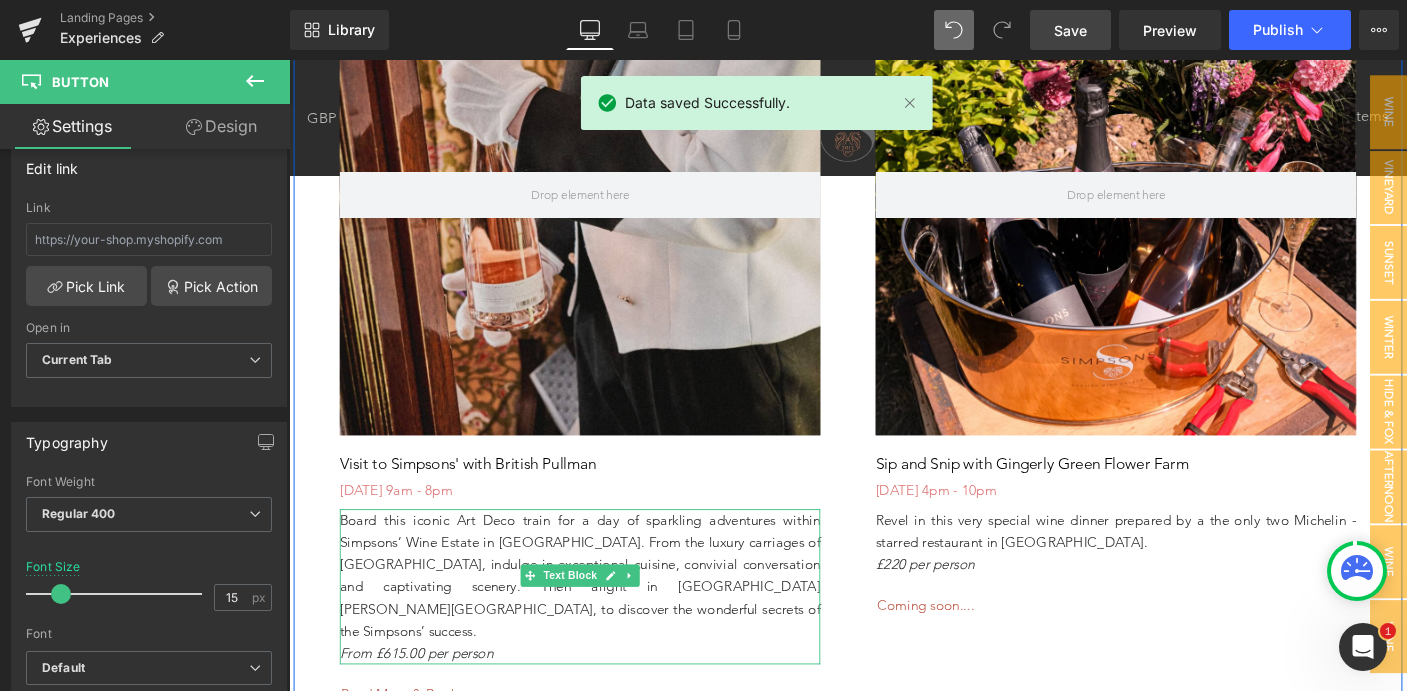 scroll, scrollTop: 2987, scrollLeft: 0, axis: vertical 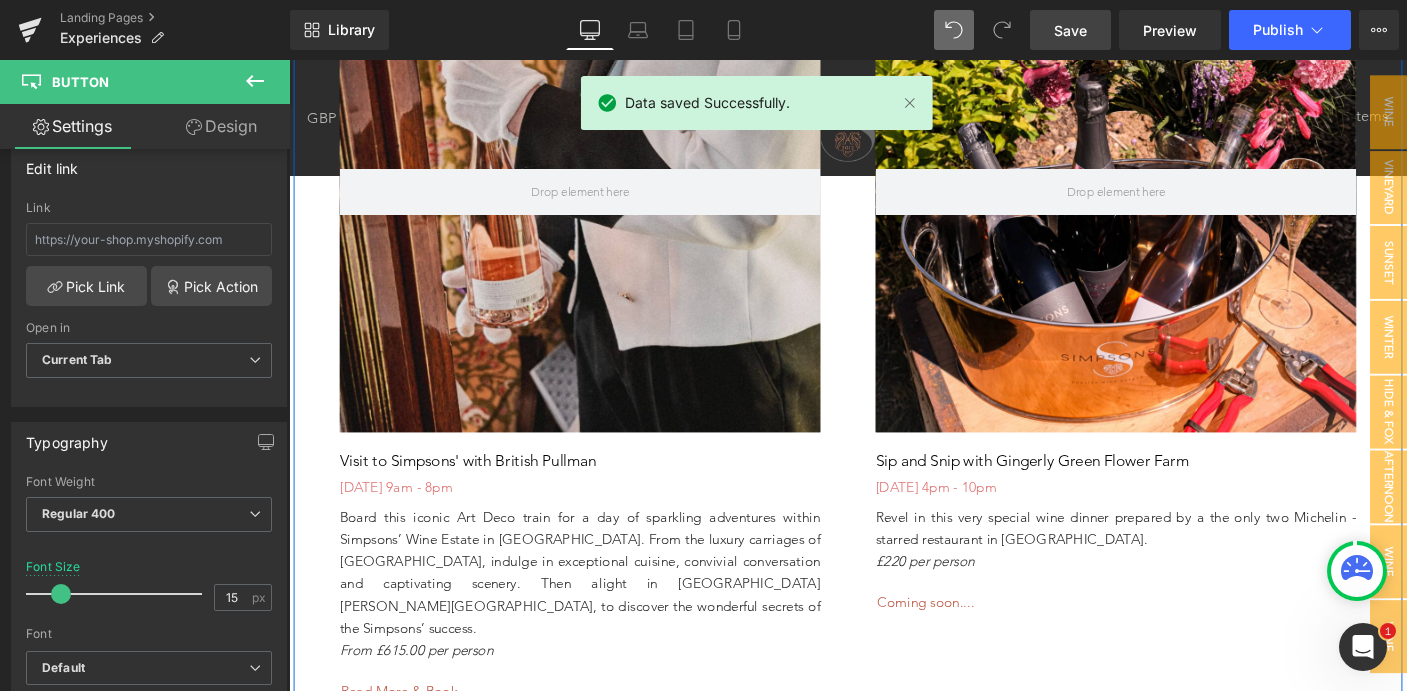 click on "[DATE] 4pm - 10pm Heading" at bounding box center [1184, 522] 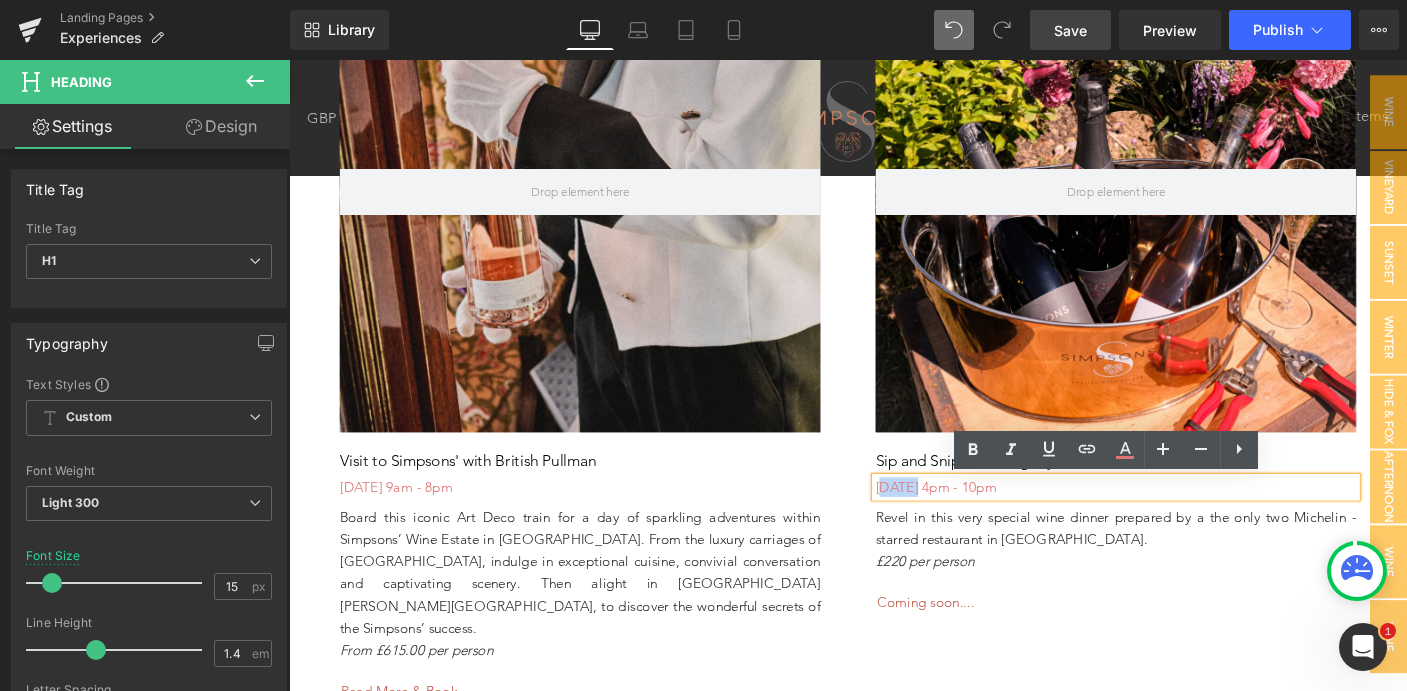 drag, startPoint x: 972, startPoint y: 520, endPoint x: 934, endPoint y: 520, distance: 38 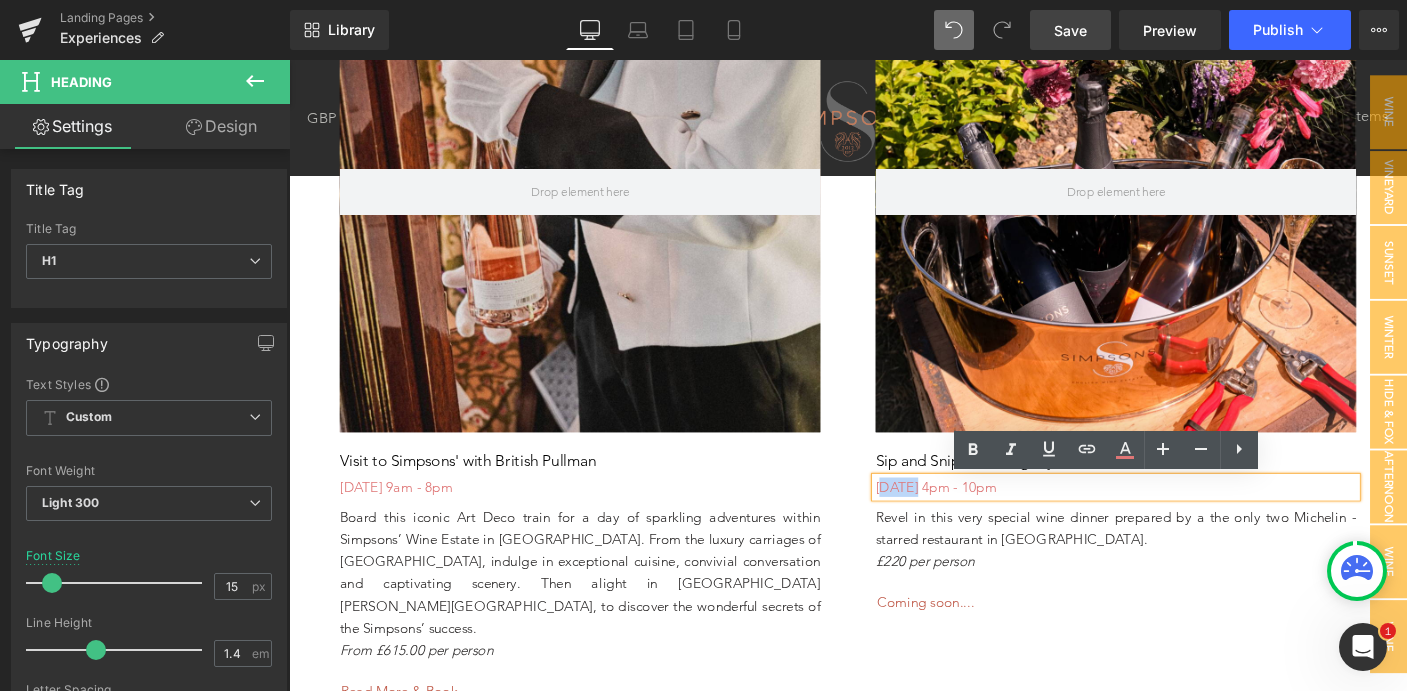 type 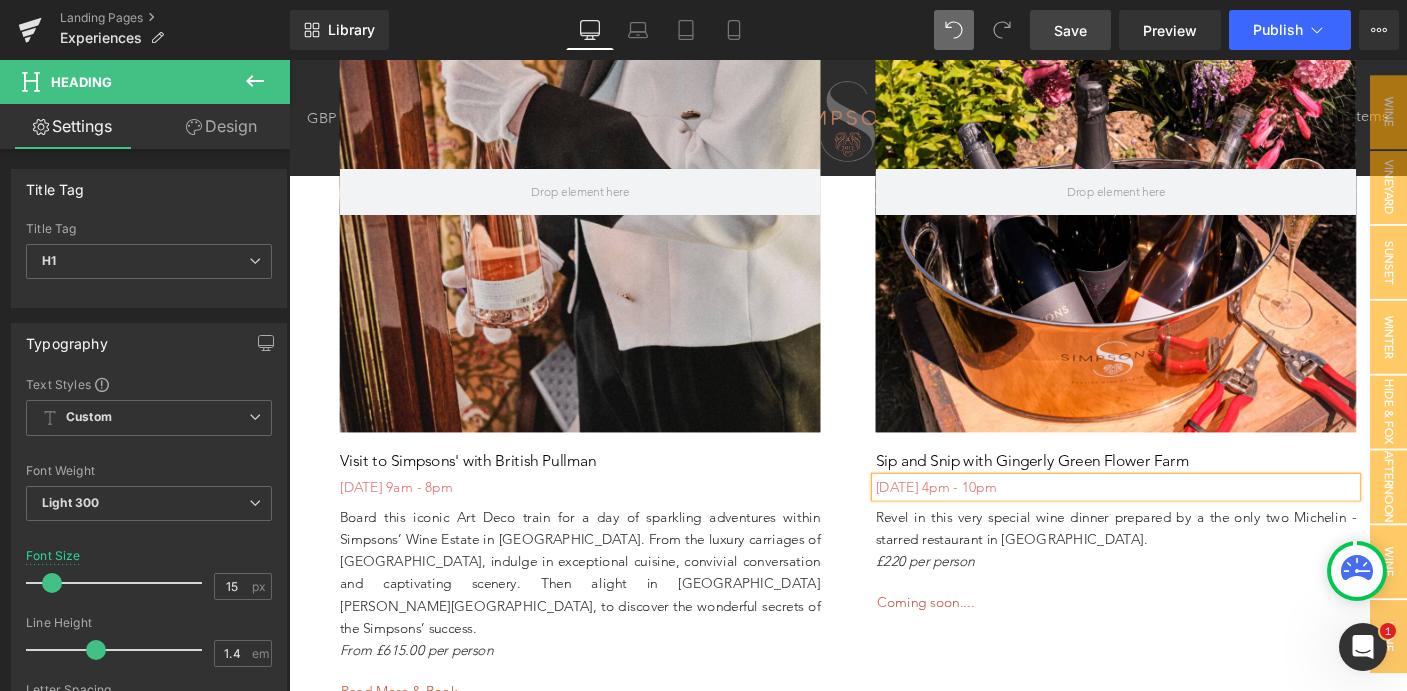 click on "[DATE] 4pm - 10pm" at bounding box center [1184, 522] 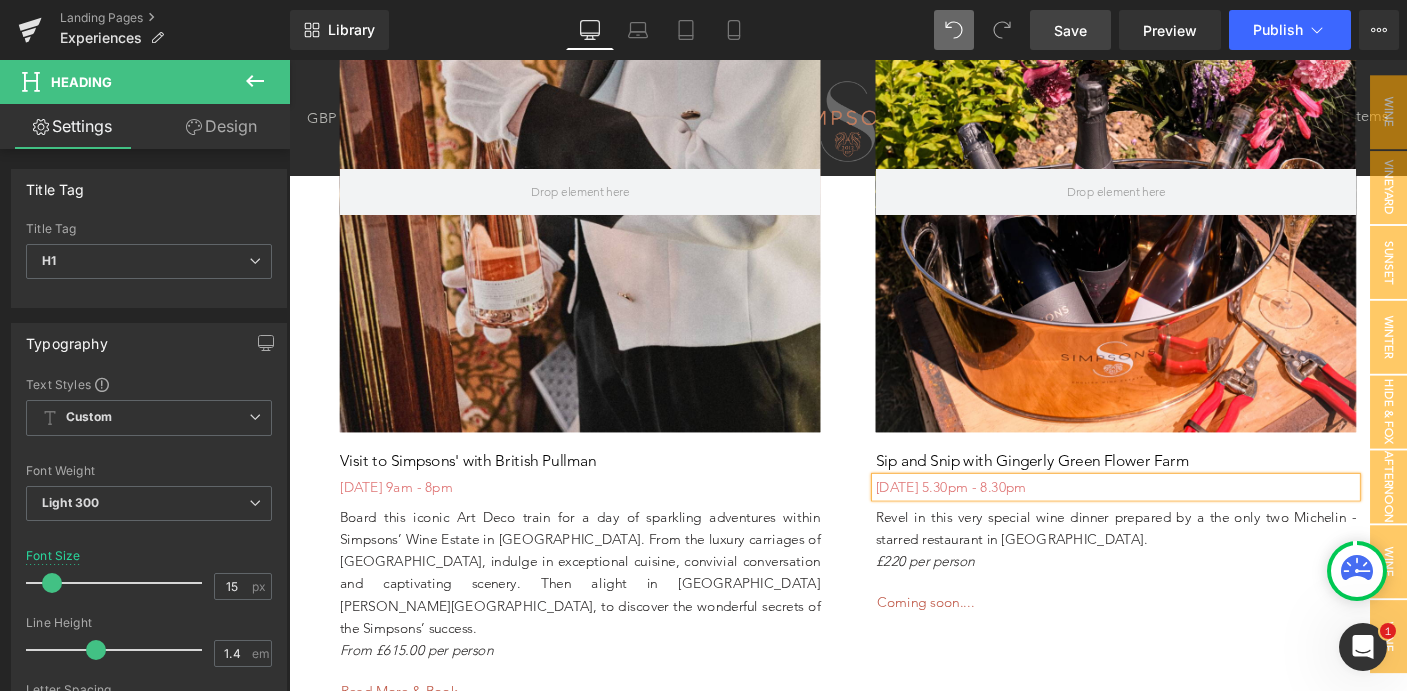 click on "Revel in this very special wine dinner prepared by a the only two Michelin - starred restaurant in [GEOGRAPHIC_DATA]." at bounding box center [1184, 566] 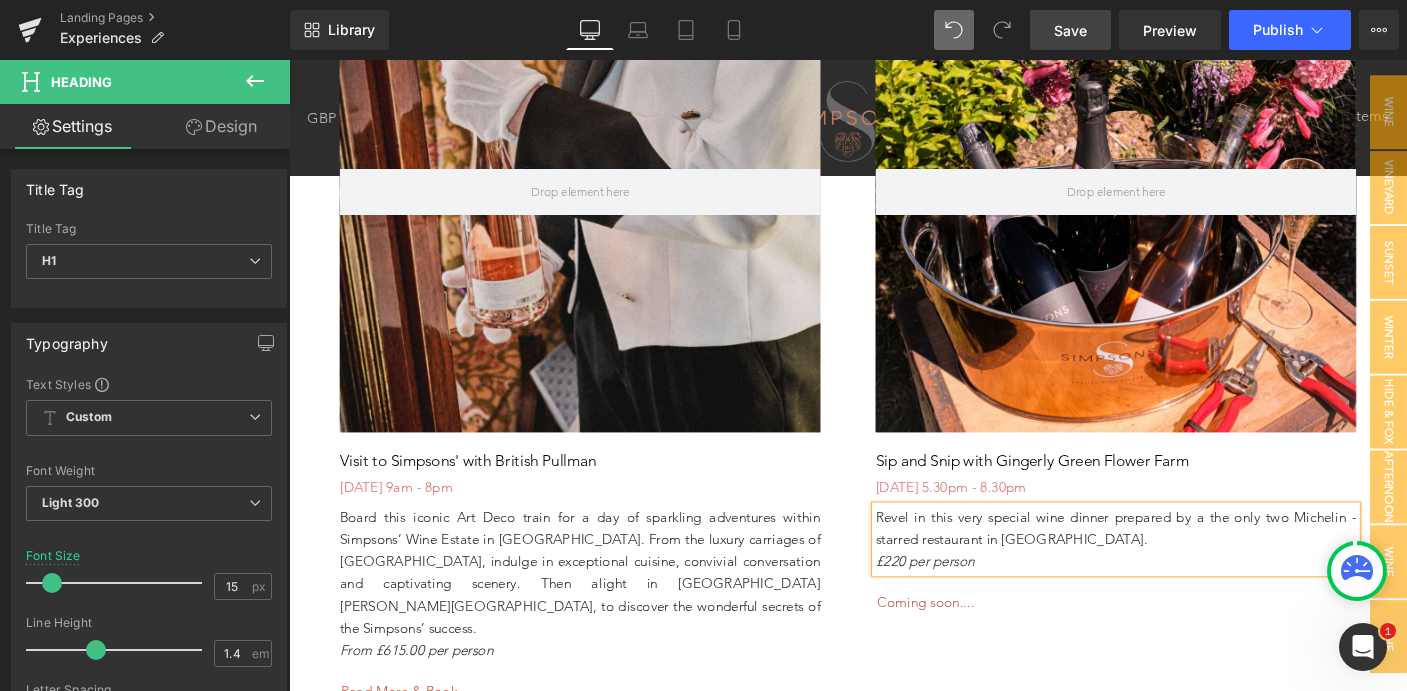 click on "Revel in this very special wine dinner prepared by a the only two Michelin - starred restaurant in [GEOGRAPHIC_DATA]." at bounding box center [1184, 566] 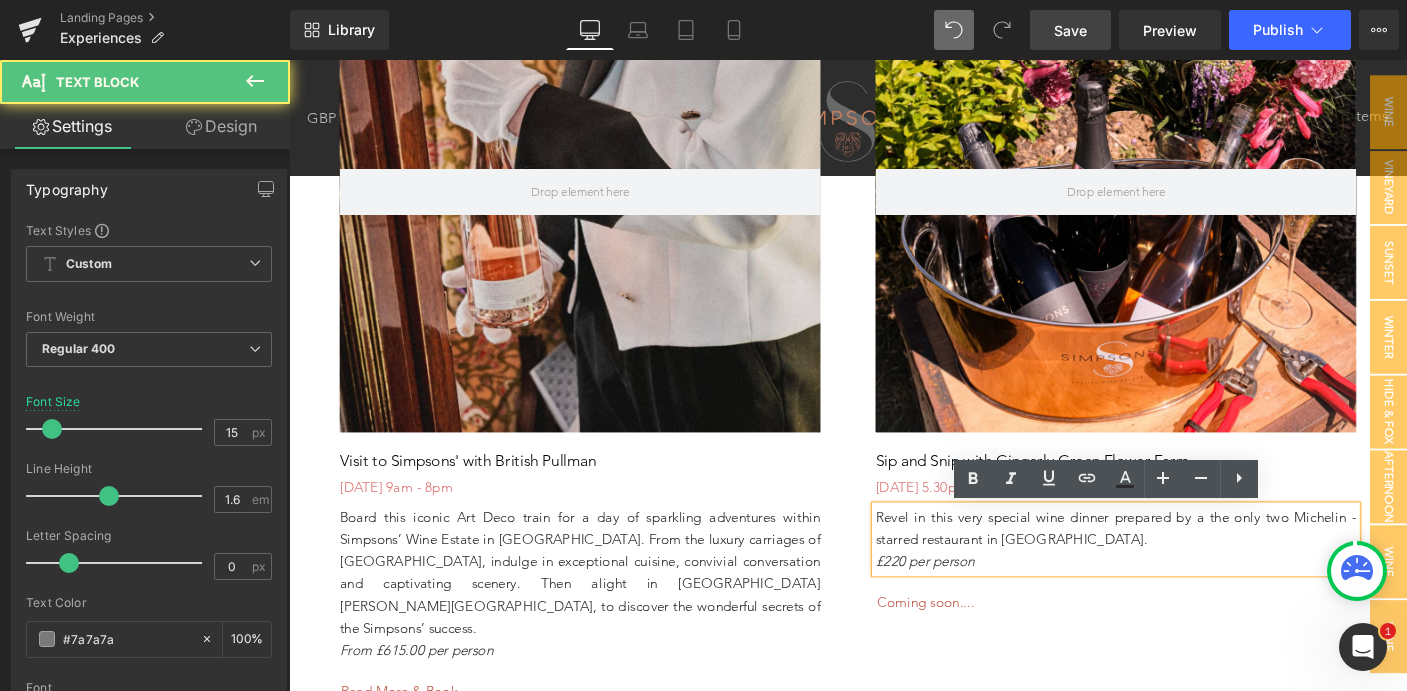 click on "£220 per person" at bounding box center (977, 602) 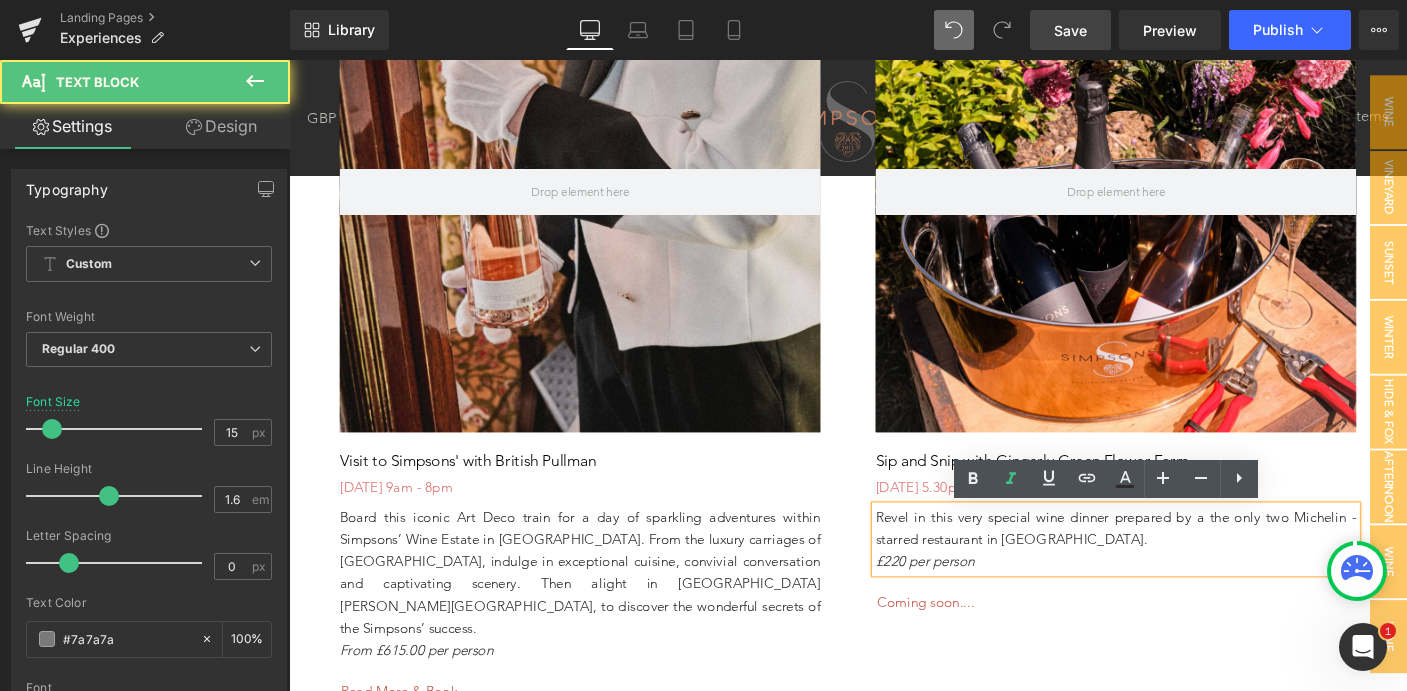 type 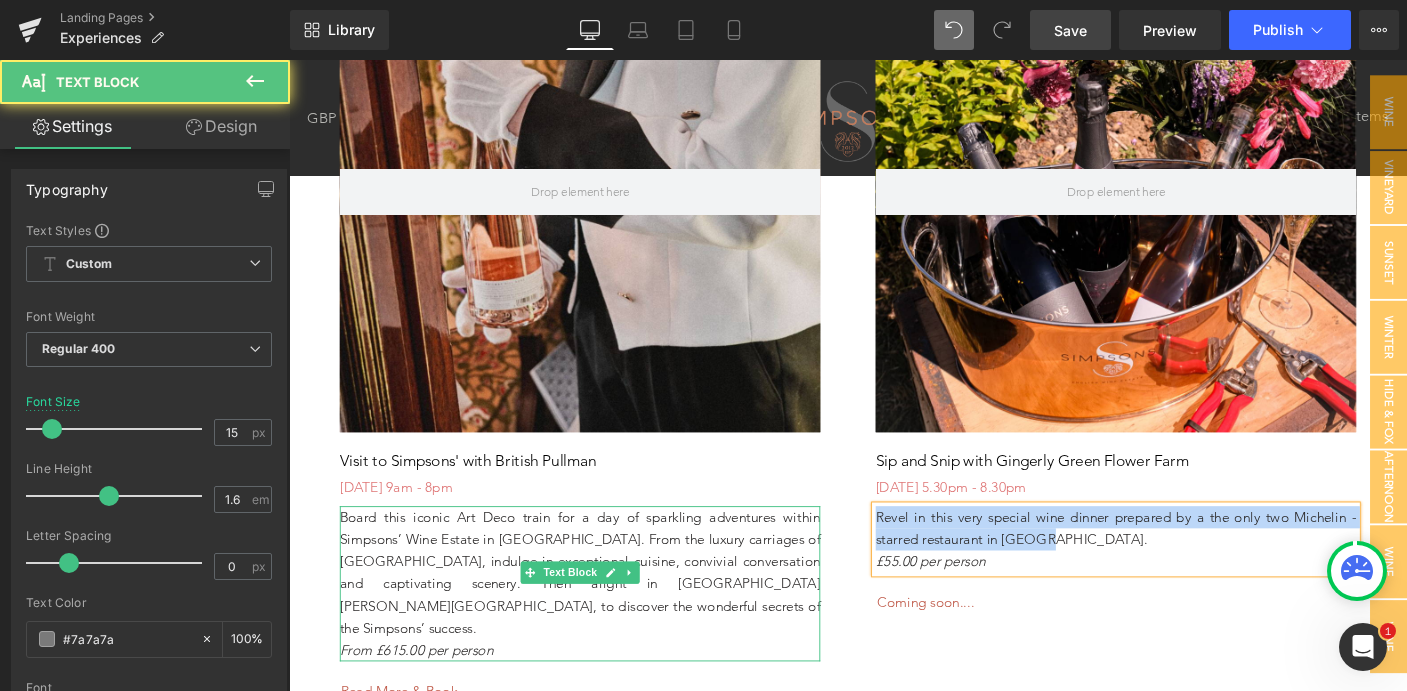 drag, startPoint x: 1097, startPoint y: 577, endPoint x: 856, endPoint y: 554, distance: 242.09502 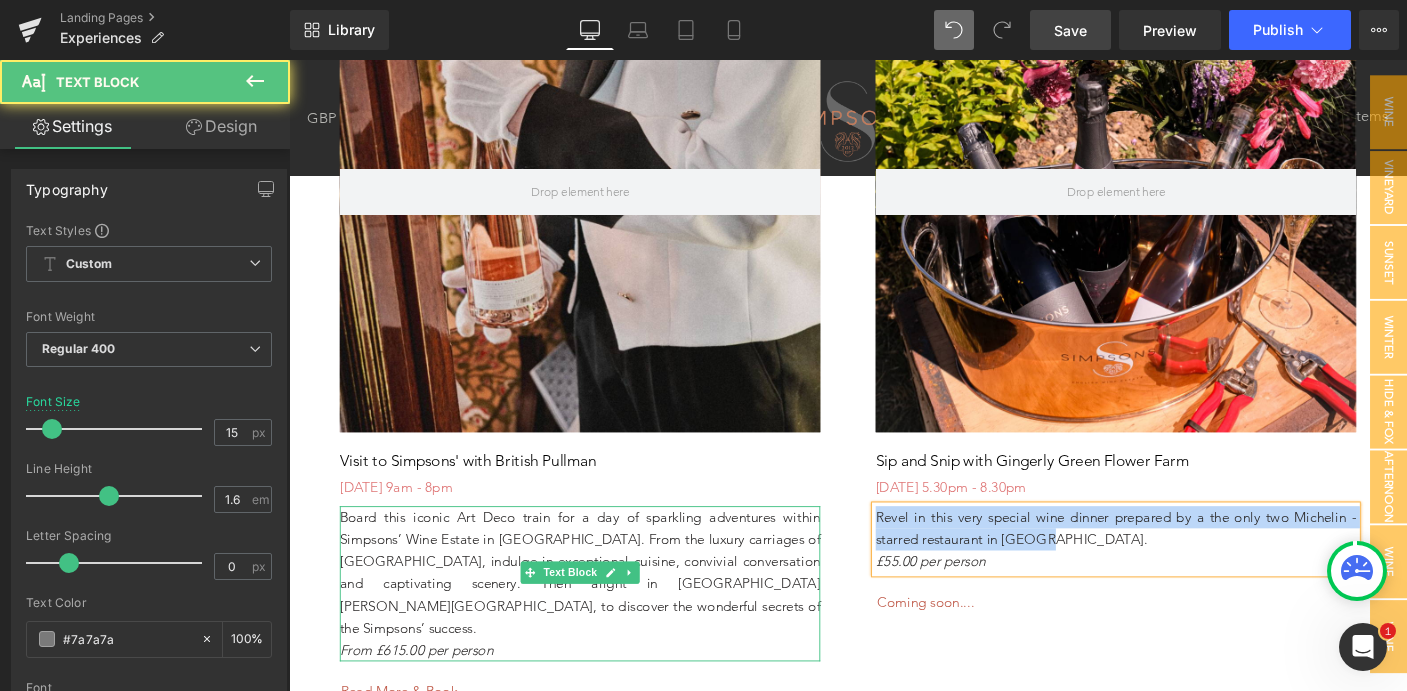 click on "Hero Banner         Visit to Simpsons' with British Pullman Heading         [DATE] 9am - 8pm Heading         Board this iconic Art Deco train for a day of sparkling adventures within Simpsons’ Wine Estate in [GEOGRAPHIC_DATA]. From the luxury carriages of [GEOGRAPHIC_DATA], indulge in exceptional cuisine, convivial conversation and captivating scenery. Then alight in [GEOGRAPHIC_DATA][PERSON_NAME][GEOGRAPHIC_DATA], to discover the wonderful secrets of the Simpsons’ success. From £615.00 per person Text Block         Read More & Book Button
Hero Banner         Sip and Snip with Gingerly Green Flower Farm Heading         [DATE] 5.30pm - 8.30pm Heading         Revel in this very special wine dinner prepared by a the only two Michelin - starred restaurant in [GEOGRAPHIC_DATA].  £55.00 per person Text Block         Coming soon.... [GEOGRAPHIC_DATA]" at bounding box center [894, 343] 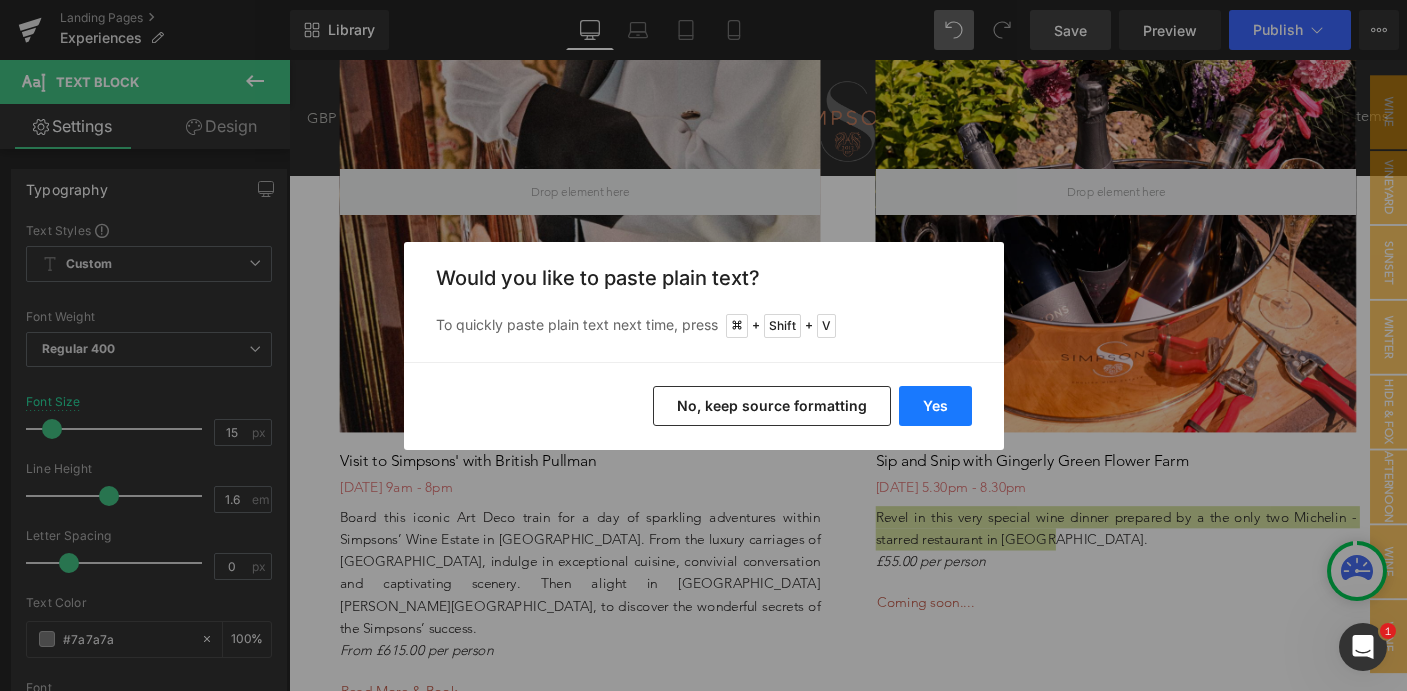 click on "Yes" at bounding box center (935, 406) 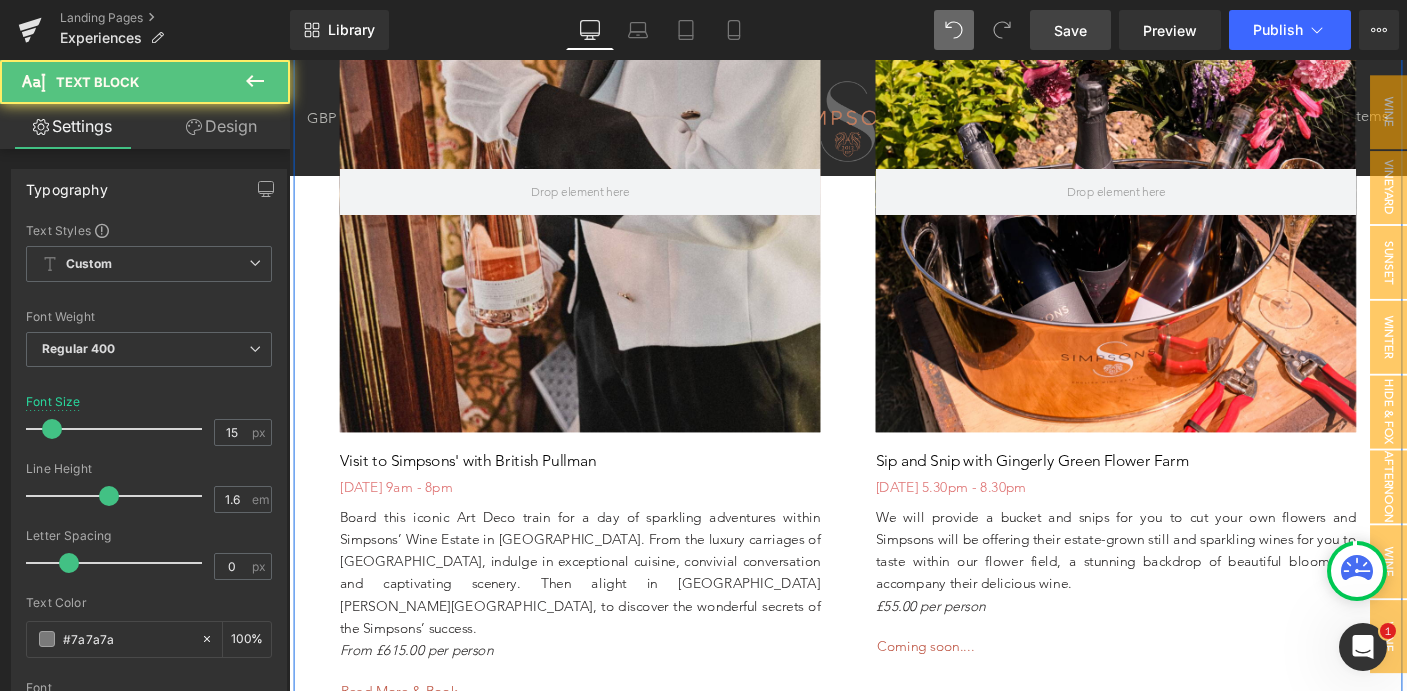 click on "We will provide a bucket and snips for you to cut your own flowers and Simpsons will be offering their estate-grown still and sparkling wines for you to taste within our flower field, a stunning backdrop of beautiful blooms to accompany their delicious wine." at bounding box center (1184, 590) 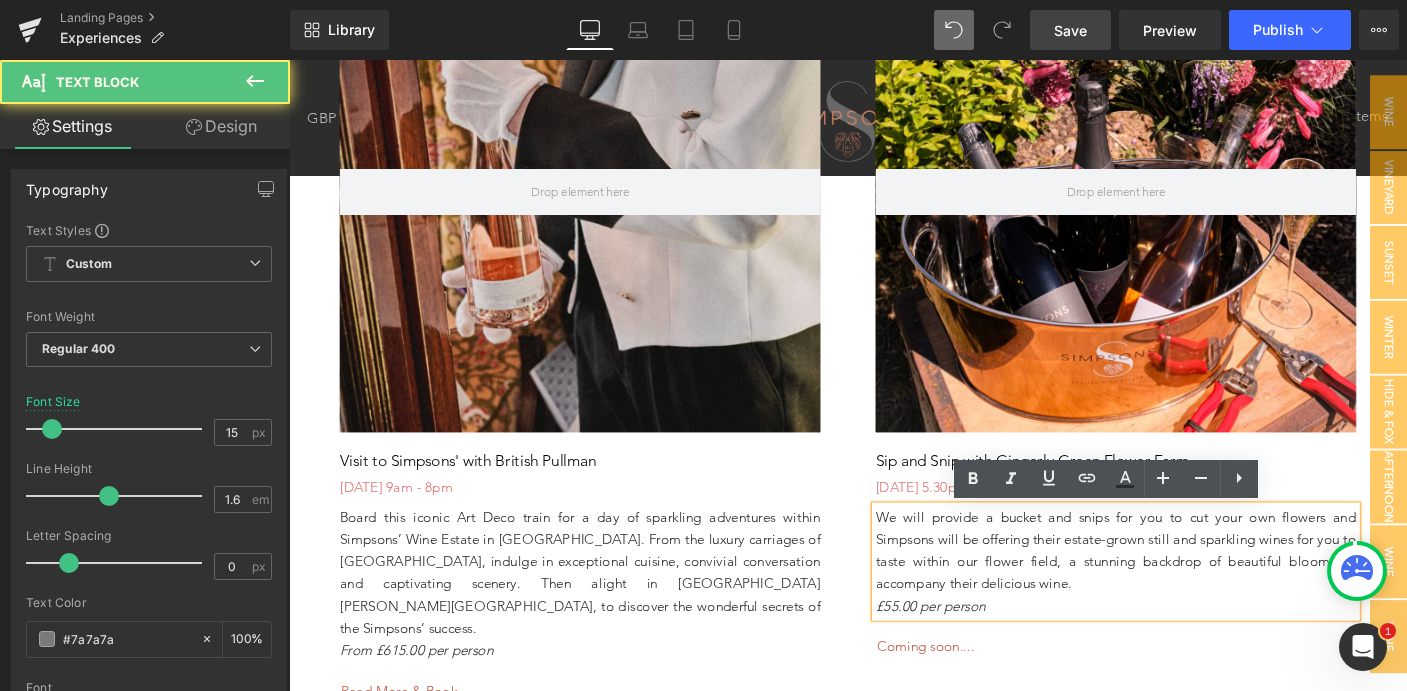 click on "We will provide a bucket and snips for you to cut your own flowers and Simpsons will be offering their estate-grown still and sparkling wines for you to taste within our flower field, a stunning backdrop of beautiful blooms to accompany their delicious wine." at bounding box center [1184, 590] 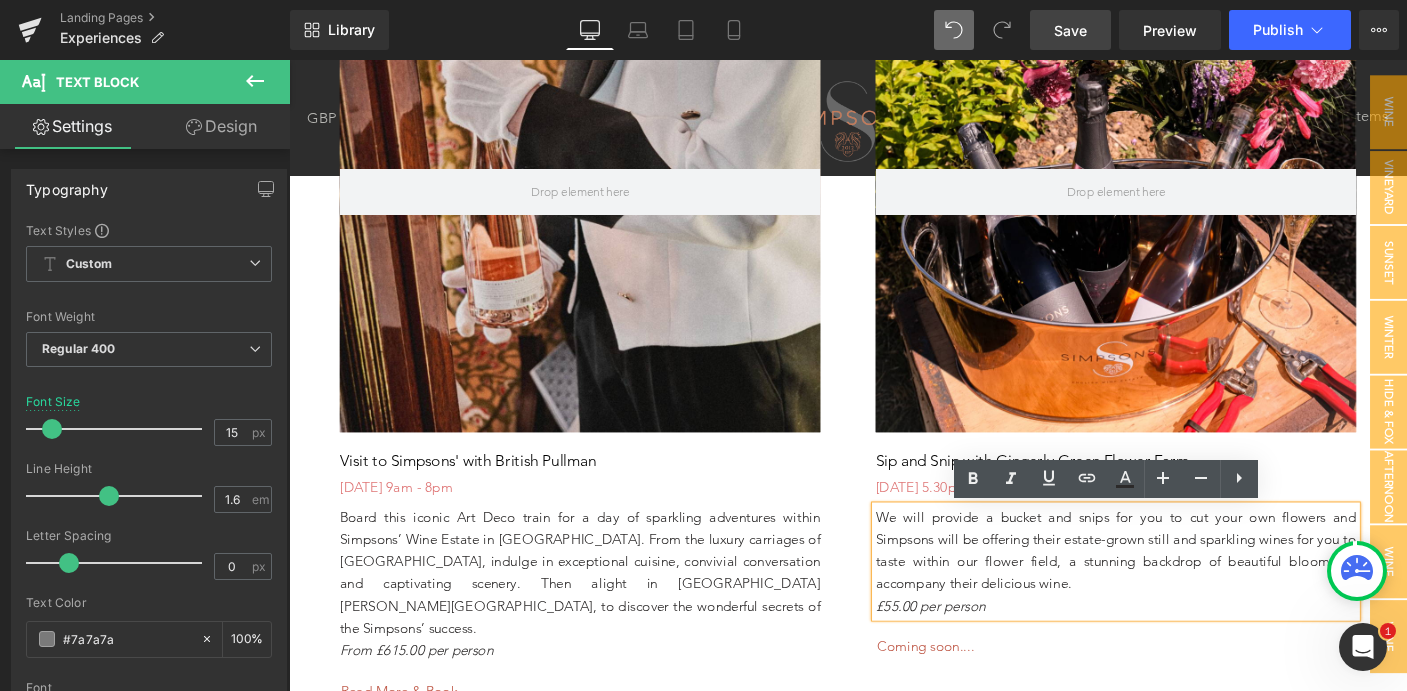 click on "We will provide a bucket and snips for you to cut your own flowers and Simpsons will be offering their estate-grown still and sparkling wines for you to taste within our flower field, a stunning backdrop of beautiful blooms to accompany their delicious wine." at bounding box center [1184, 590] 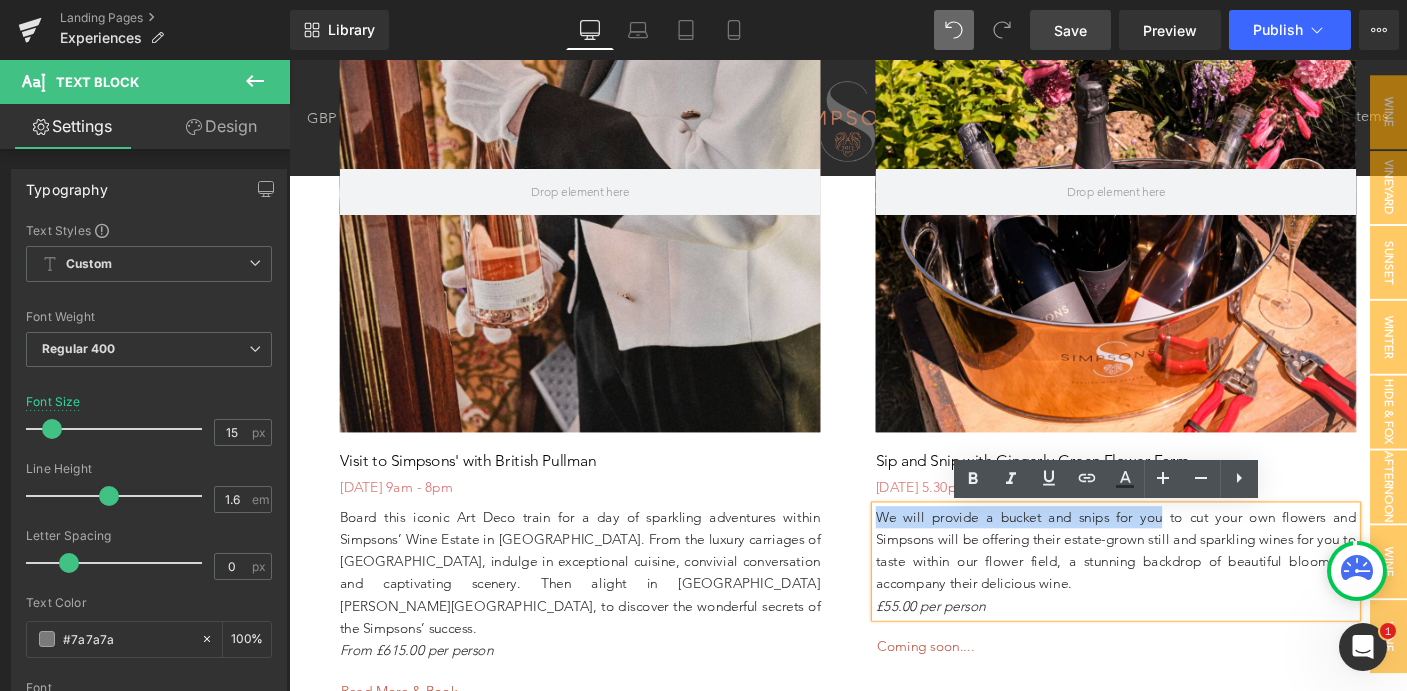 drag, startPoint x: 1238, startPoint y: 555, endPoint x: 897, endPoint y: 562, distance: 341.07184 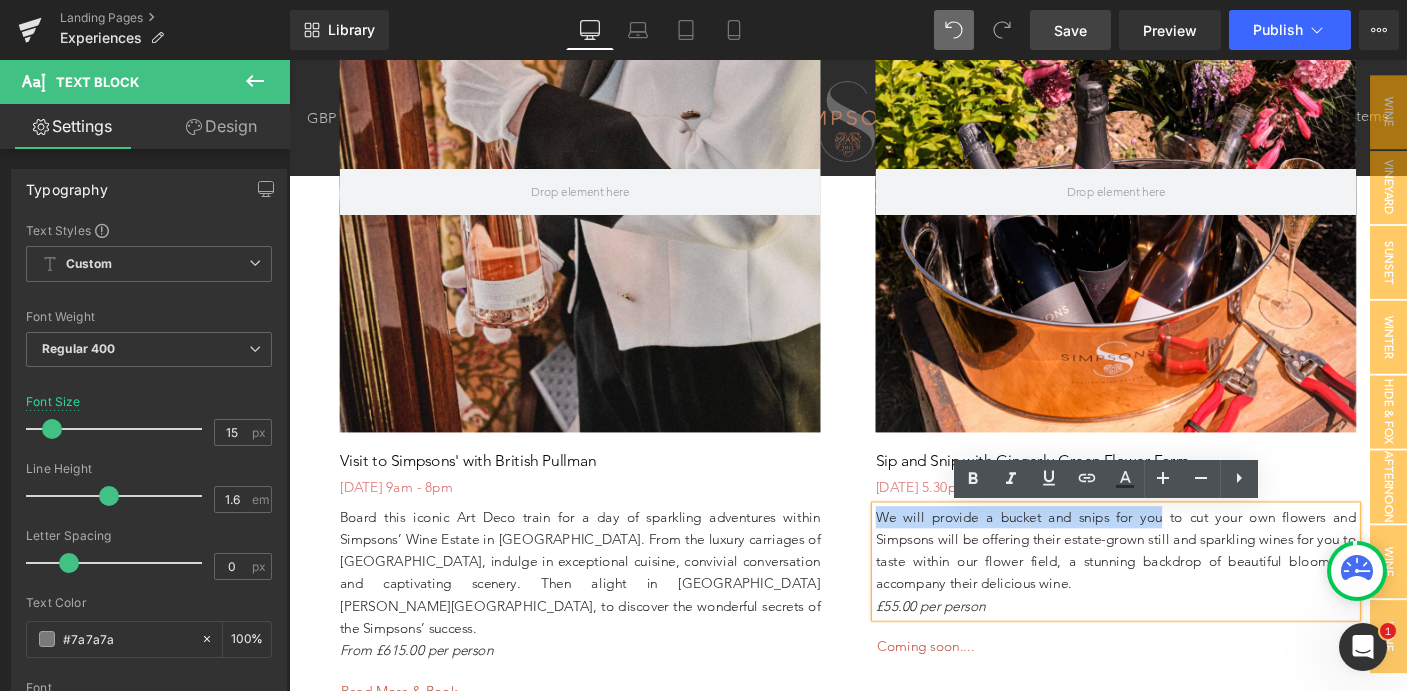 click on "Hero Banner         Sip and Snip with Gingerly Green Flower Farm Heading         [DATE] 5.30pm - 8.30pm Heading         We will provide a bucket and snips for you to cut your own flowers and Simpsons will be offering their estate-grown still and sparkling wines for you to taste within our flower field, a stunning backdrop of beautiful blooms to accompany their delicious wine. £55.00 per person Text Block         Coming soon.... Button" at bounding box center [1184, 329] 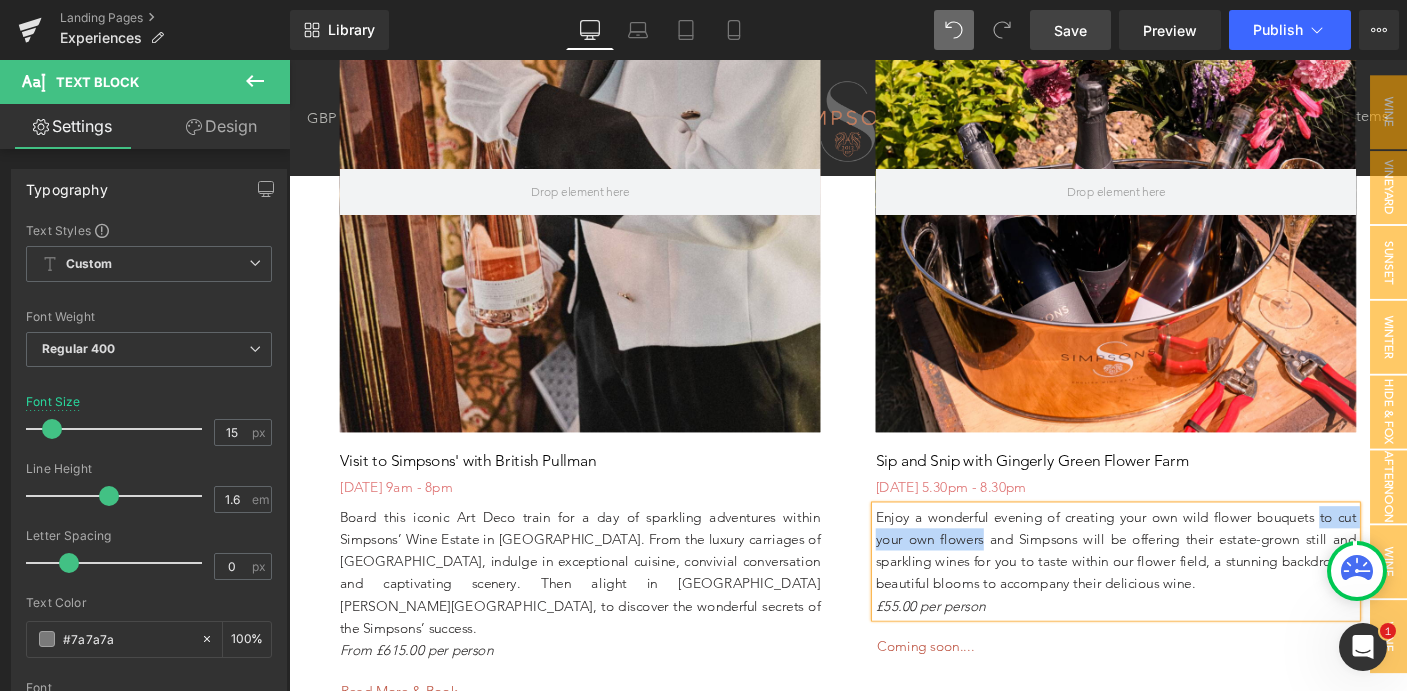 drag, startPoint x: 1406, startPoint y: 556, endPoint x: 1041, endPoint y: 576, distance: 365.54755 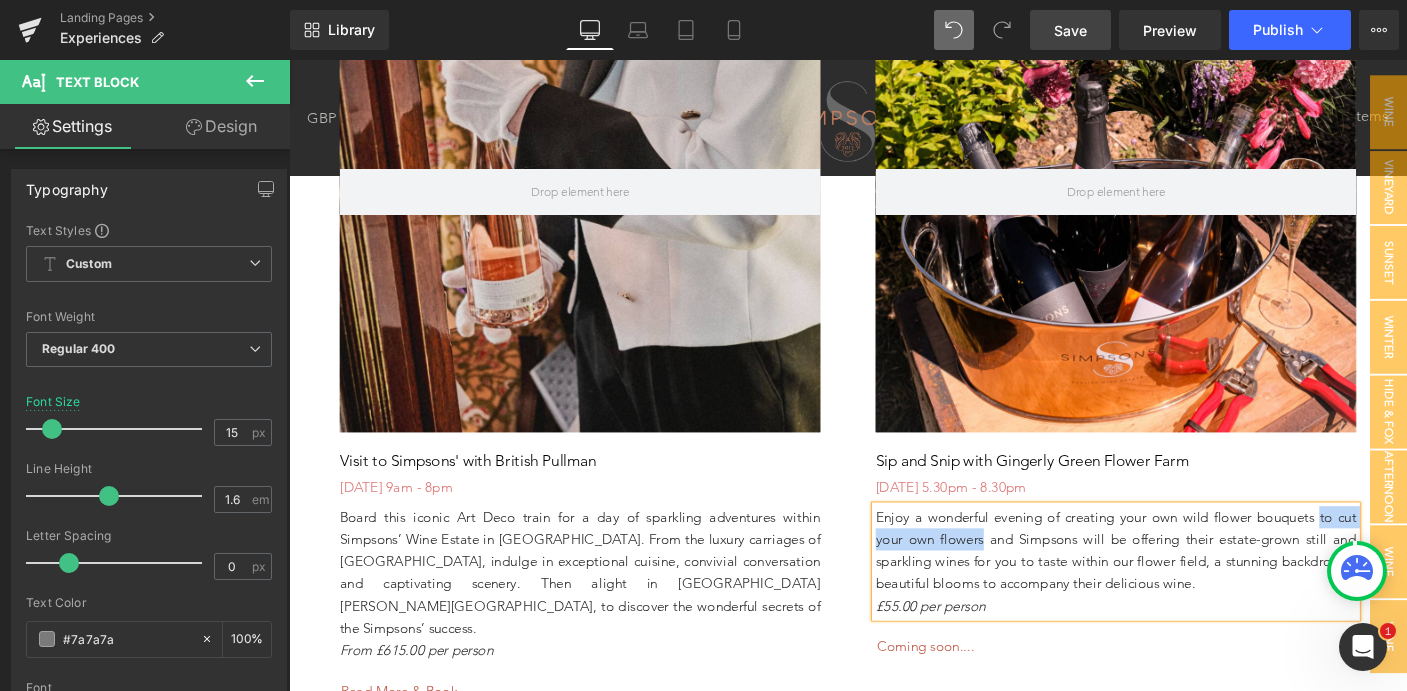 click on "Enjoy a wonderful evening of creating your own wild flower bouquets to cut your own flowers and Simpsons will be offering their estate-grown still and sparkling wines for you to taste within our flower field, a stunning backdrop of beautiful blooms to accompany their delicious wine." at bounding box center [1184, 590] 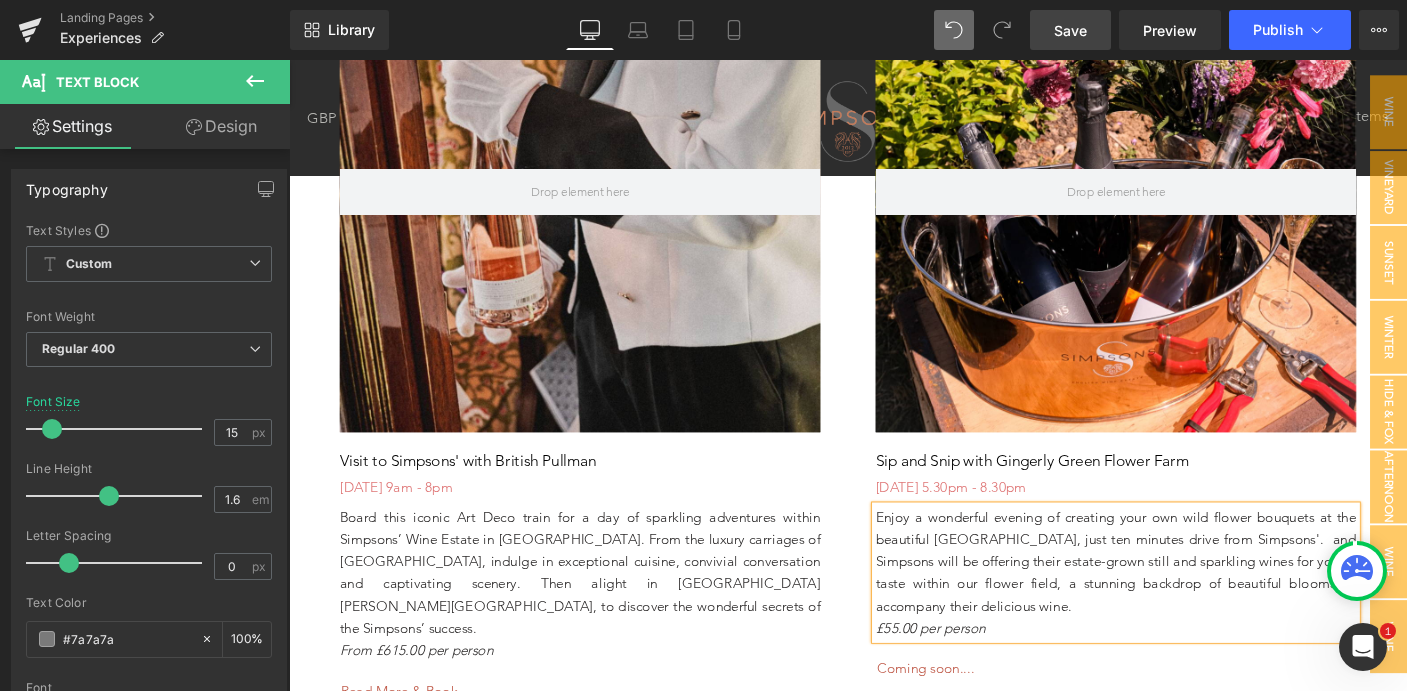 drag, startPoint x: 924, startPoint y: 596, endPoint x: 1157, endPoint y: 644, distance: 237.89284 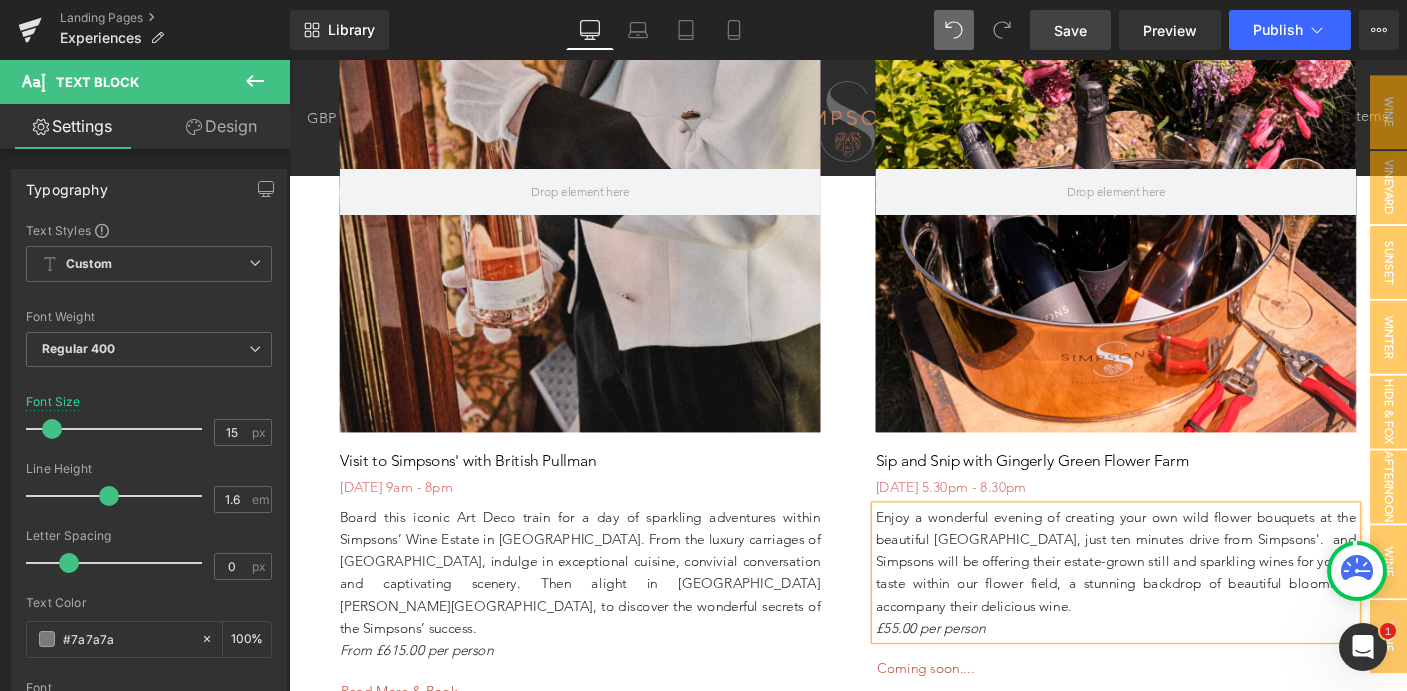 click on "Enjoy a wonderful evening of creating your own wild flower bouquets at the beautiful [GEOGRAPHIC_DATA], just ten minutes drive from Simpsons'.  and Simpsons will be offering their estate-grown still and sparkling wines for you to taste within our flower field, a stunning backdrop of beautiful blooms to accompany their delicious wine." at bounding box center [1184, 603] 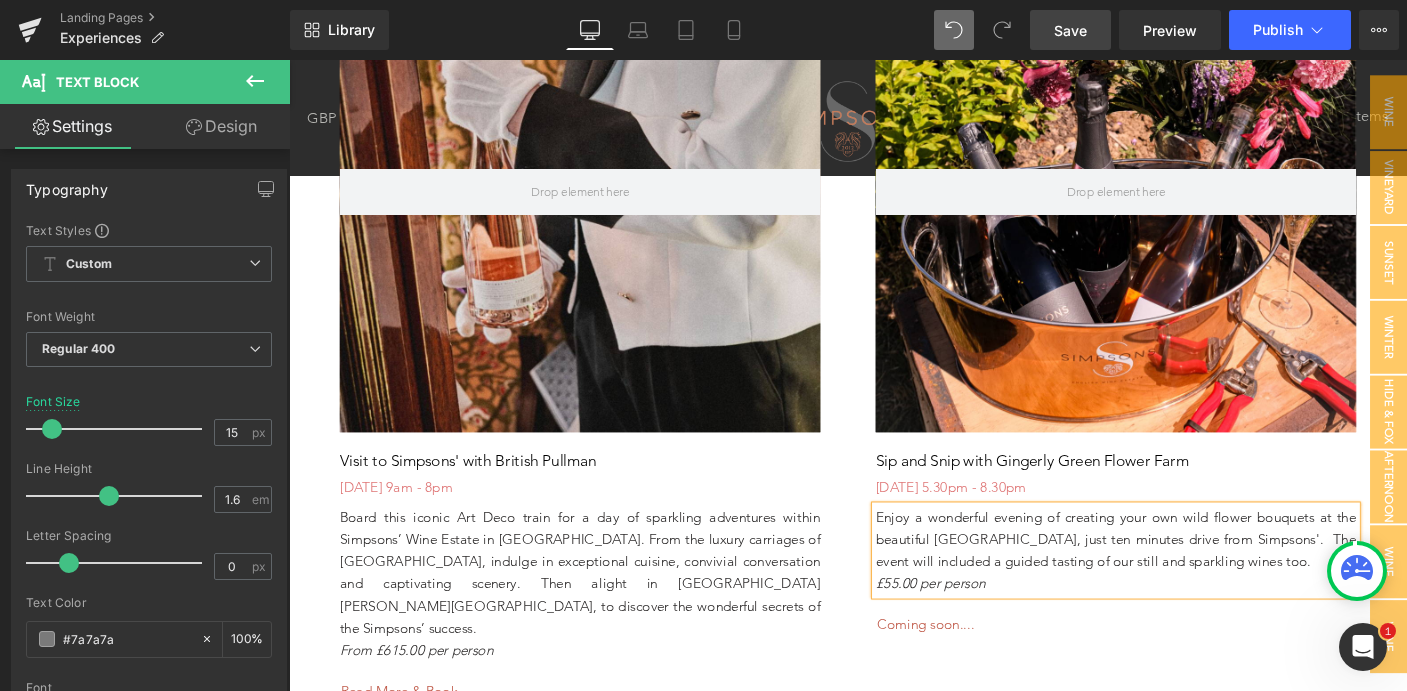 click on "Hero Banner         Visit to Simpsons' with British Pullman Heading         [DATE] 9am - 8pm Heading         Board this iconic Art Deco train for a day of sparkling adventures within Simpsons’ Wine Estate in [GEOGRAPHIC_DATA]. From the luxury carriages of [GEOGRAPHIC_DATA], indulge in exceptional cuisine, convivial conversation and captivating scenery. Then alight in [GEOGRAPHIC_DATA][PERSON_NAME][GEOGRAPHIC_DATA], to discover the wonderful secrets of the Simpsons’ success. From £615.00 per person Text Block         Read More & Book Button
Hero Banner         Sip and Snip with Gingerly Green Flower Farm Heading         [DATE] 5.30pm - 8.30pm Heading         Enjoy a wonderful evening of creating your own wild flower bouquets at the beautiful [GEOGRAPHIC_DATA], just ten minutes drive from Simpsons'.  The event will included a guided tasting of our still and sparkling wines too." at bounding box center [894, 343] 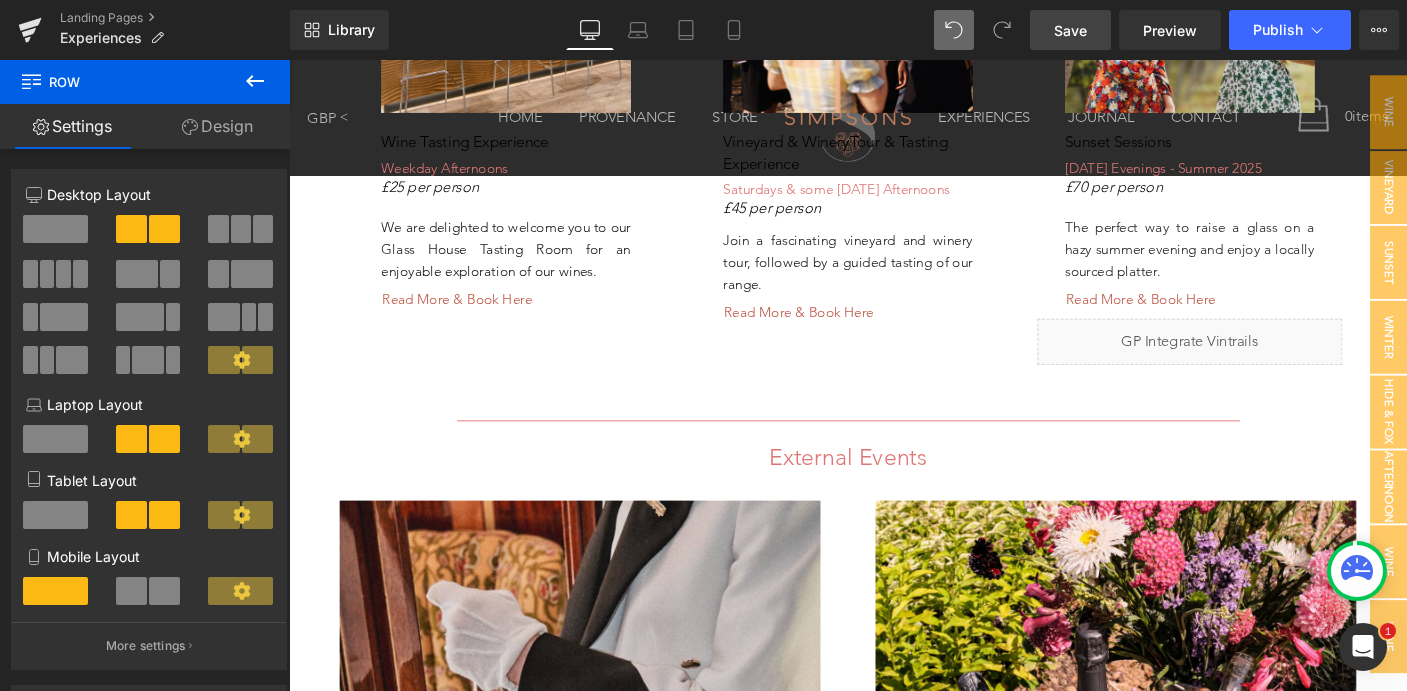 scroll, scrollTop: 2388, scrollLeft: 0, axis: vertical 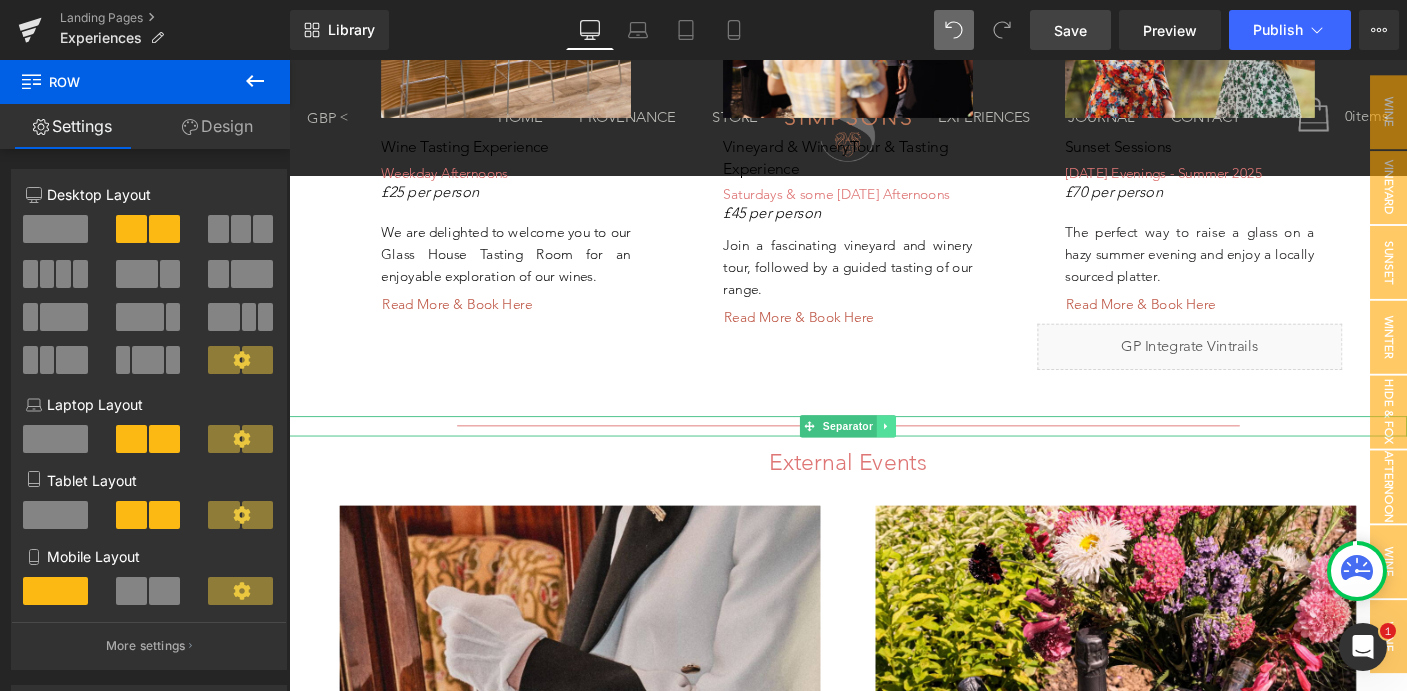 click 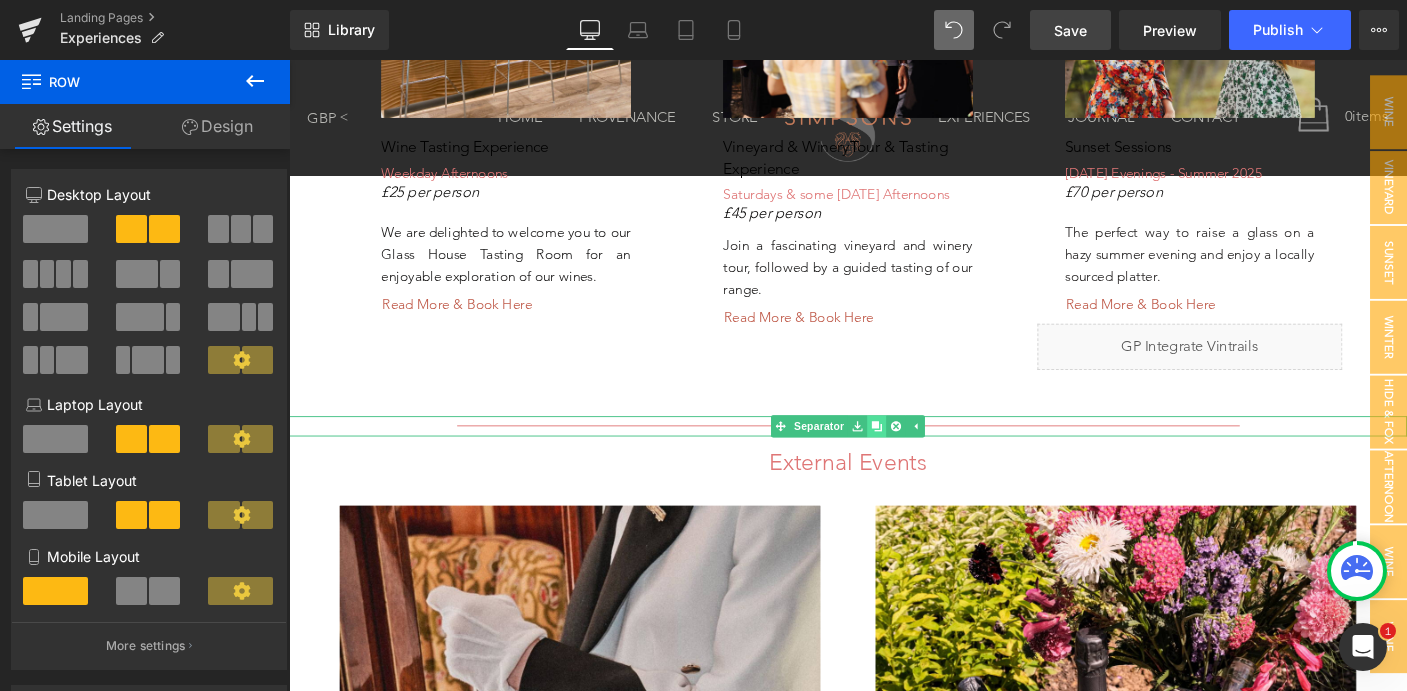 click 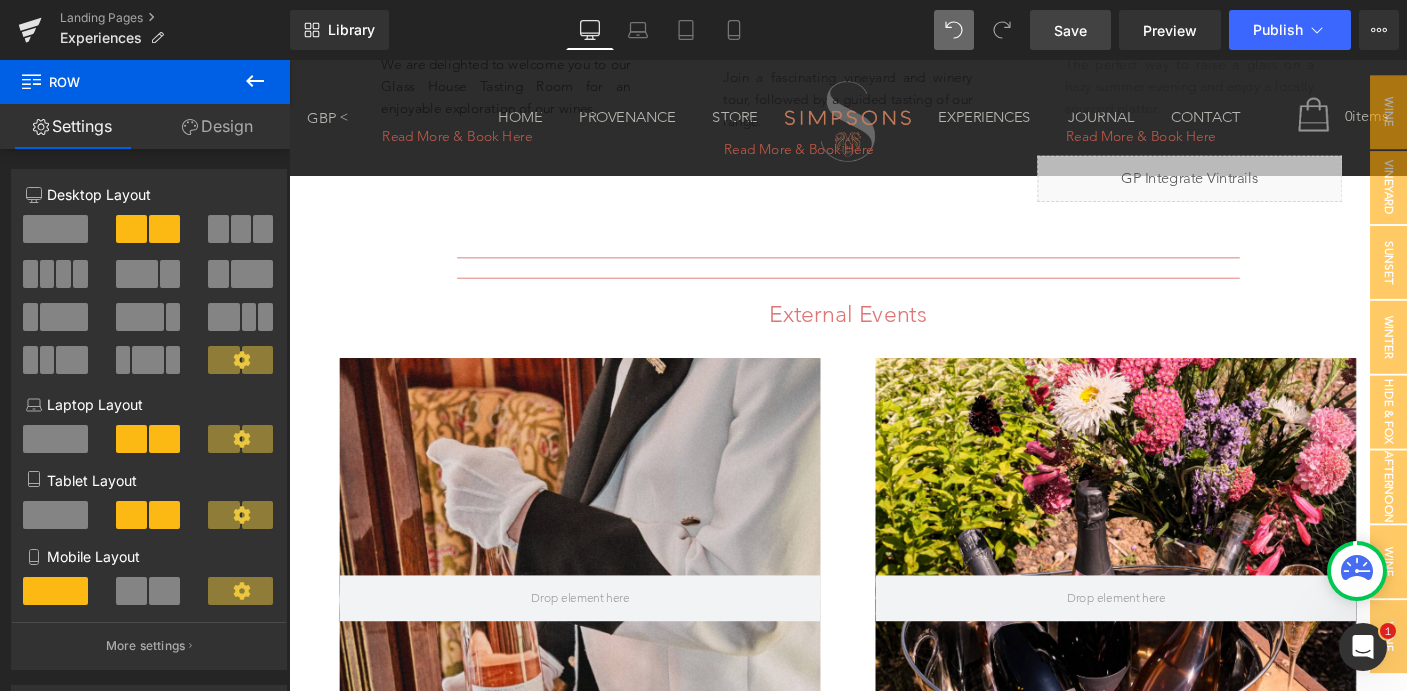 scroll, scrollTop: 2439, scrollLeft: 0, axis: vertical 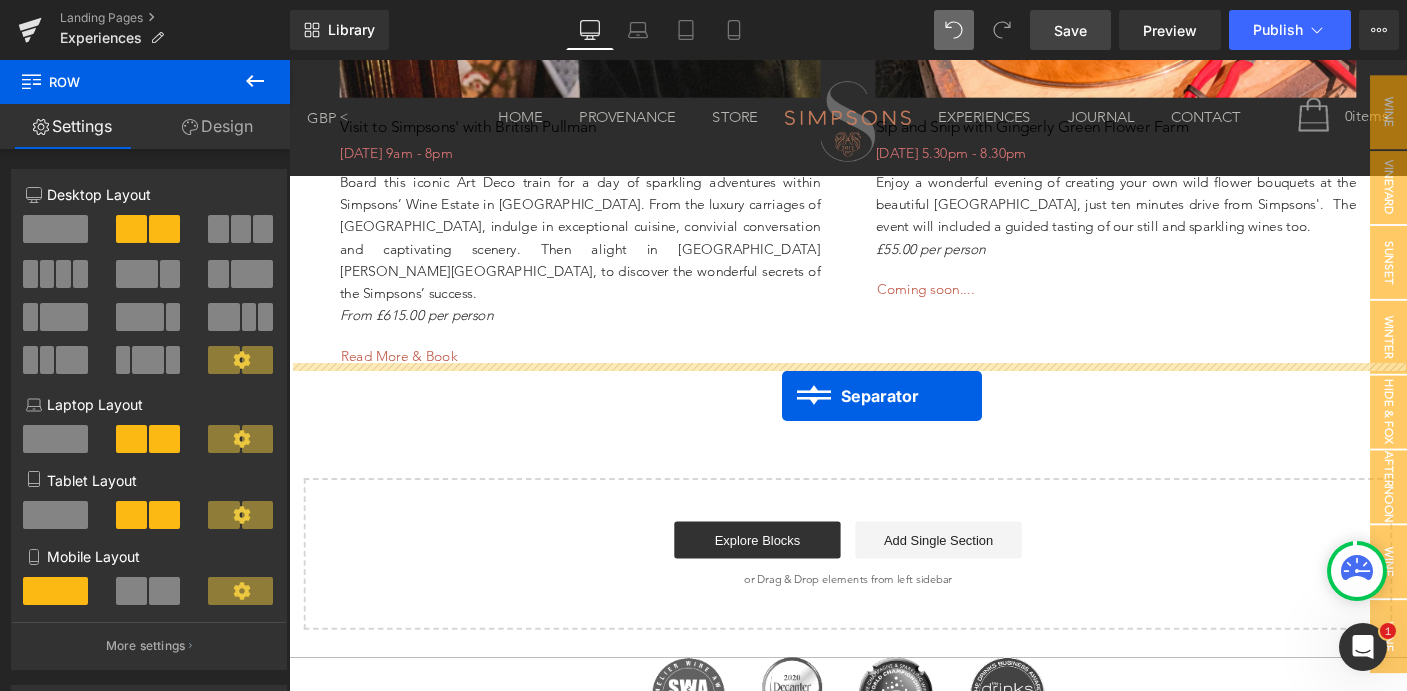 drag, startPoint x: 847, startPoint y: 420, endPoint x: 823, endPoint y: 424, distance: 24.33105 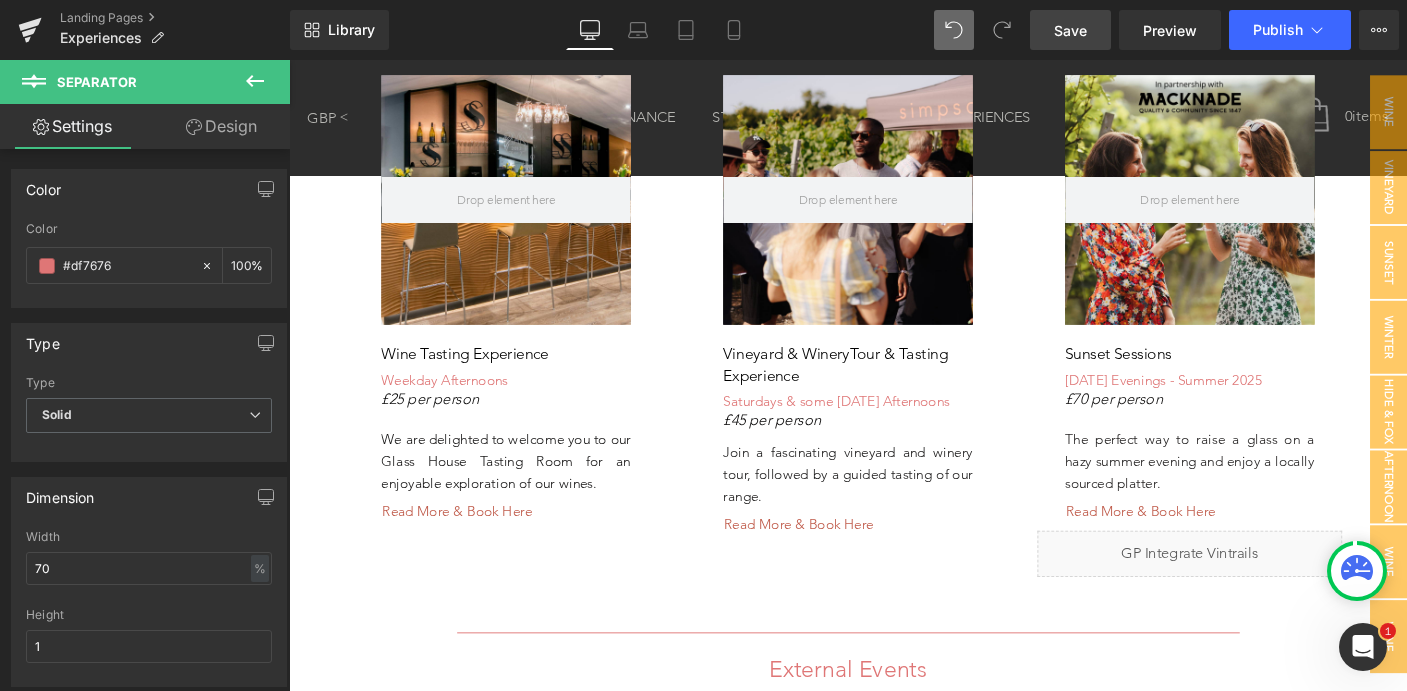 scroll, scrollTop: 2161, scrollLeft: 0, axis: vertical 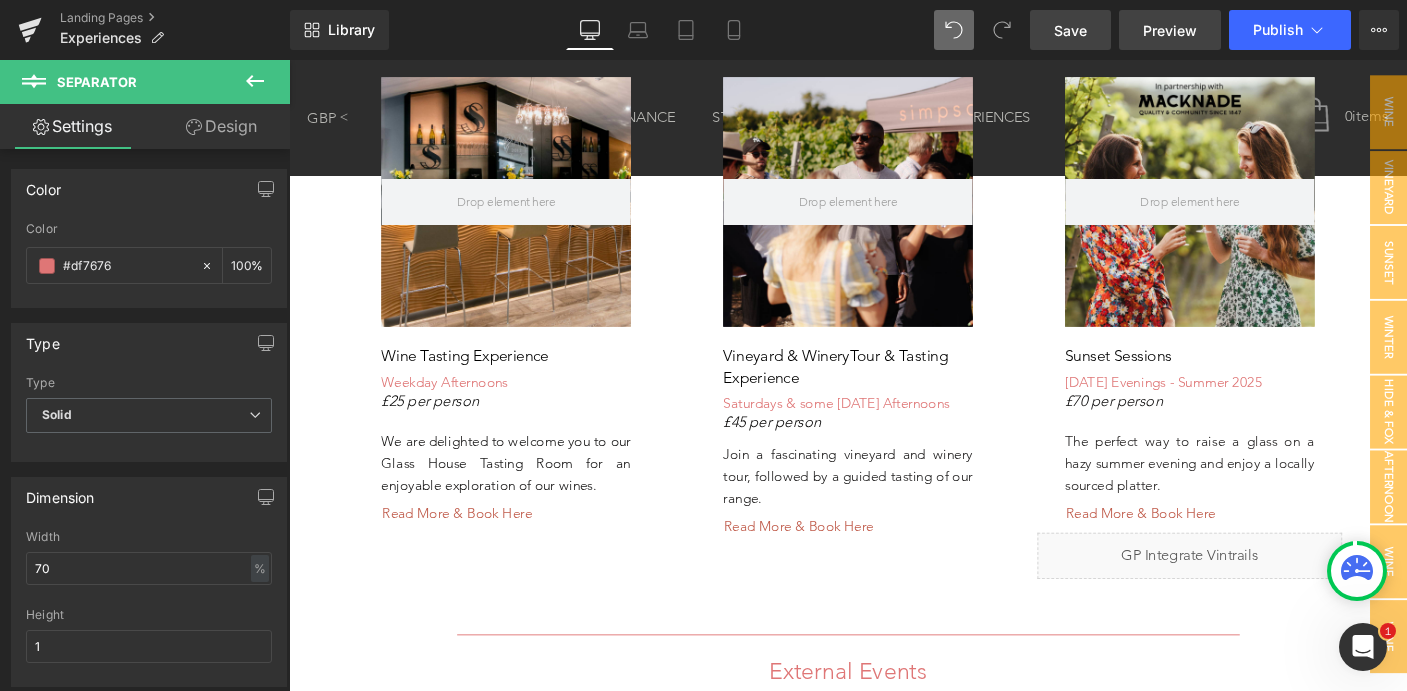 click on "Preview" at bounding box center [1170, 30] 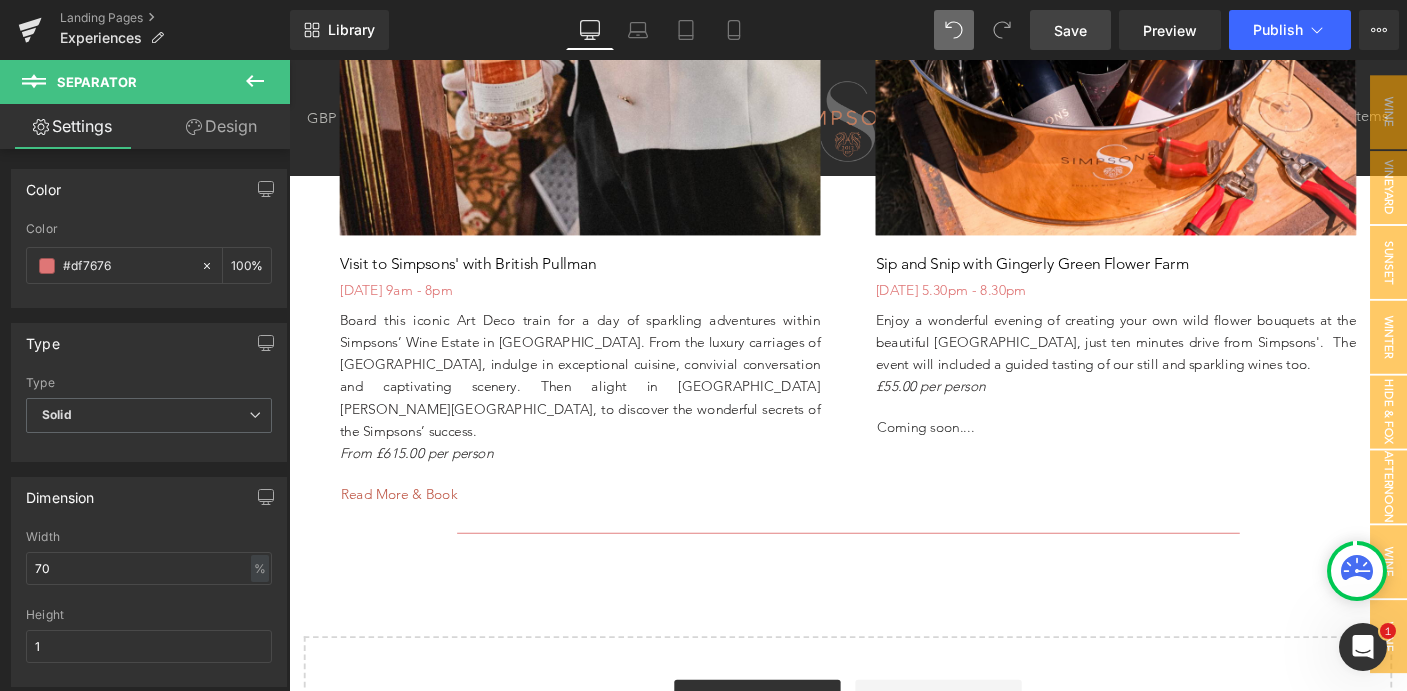 scroll, scrollTop: 3163, scrollLeft: 0, axis: vertical 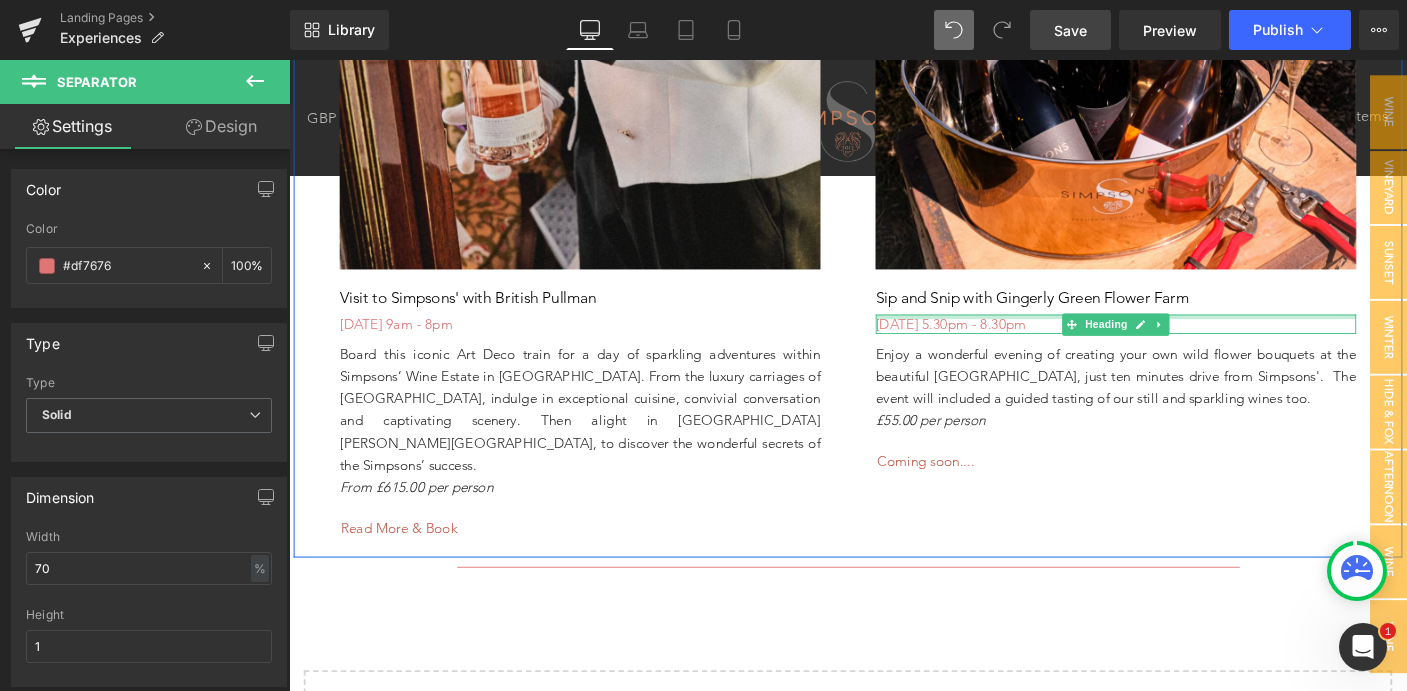 click at bounding box center [1184, 338] 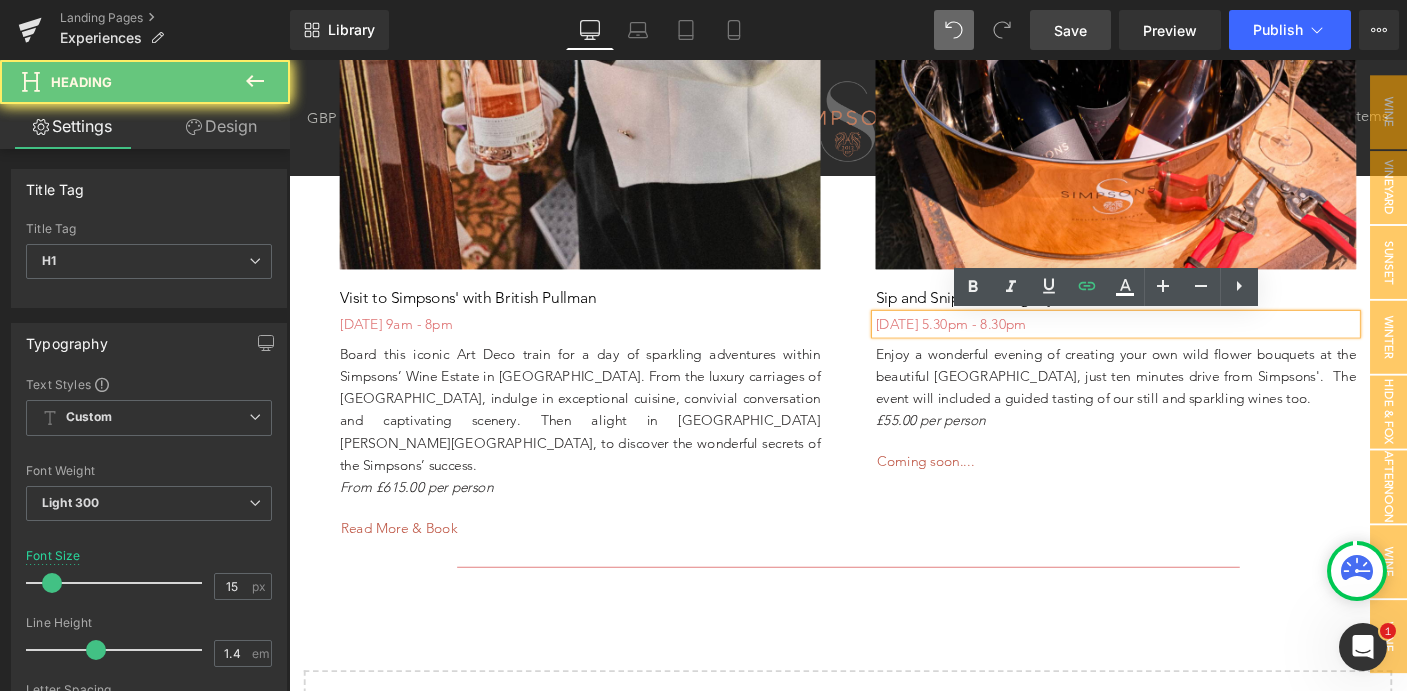 click on "[DATE] 5.30pm - 8.30pm" at bounding box center (1184, 346) 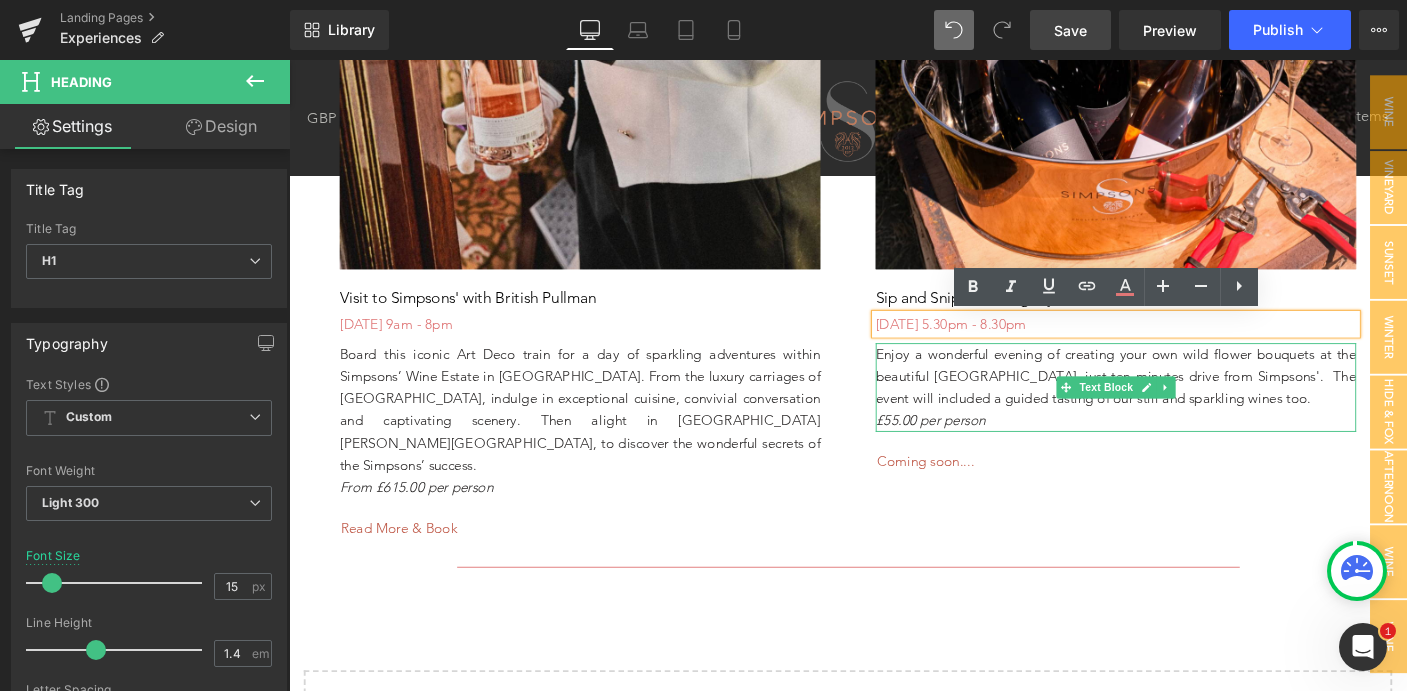 click on "£55.00 per person" at bounding box center (983, 450) 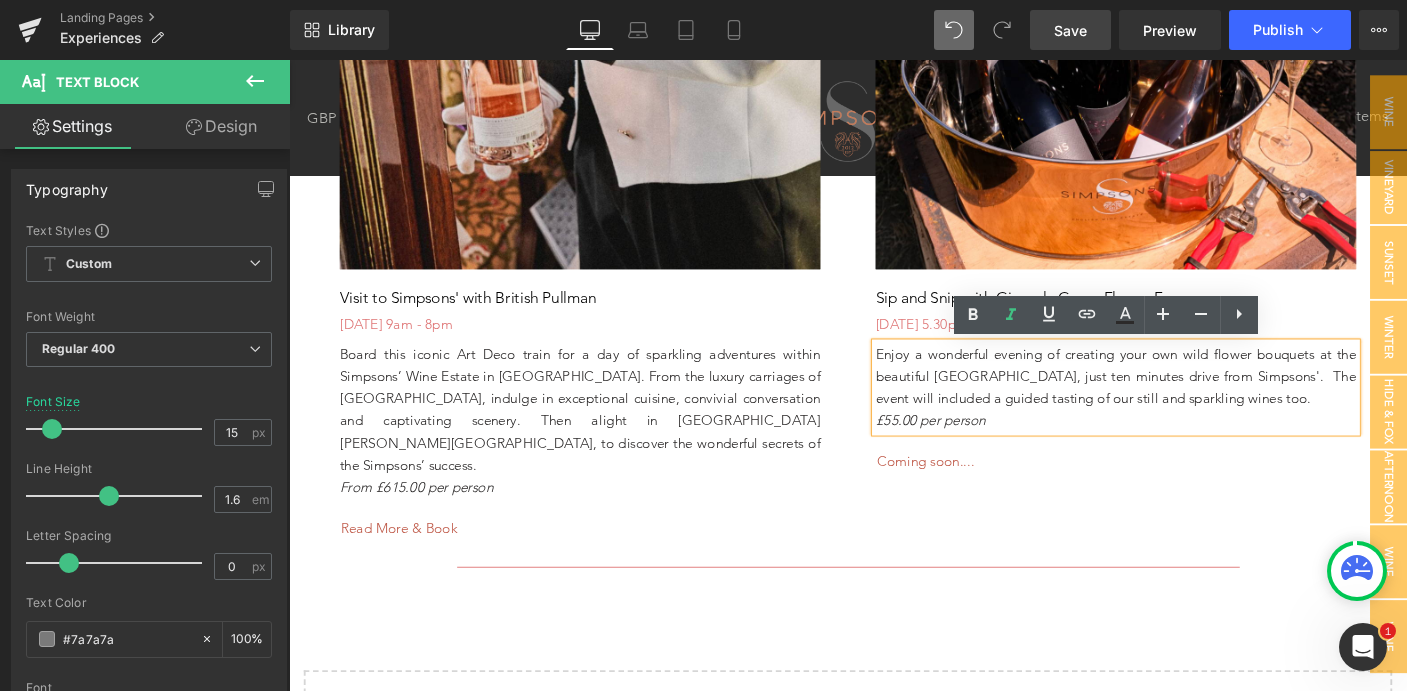 click on "Coming soon...." at bounding box center [1189, 494] 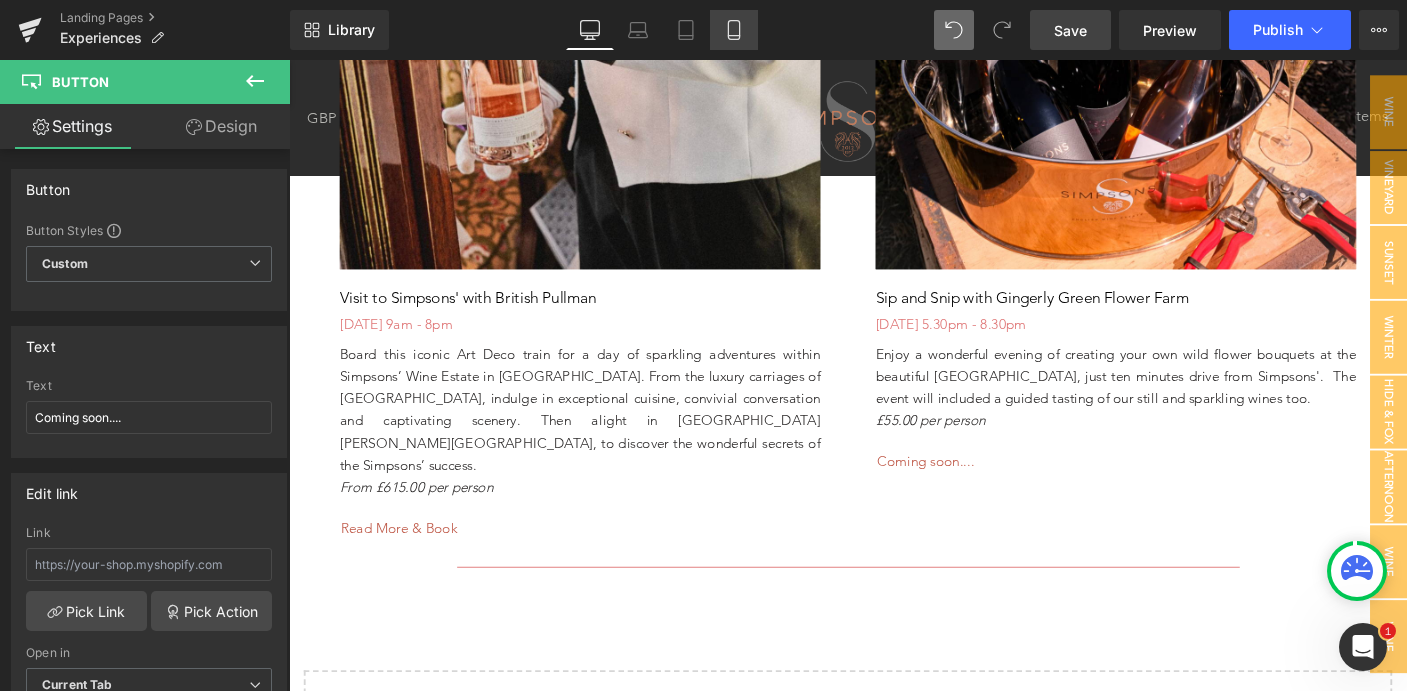 click 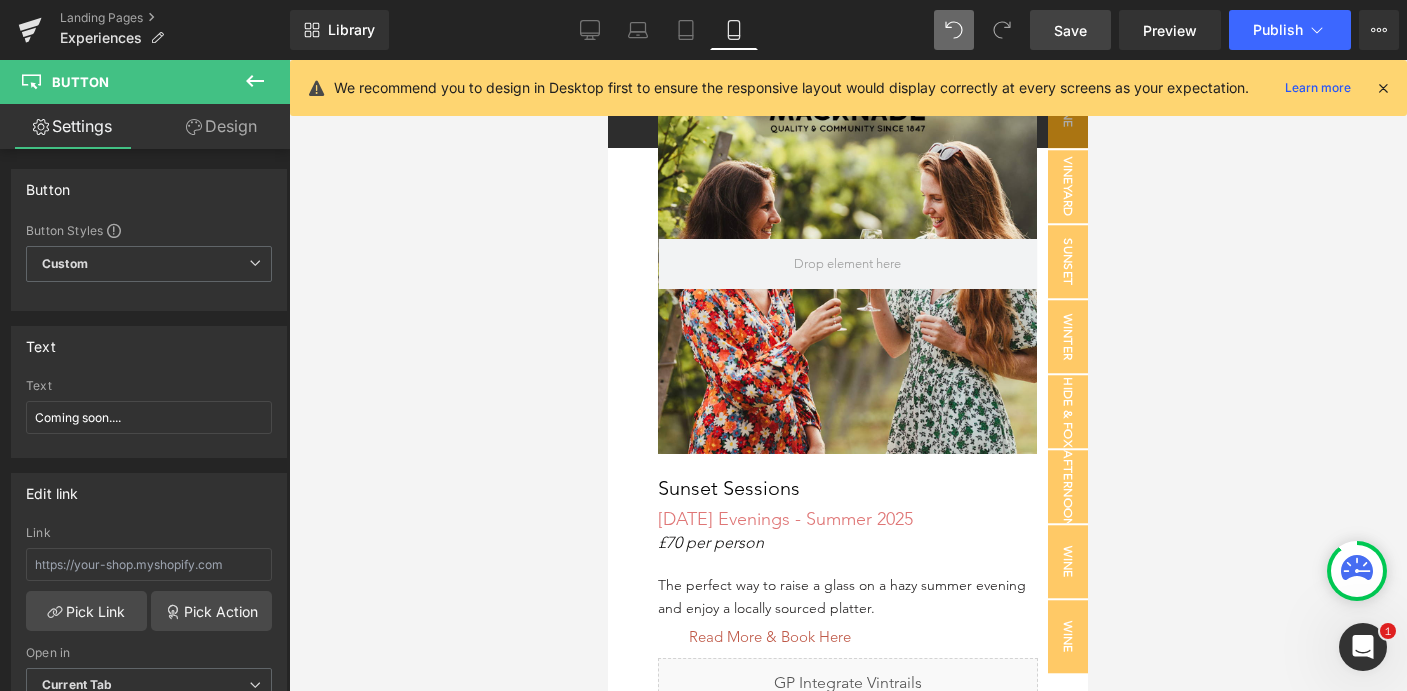 scroll, scrollTop: 3706, scrollLeft: 0, axis: vertical 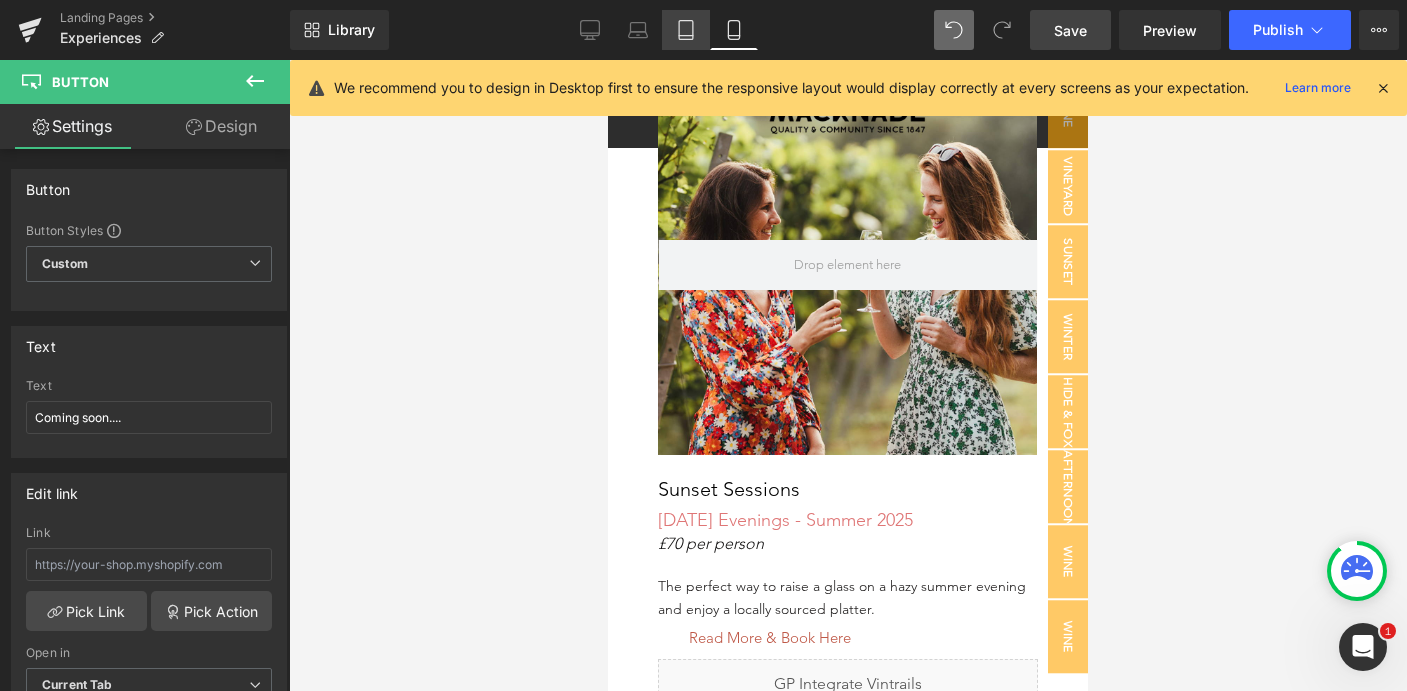 click 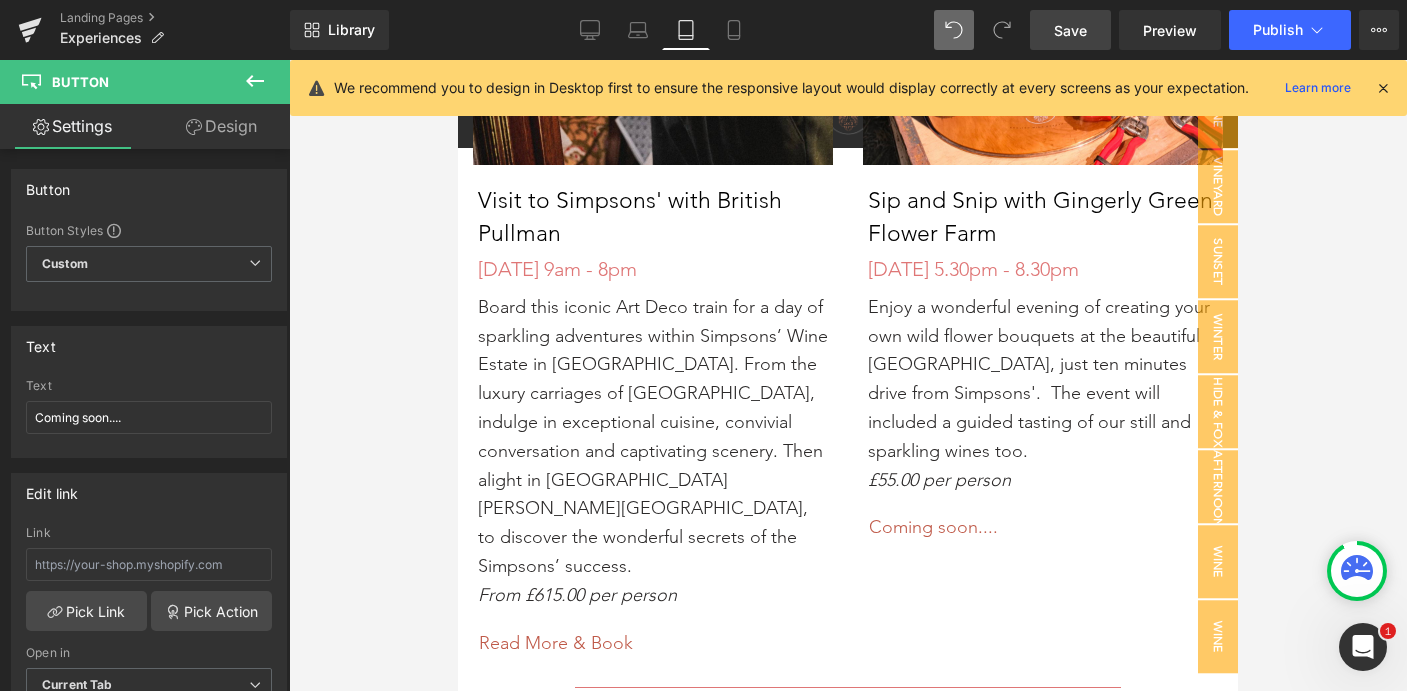 scroll, scrollTop: 5035, scrollLeft: 0, axis: vertical 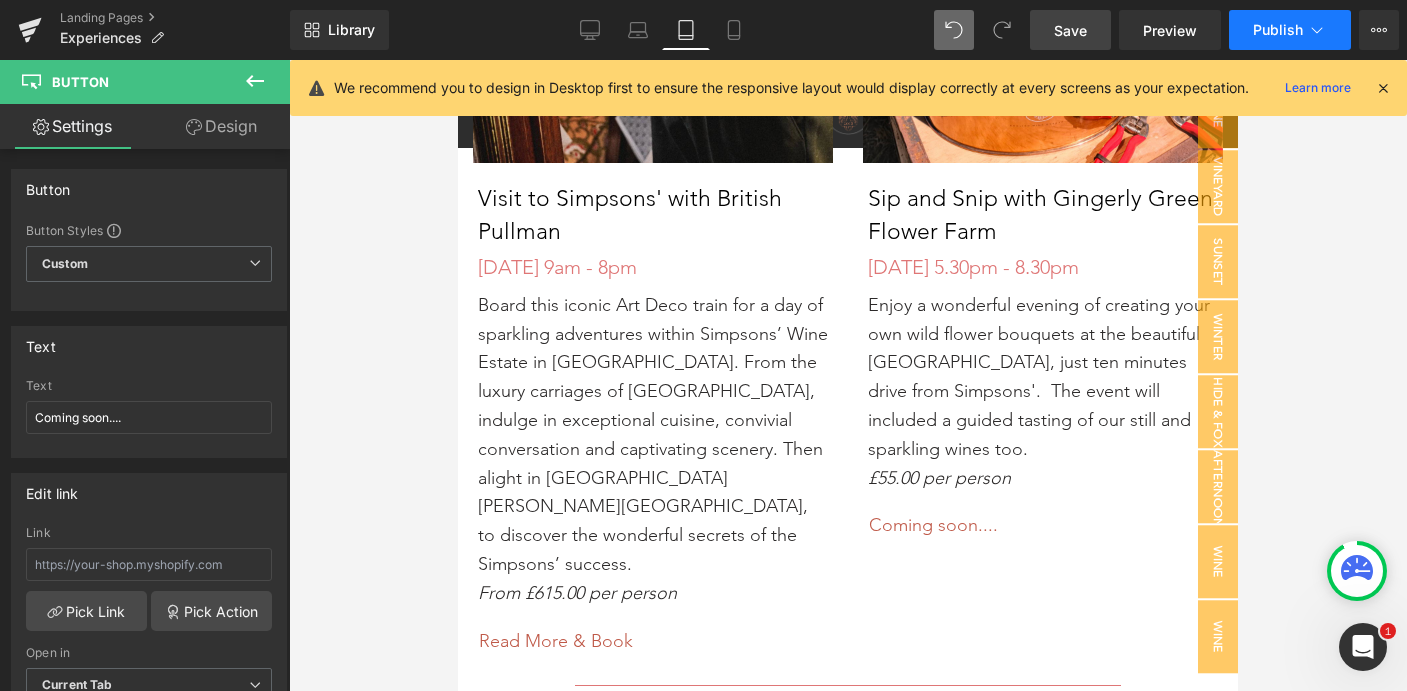 click on "Publish" at bounding box center [1278, 30] 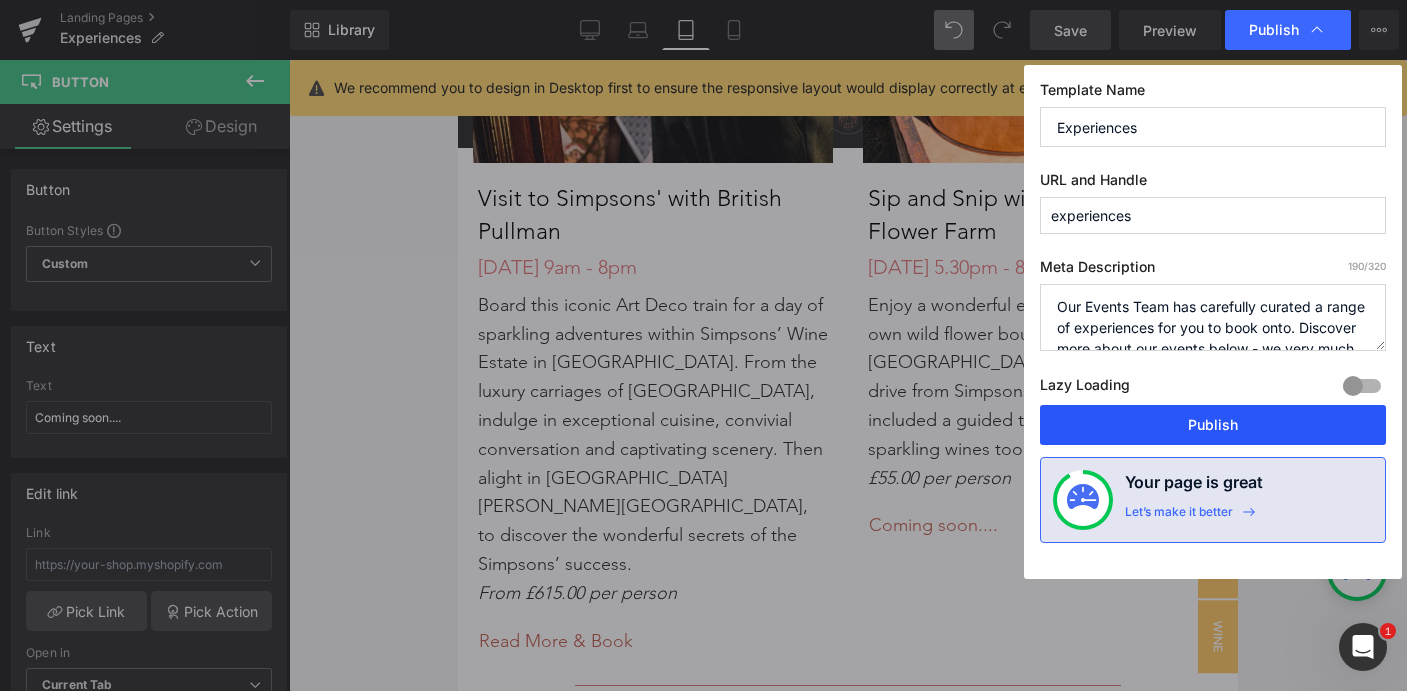click on "Publish" at bounding box center (1213, 425) 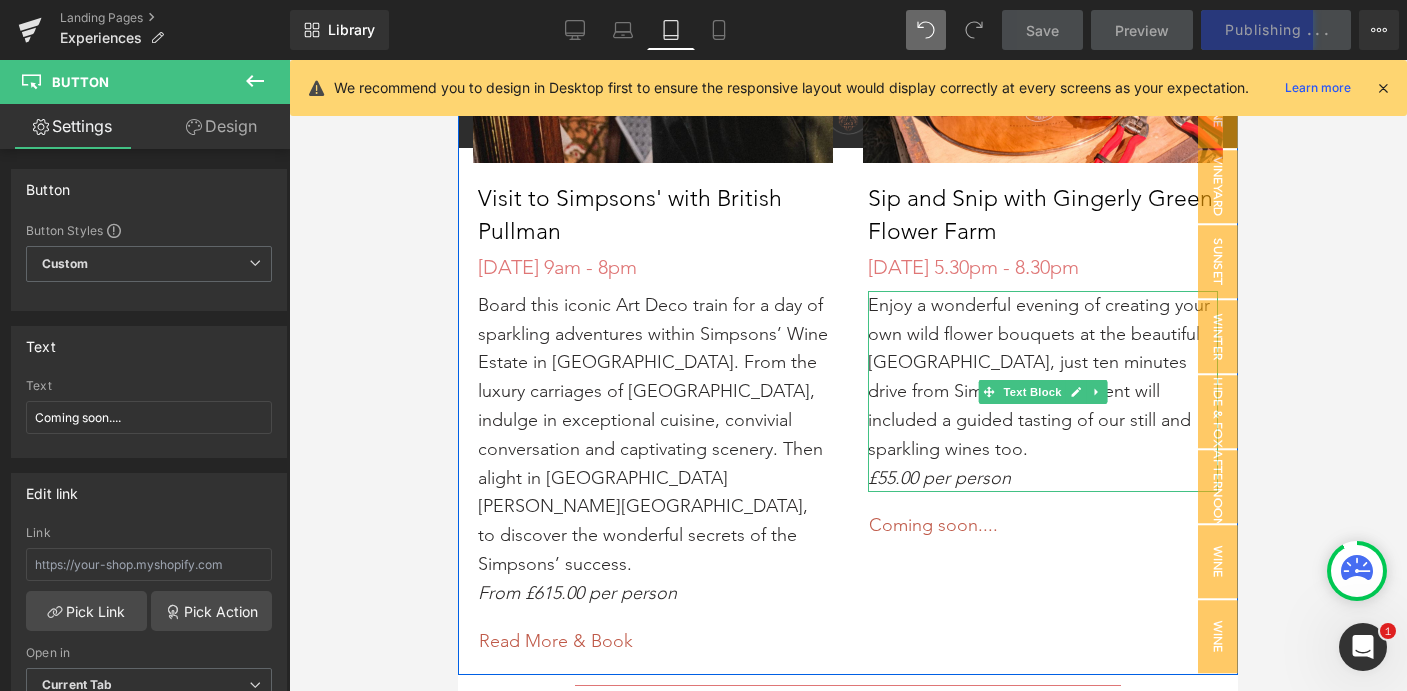 click on "£55.00 per person" at bounding box center [939, 478] 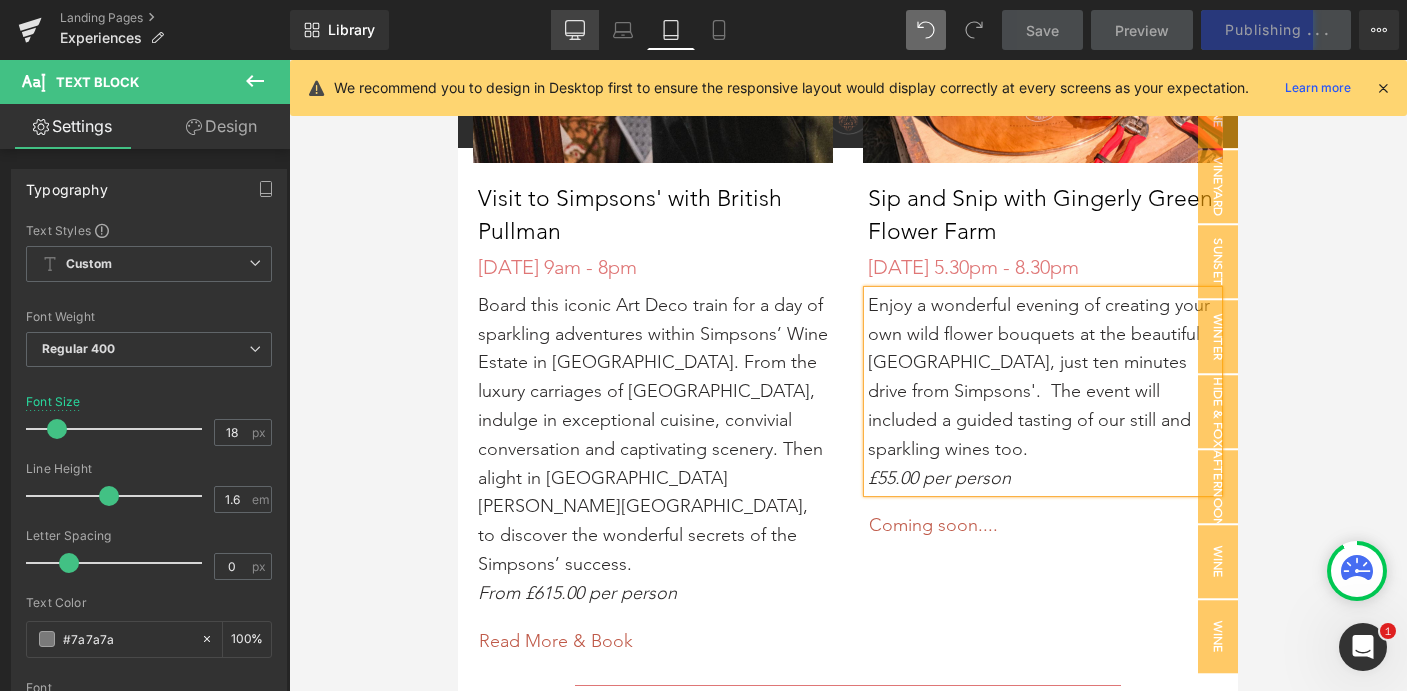 click 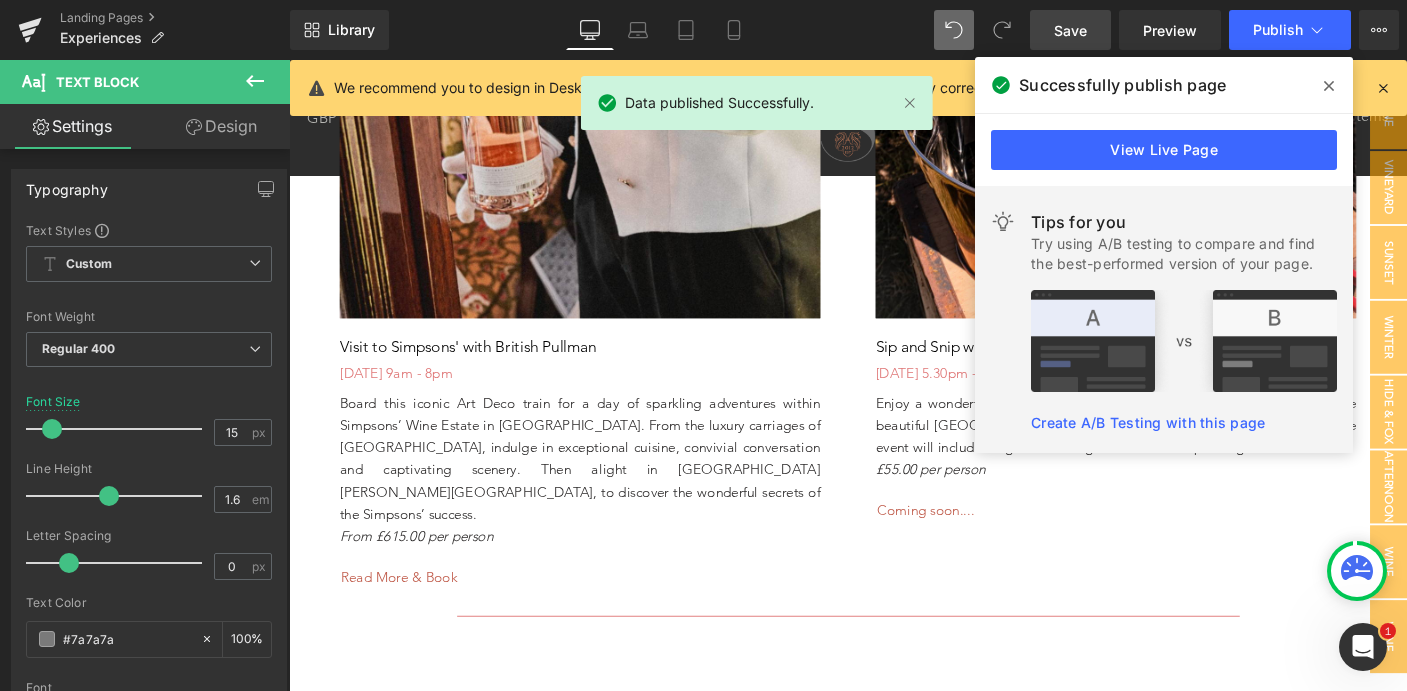 scroll, scrollTop: 3125, scrollLeft: 0, axis: vertical 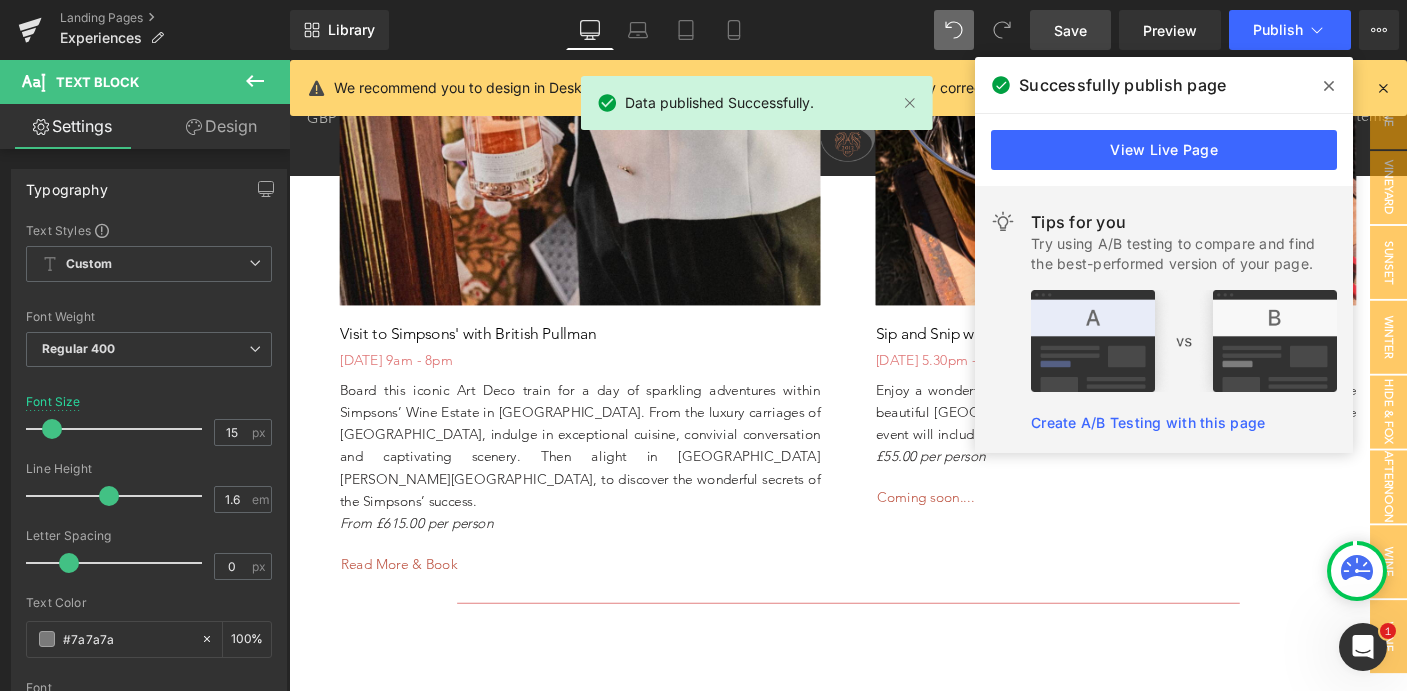click on "From £615.00 per person" at bounding box center [604, 561] 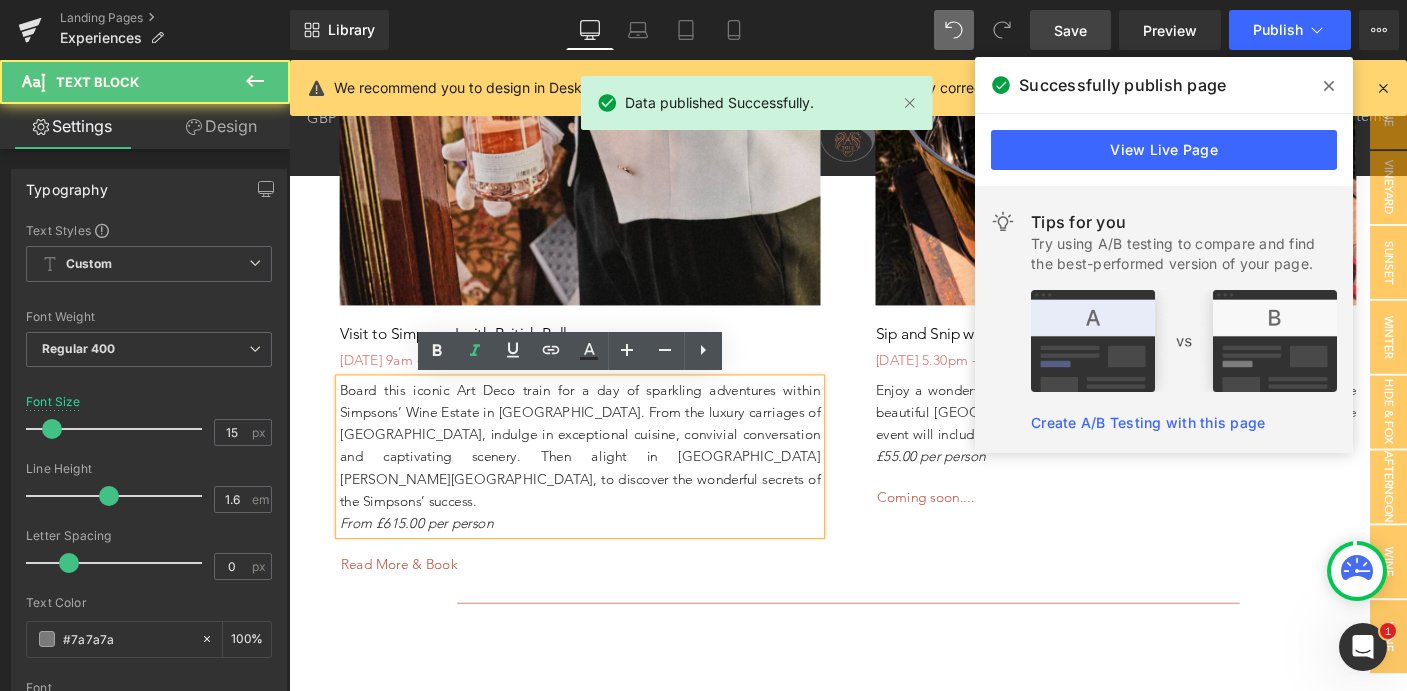 click on "From £615.00 per person" at bounding box center [604, 561] 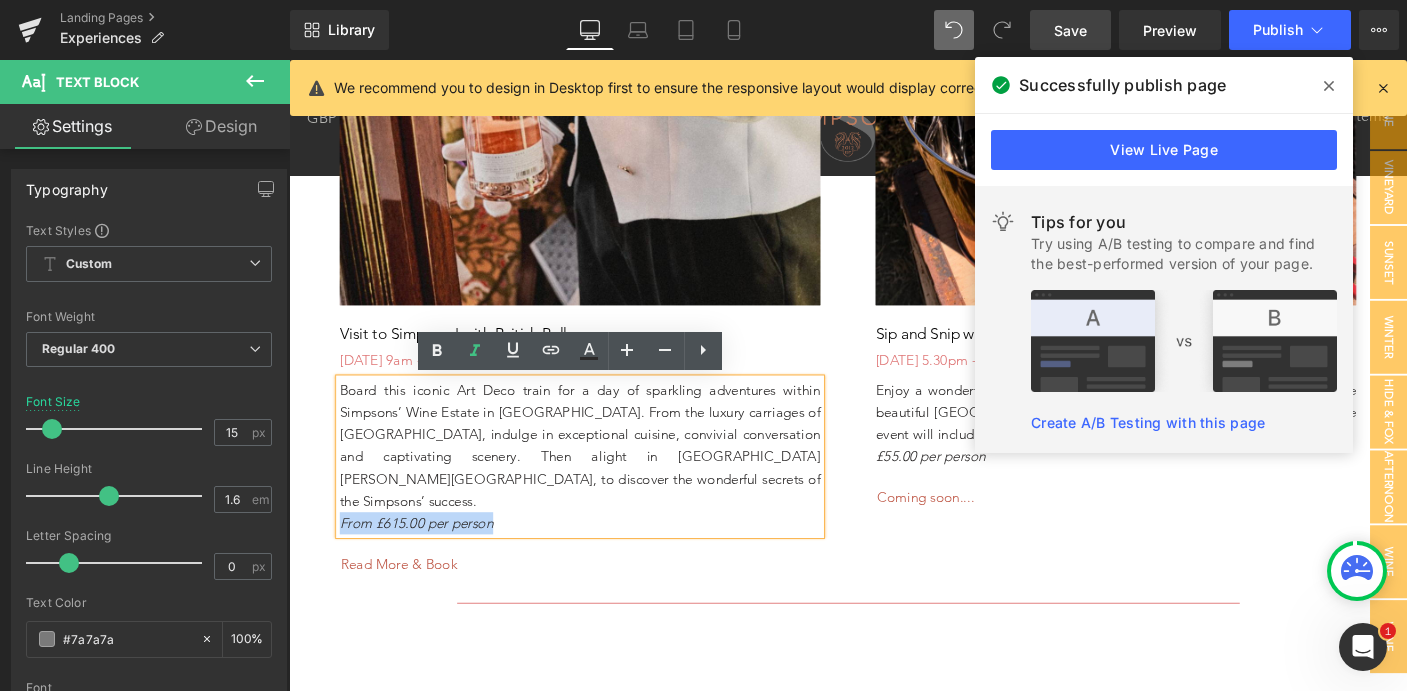 drag, startPoint x: 517, startPoint y: 539, endPoint x: 347, endPoint y: 535, distance: 170.04706 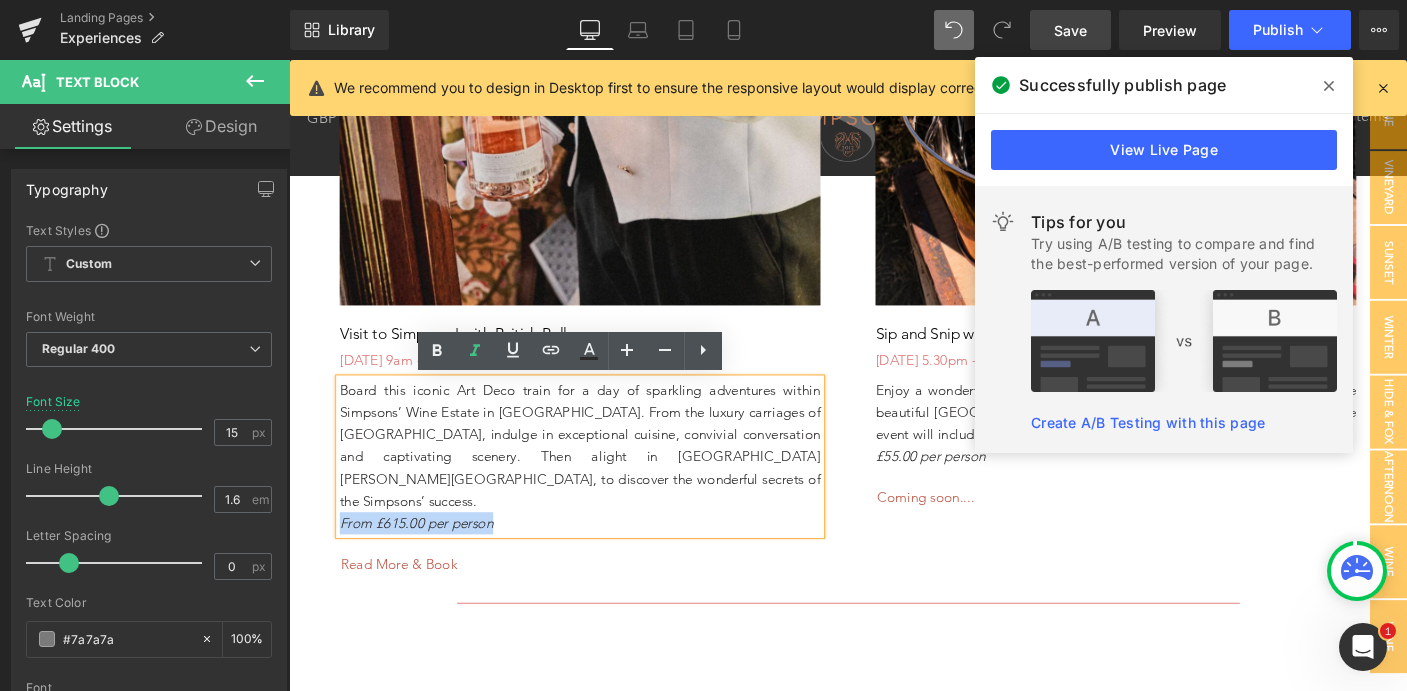 click on "From £615.00 per person" at bounding box center [604, 561] 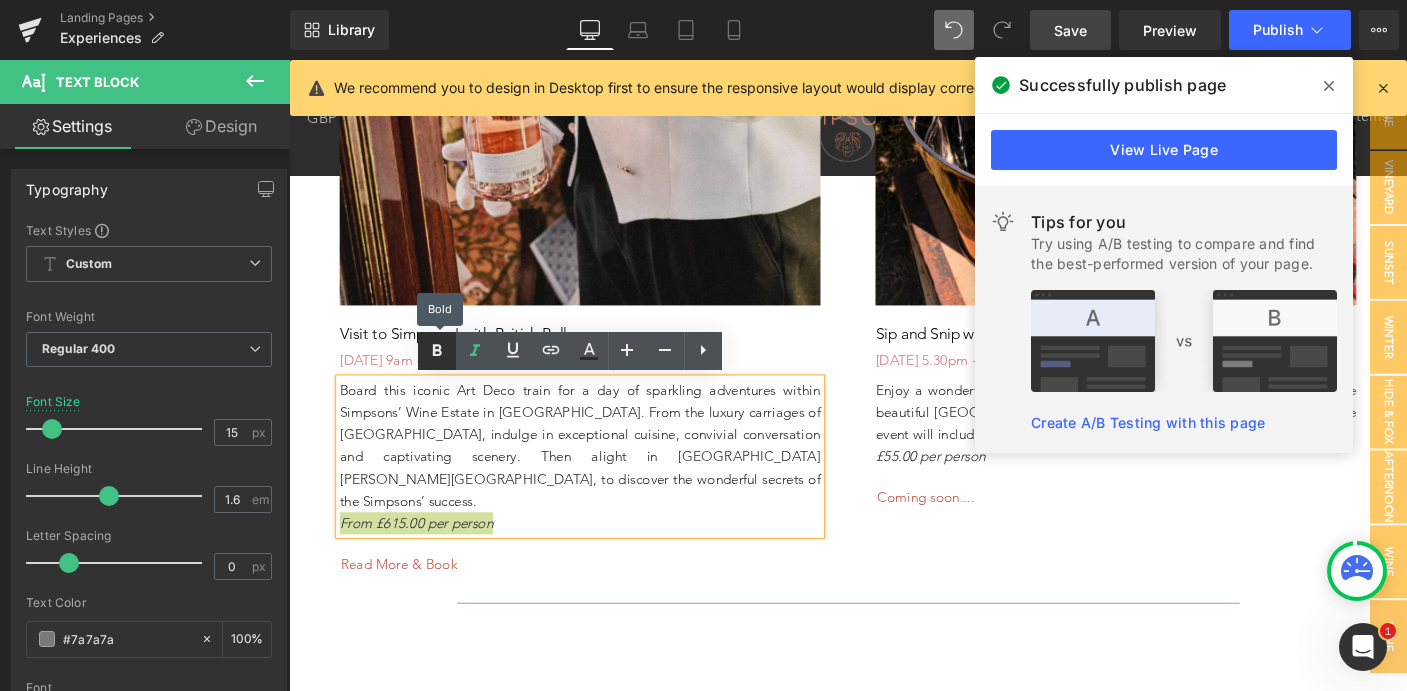 click 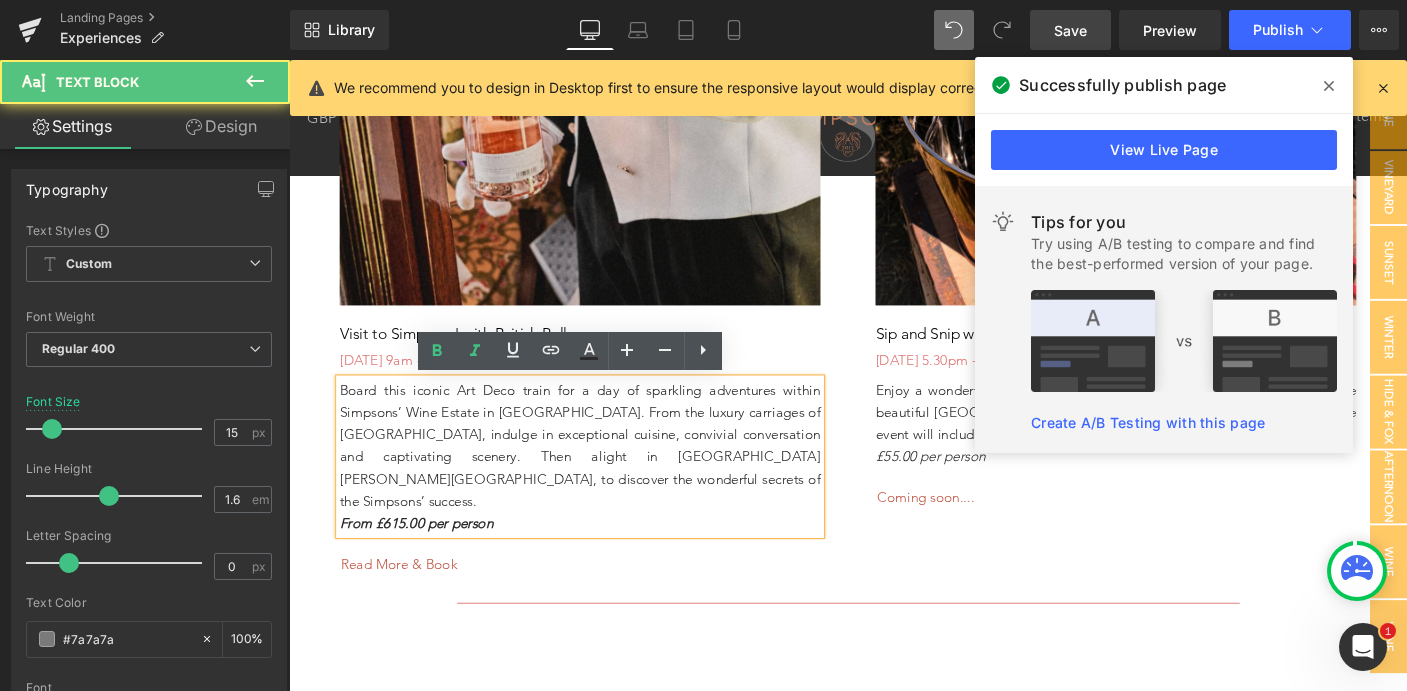 click on "Board this iconic Art Deco train for a day of sparkling adventures within Simpsons’ Wine Estate in [GEOGRAPHIC_DATA]. From the luxury carriages of [GEOGRAPHIC_DATA], indulge in exceptional cuisine, convivial conversation and captivating scenery. Then alight in [GEOGRAPHIC_DATA][PERSON_NAME][GEOGRAPHIC_DATA], to discover the wonderful secrets of the Simpsons’ success." at bounding box center [604, 477] 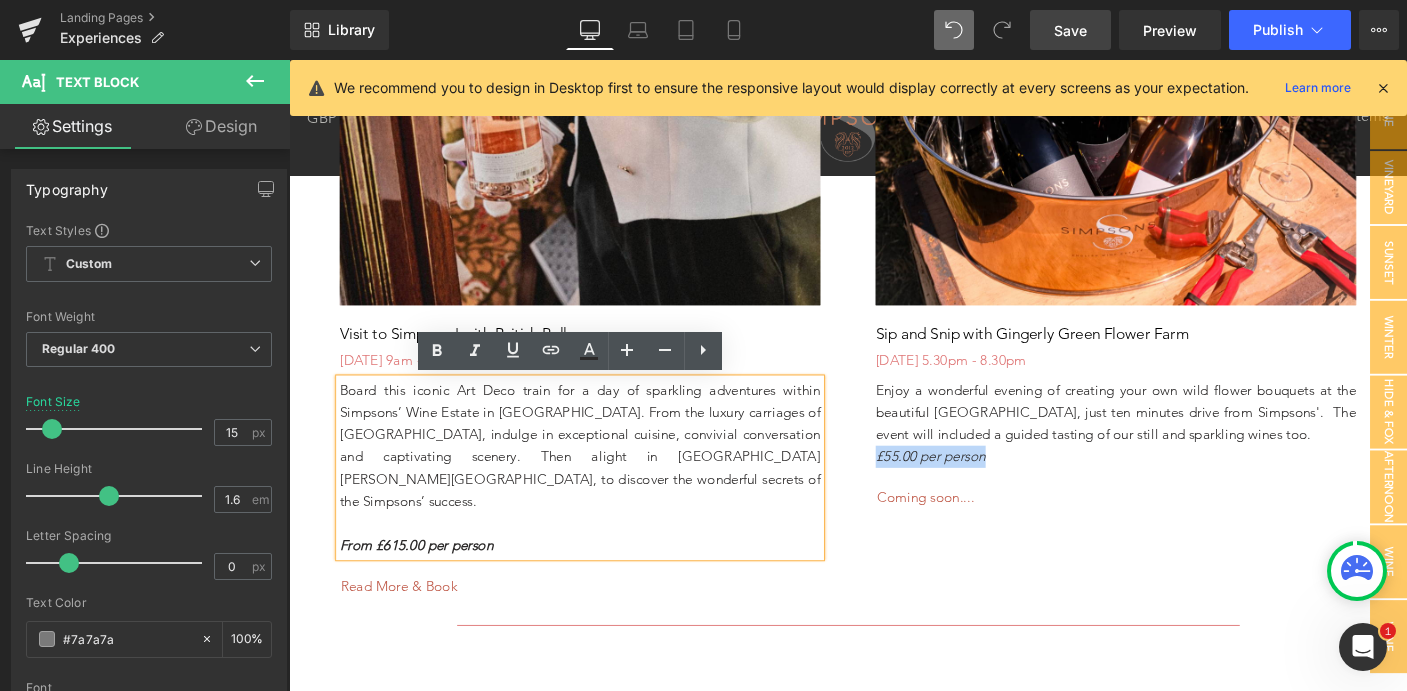 click on "Hero Banner         Sip and Snip with Gingerly Green Flower Farm Heading         [DATE] 5.30pm - 8.30pm Heading         Enjoy a wonderful evening of creating your own wild flower bouquets at the beautiful [GEOGRAPHIC_DATA], just ten minutes drive from Simpsons'.  The event will included a guided tasting of our still and sparkling wines too. £55.00 per person Text Block         Coming soon.... Button" at bounding box center (1184, 179) 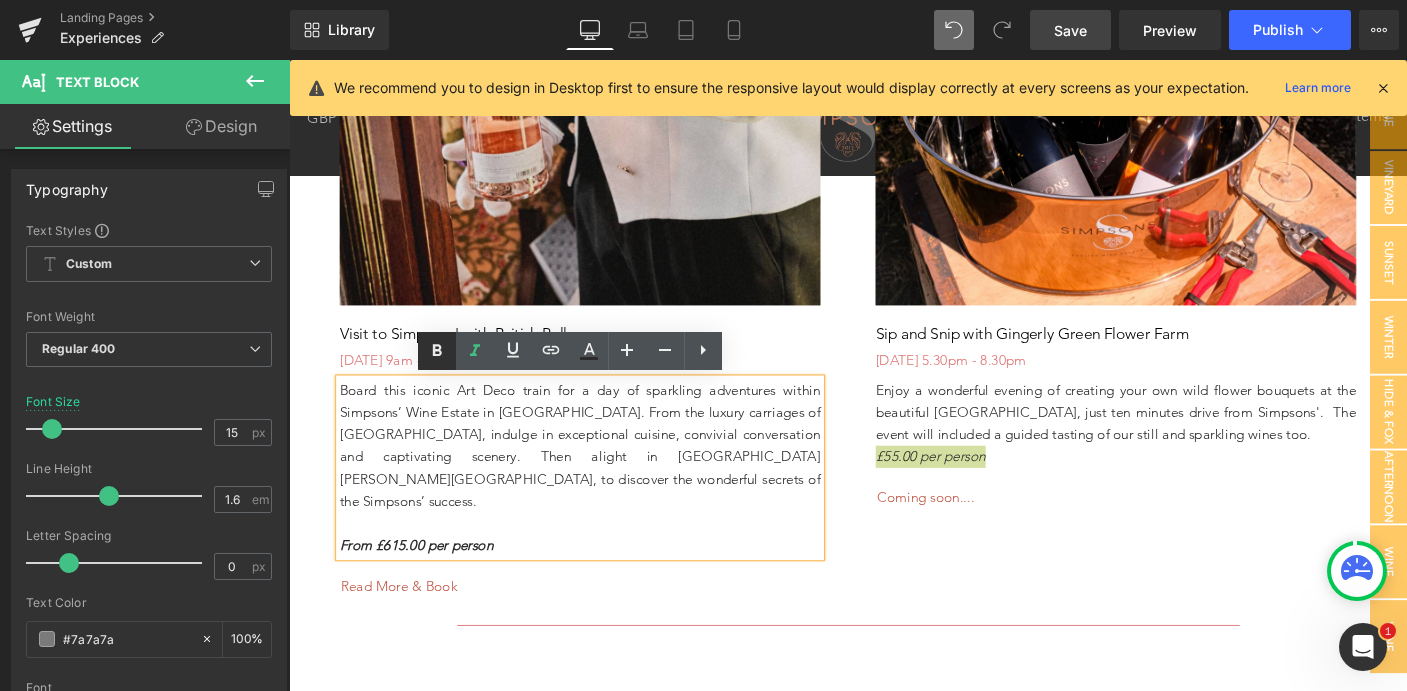 click 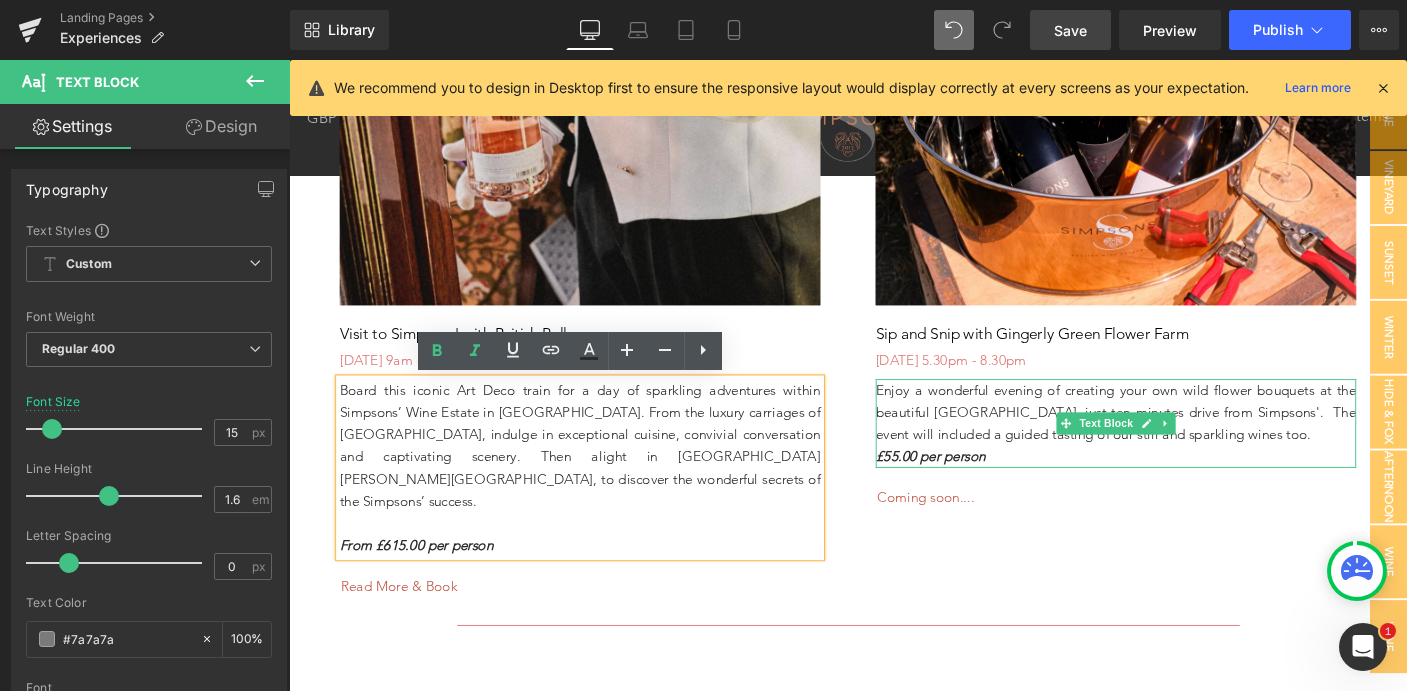click on "Enjoy a wonderful evening of creating your own wild flower bouquets at the beautiful [GEOGRAPHIC_DATA], just ten minutes drive from Simpsons'.  The event will included a guided tasting of our still and sparkling wines too." at bounding box center [1184, 440] 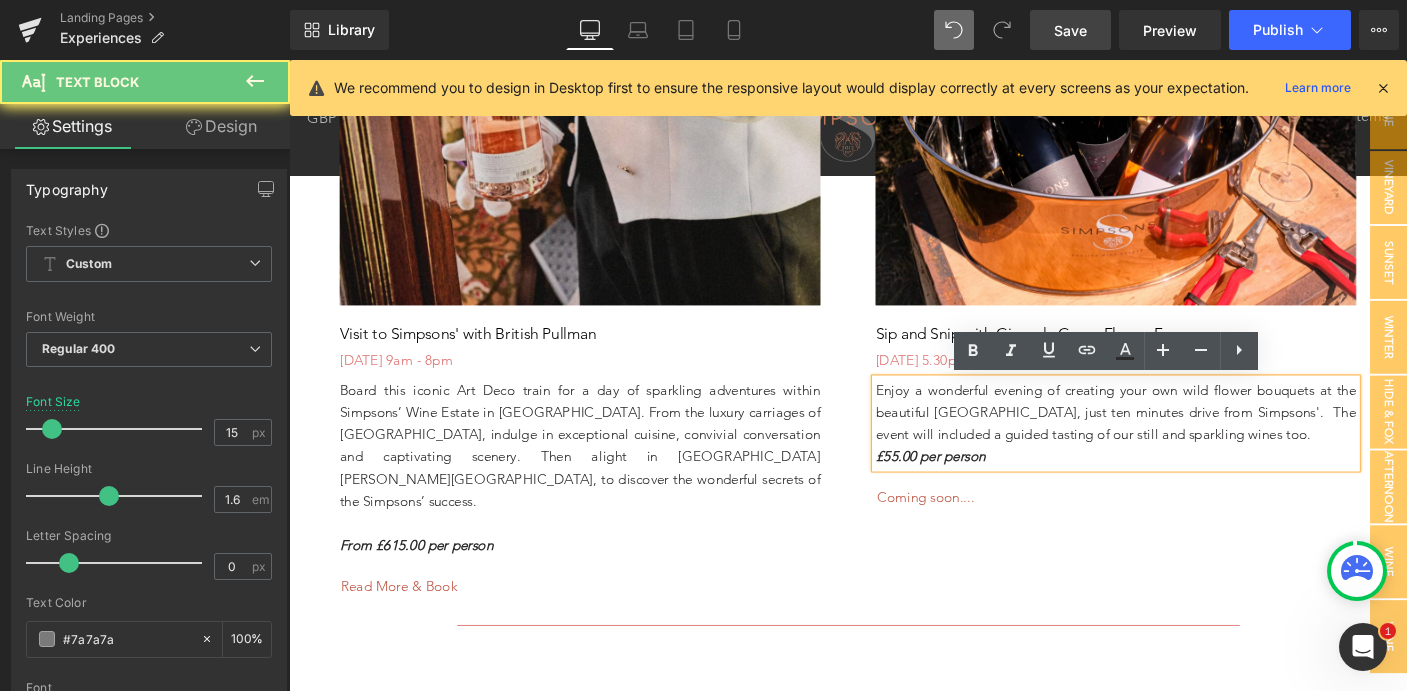 click on "Enjoy a wonderful evening of creating your own wild flower bouquets at the beautiful [GEOGRAPHIC_DATA], just ten minutes drive from Simpsons'.  The event will included a guided tasting of our still and sparkling wines too." at bounding box center (1184, 440) 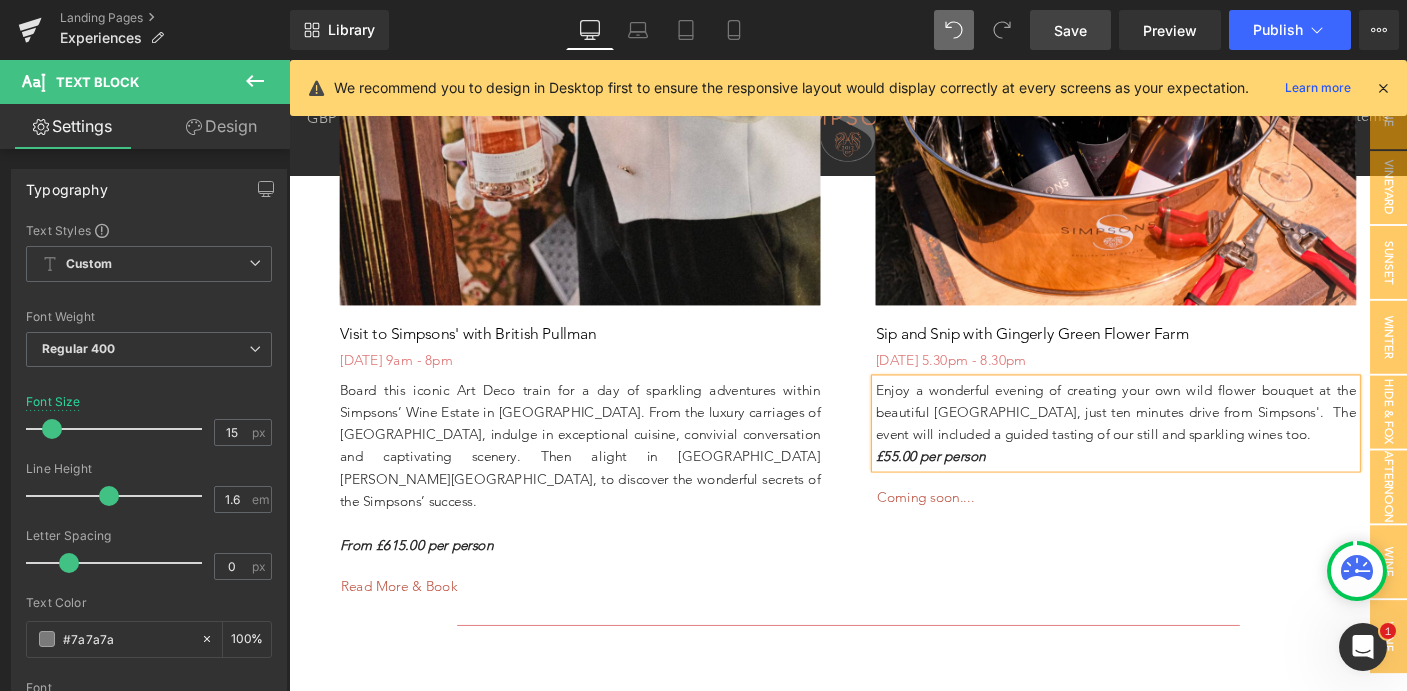 click on "Enjoy a wonderful evening of creating your own wild flower bouquet at the beautiful [GEOGRAPHIC_DATA], just ten minutes drive from Simpsons'.  The event will included a guided tasting of our still and sparkling wines too." at bounding box center [1184, 441] 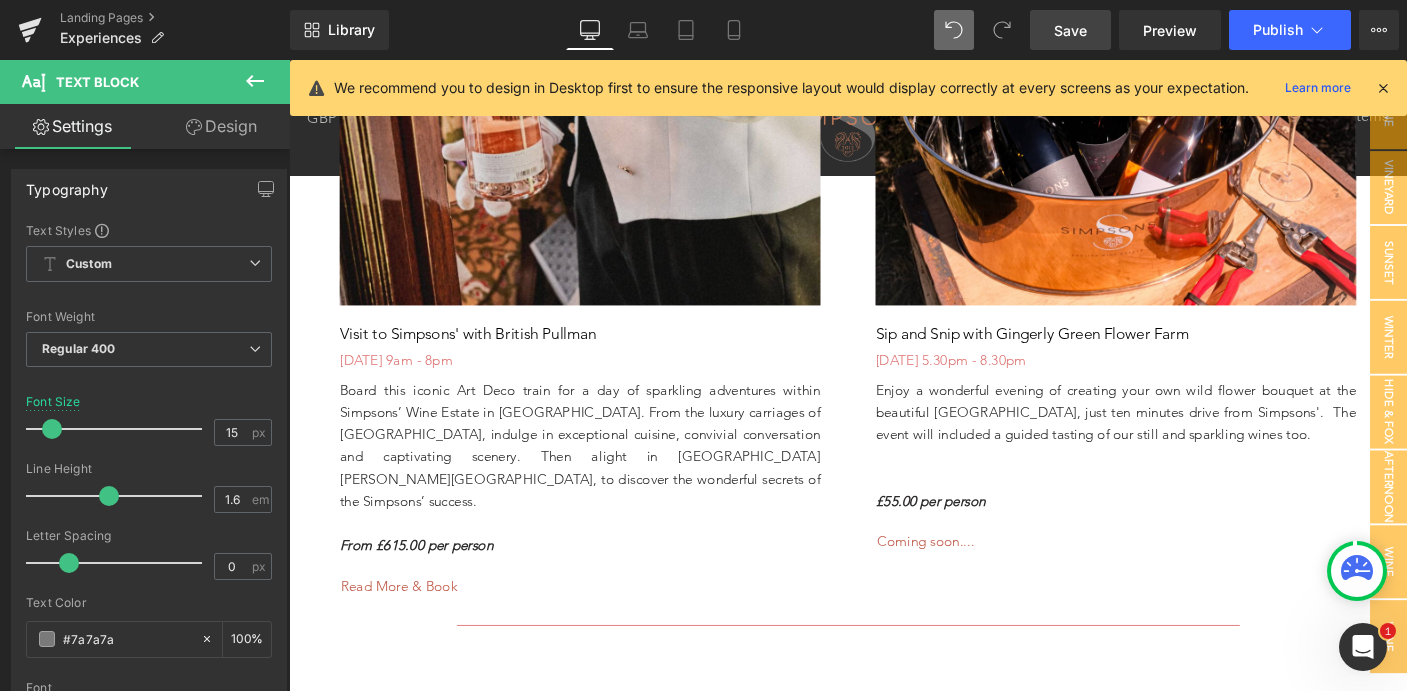 click on "Save" at bounding box center [1070, 30] 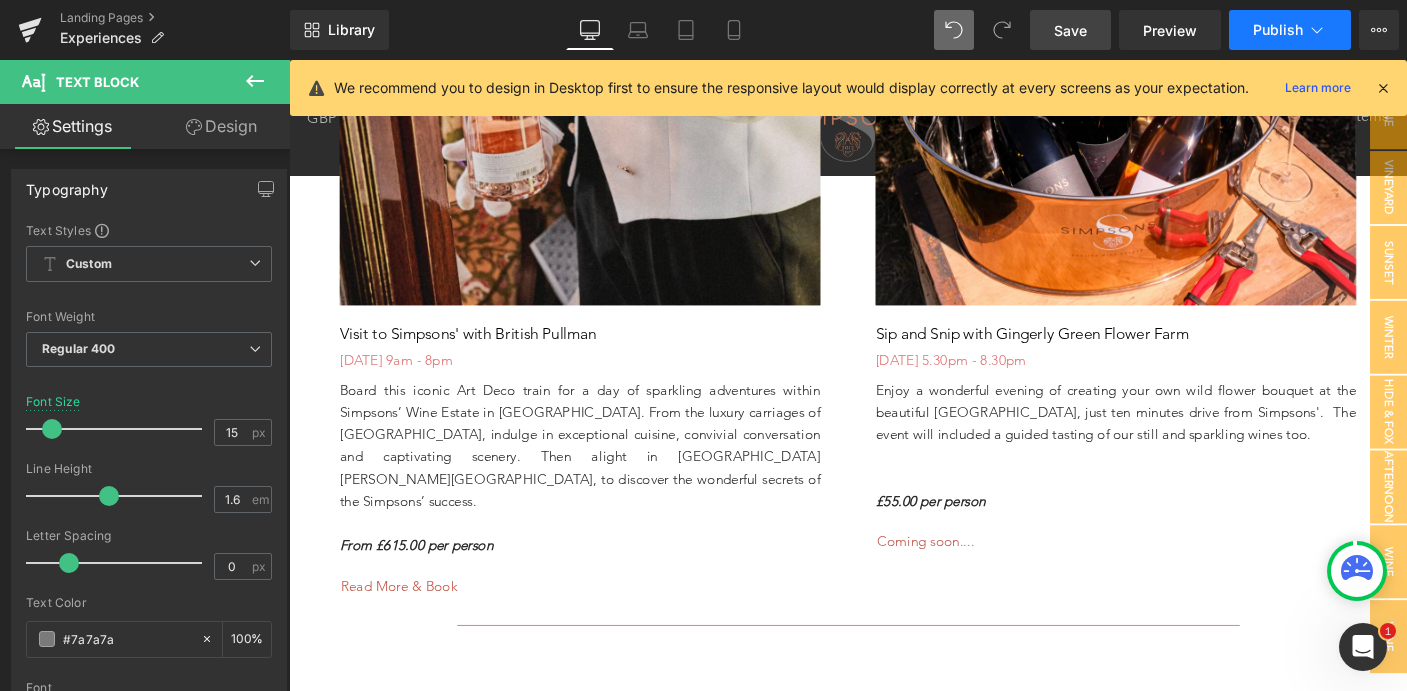 click on "Publish" at bounding box center [1290, 30] 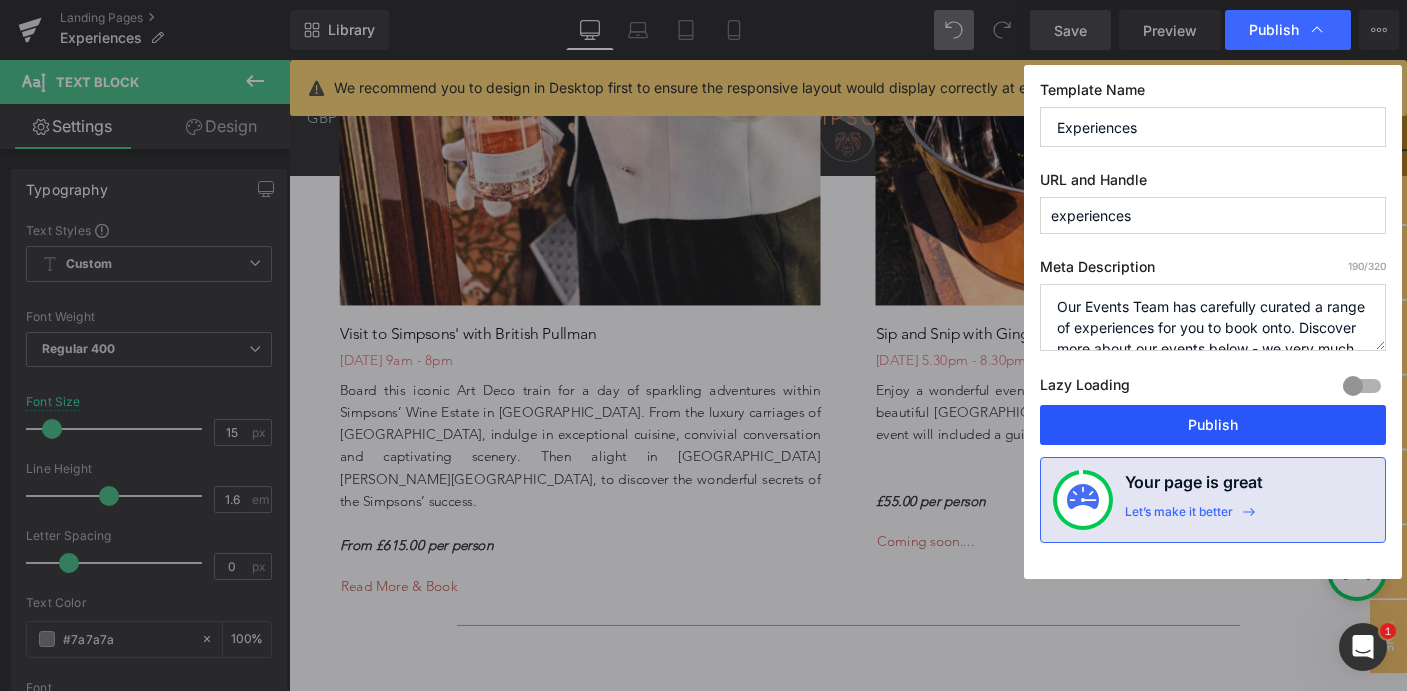 click on "Publish" at bounding box center [1213, 425] 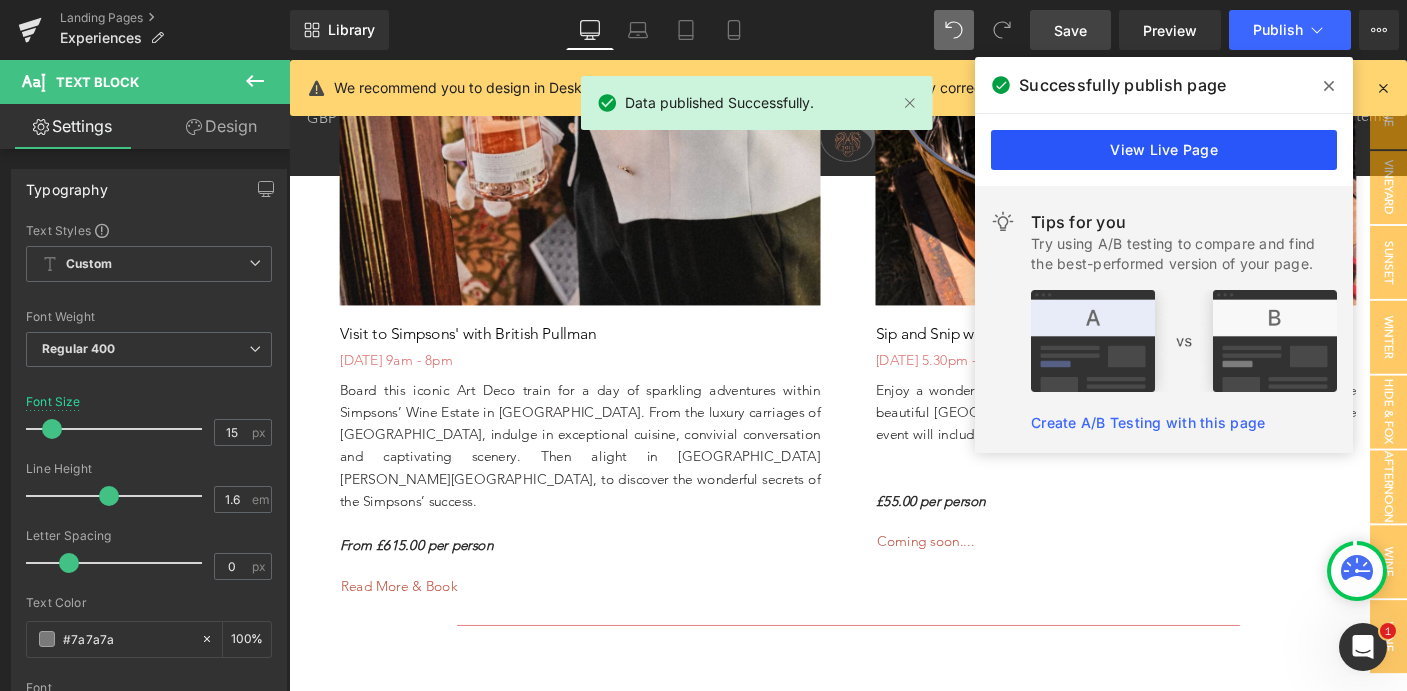 click on "View Live Page" at bounding box center (1164, 150) 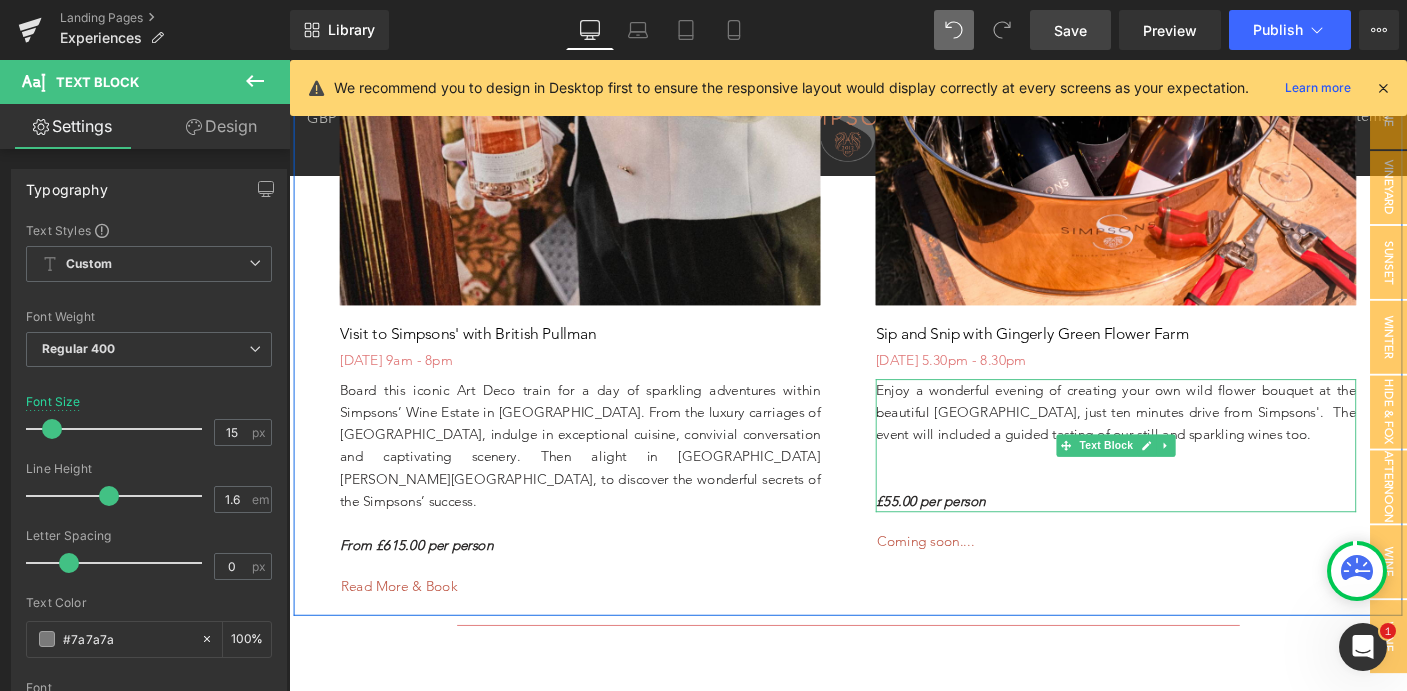 click on "Enjoy a wonderful evening of creating your own wild flower bouquet at the beautiful [GEOGRAPHIC_DATA], just ten minutes drive from Simpsons'.  The event will included a guided tasting of our still and sparkling wines too." at bounding box center (1184, 440) 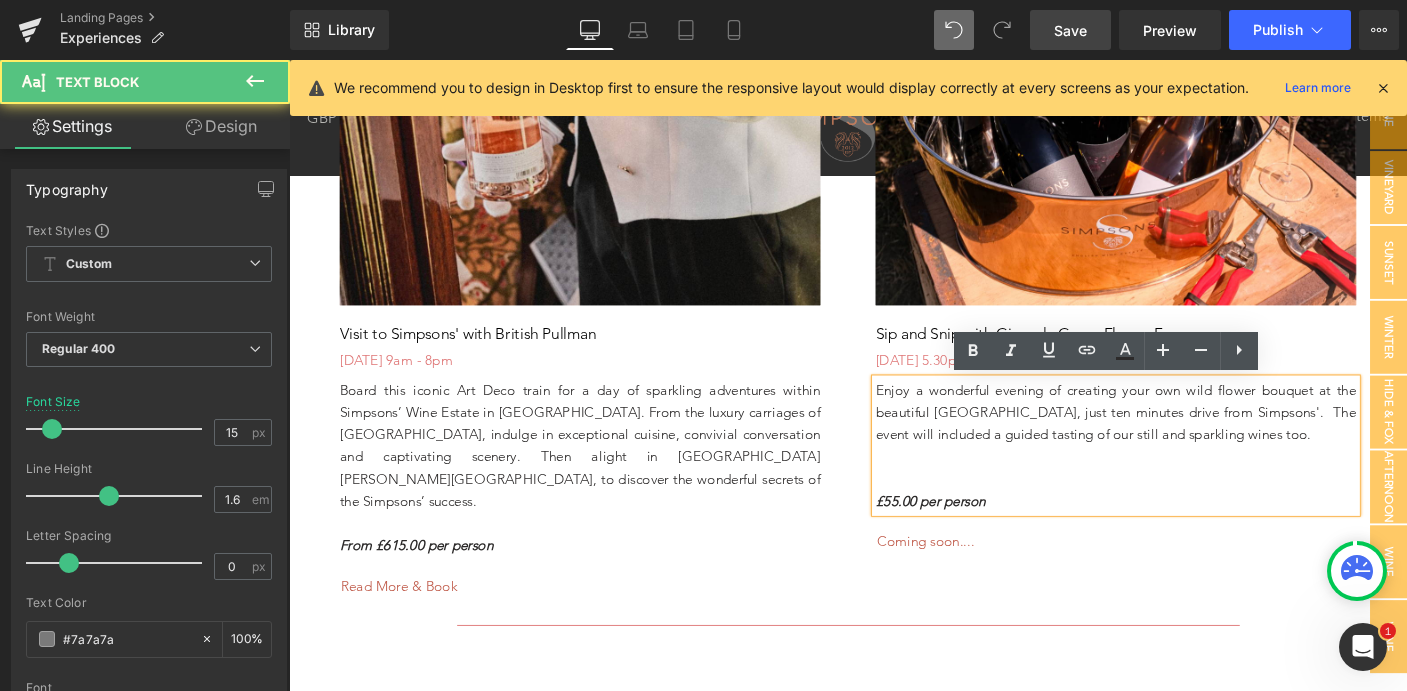 click on "Enjoy a wonderful evening of creating your own wild flower bouquet at the beautiful [GEOGRAPHIC_DATA], just ten minutes drive from Simpsons'.  The event will included a guided tasting of our still and sparkling wines too." at bounding box center [1184, 440] 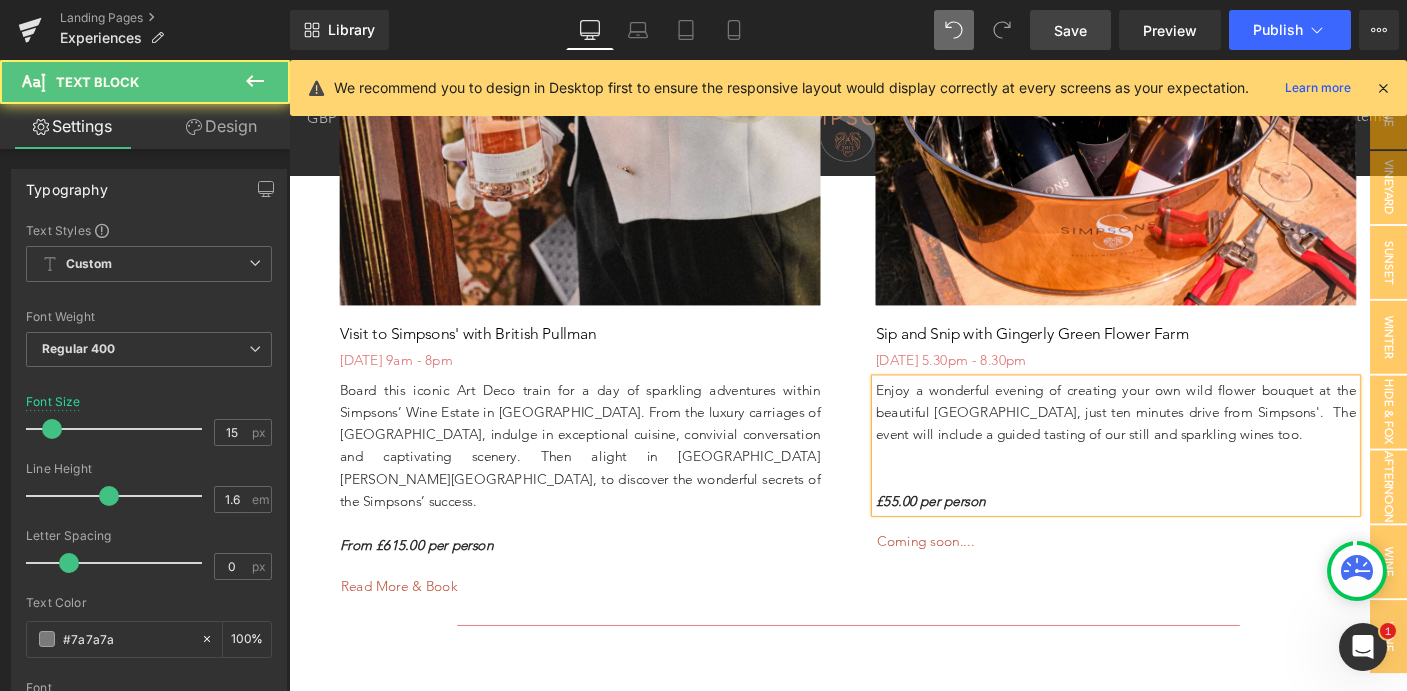 click on "Enjoy a wonderful evening of creating your own wild flower bouquet at the beautiful [GEOGRAPHIC_DATA], just ten minutes drive from Simpsons'.  The event will include a guided tasting of our still and sparkling wines too." at bounding box center [1184, 440] 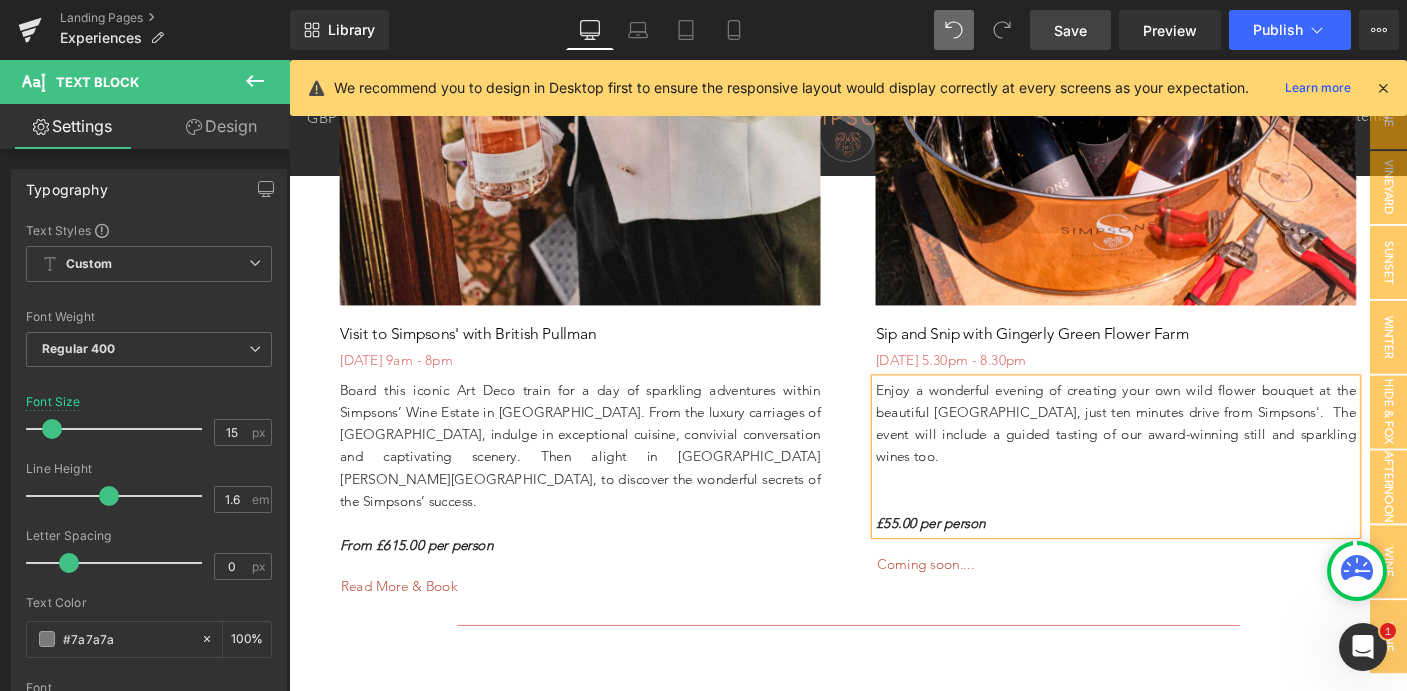 click on "Enjoy a wonderful evening of creating your own wild flower bouquet at the beautiful [GEOGRAPHIC_DATA], just ten minutes drive from Simpsons'.  The event will include a guided tasting of our award-winning still and sparkling wines too." at bounding box center [1184, 453] 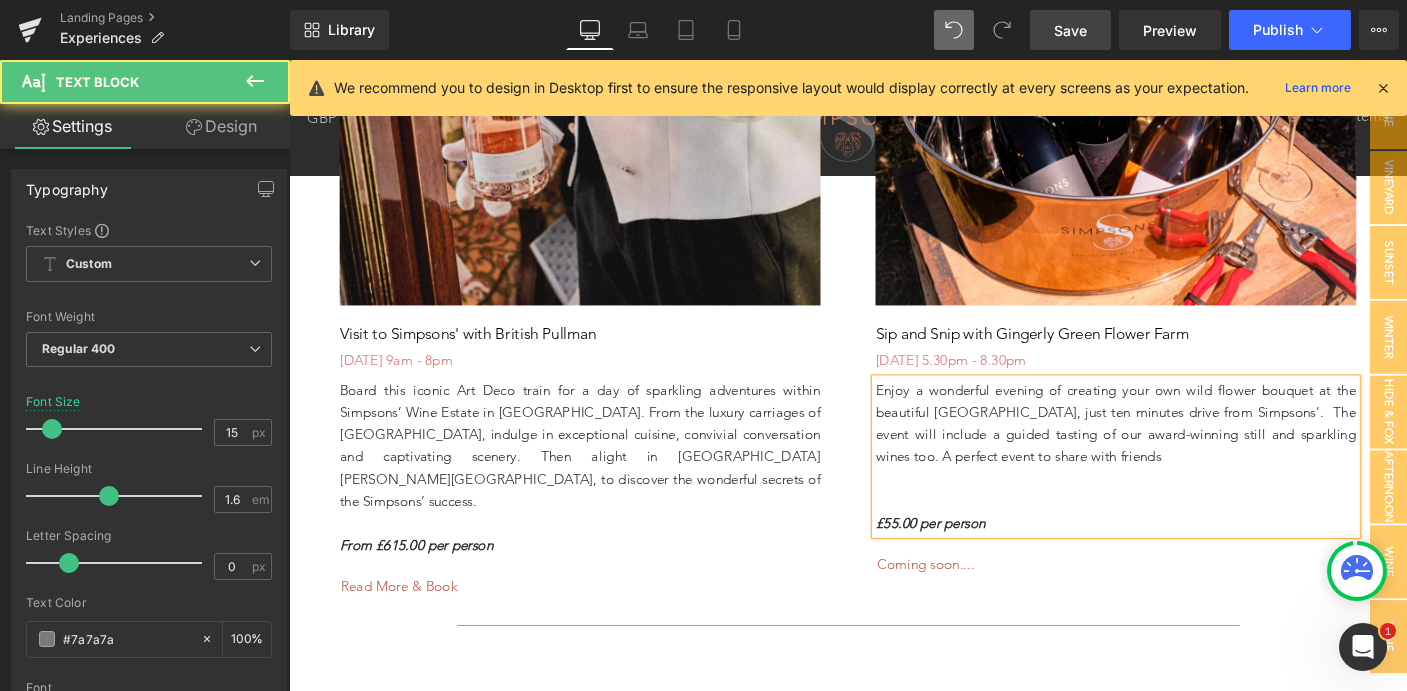 drag, startPoint x: 1307, startPoint y: 491, endPoint x: 1060, endPoint y: 490, distance: 247.00203 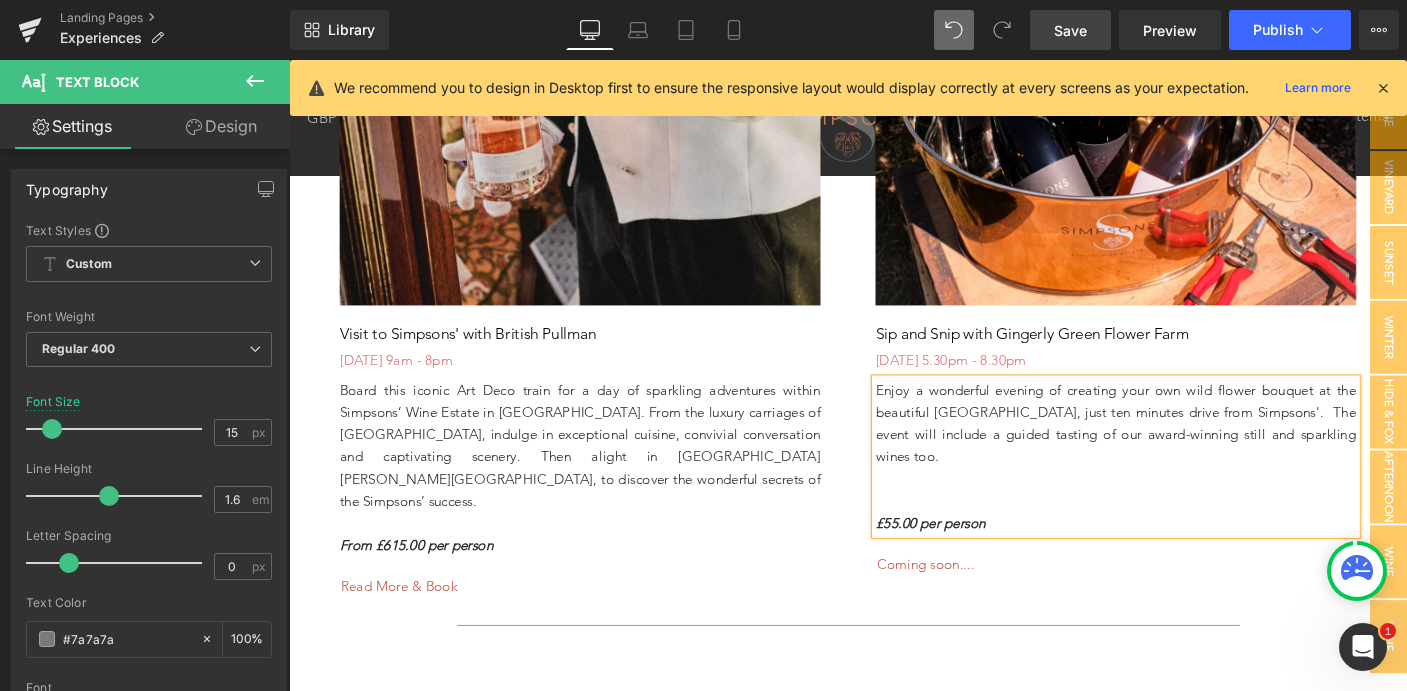 click on "Save" at bounding box center (1070, 30) 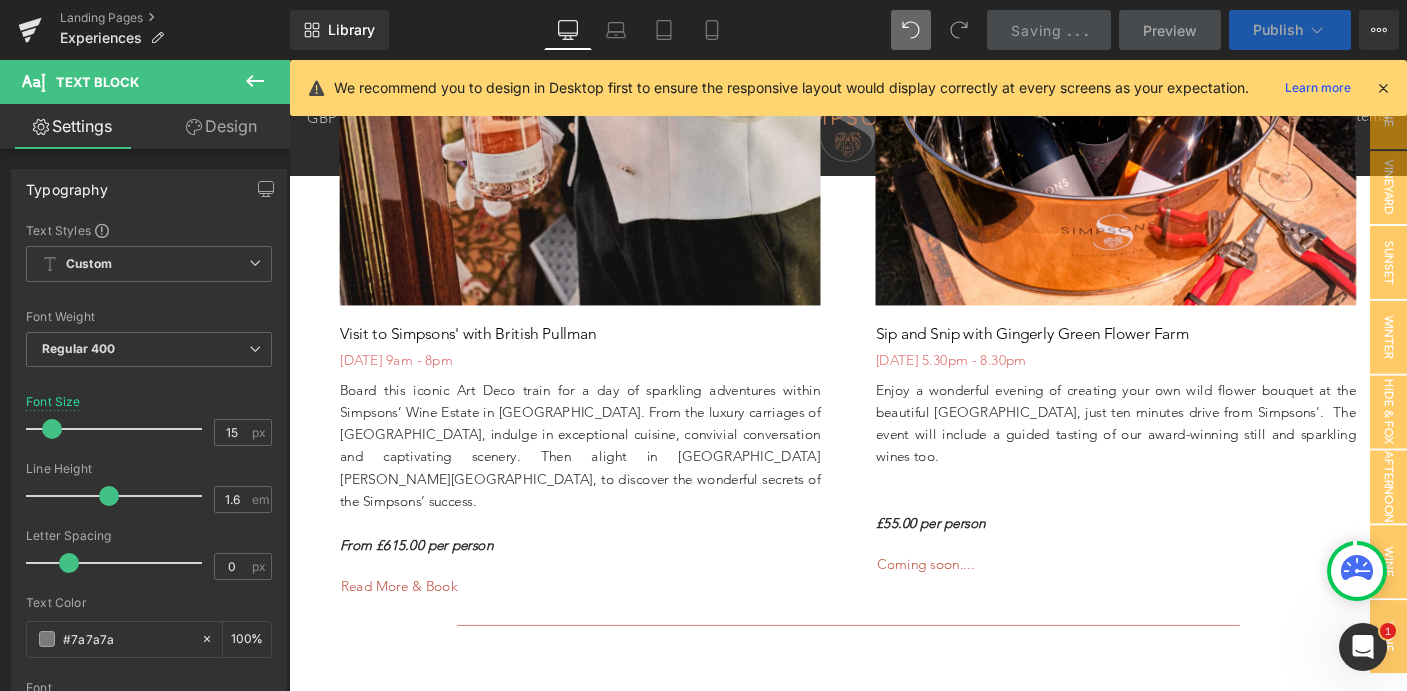 click on "Publish" at bounding box center (1278, 30) 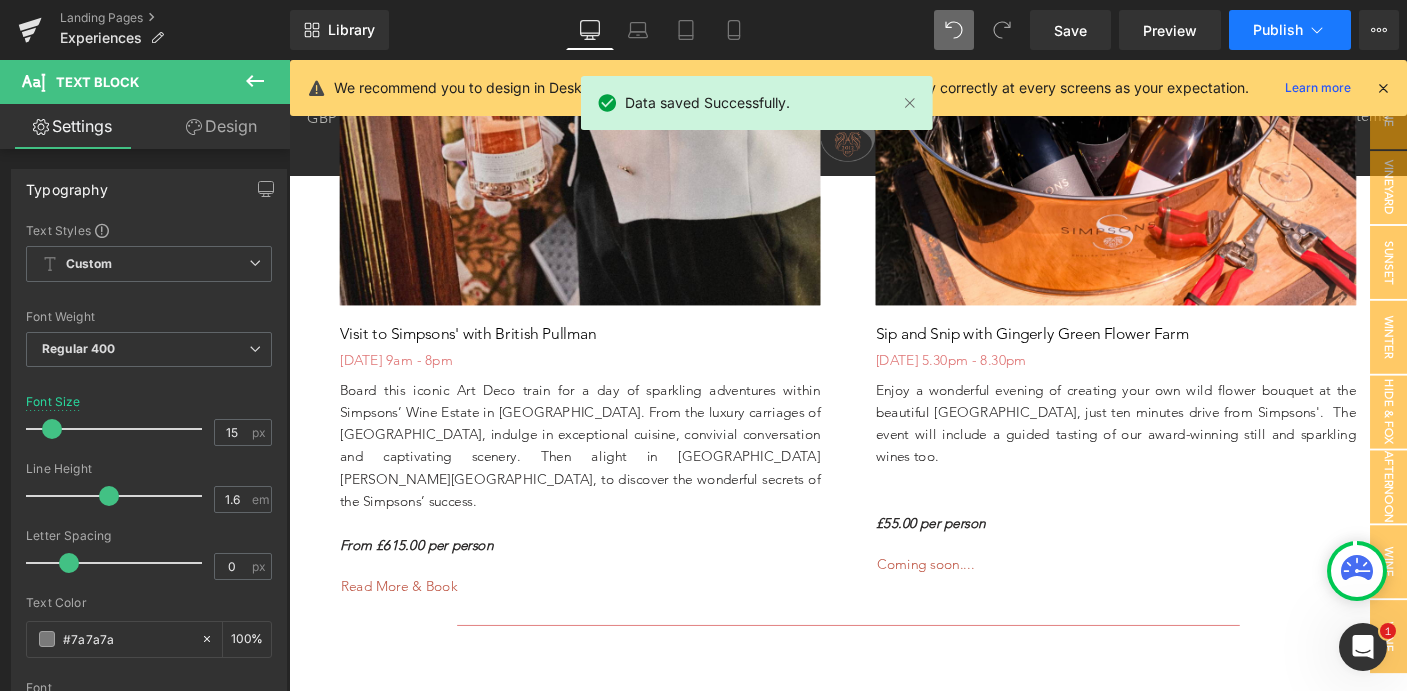 click on "Publish" at bounding box center (1278, 30) 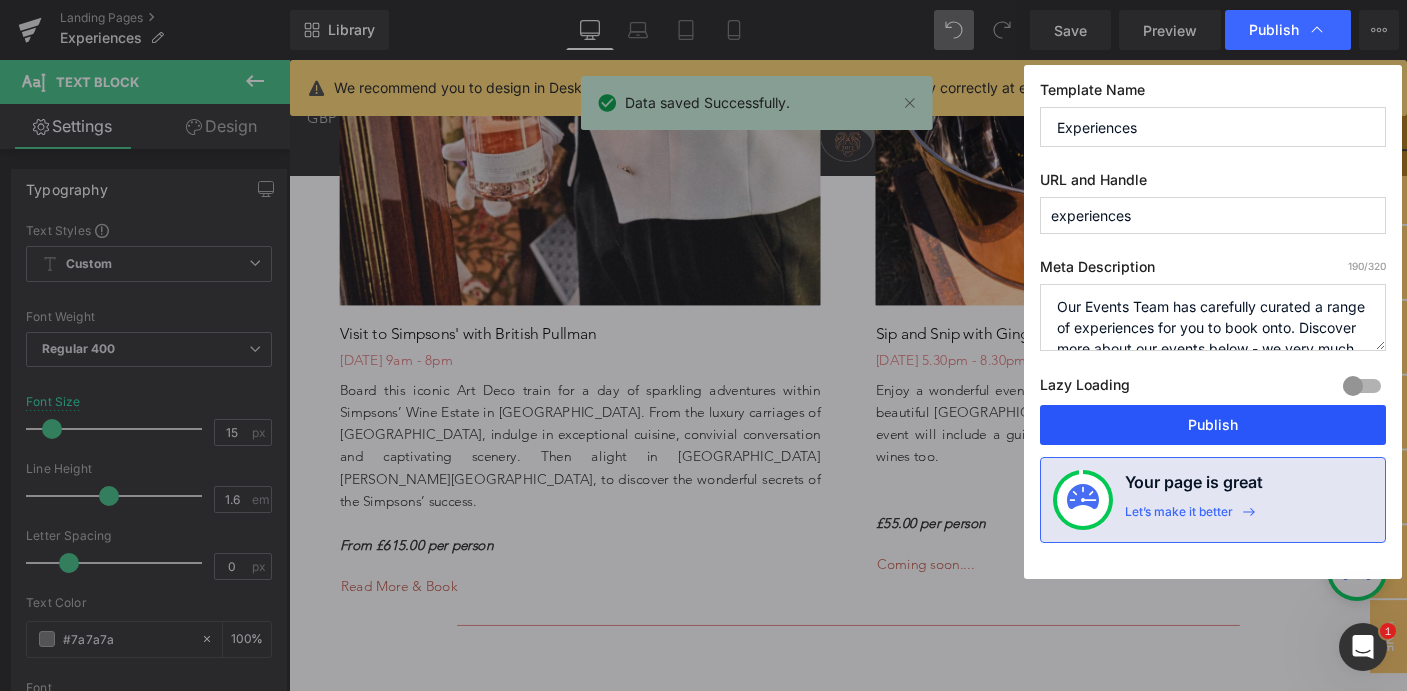 click on "Publish" at bounding box center [1213, 425] 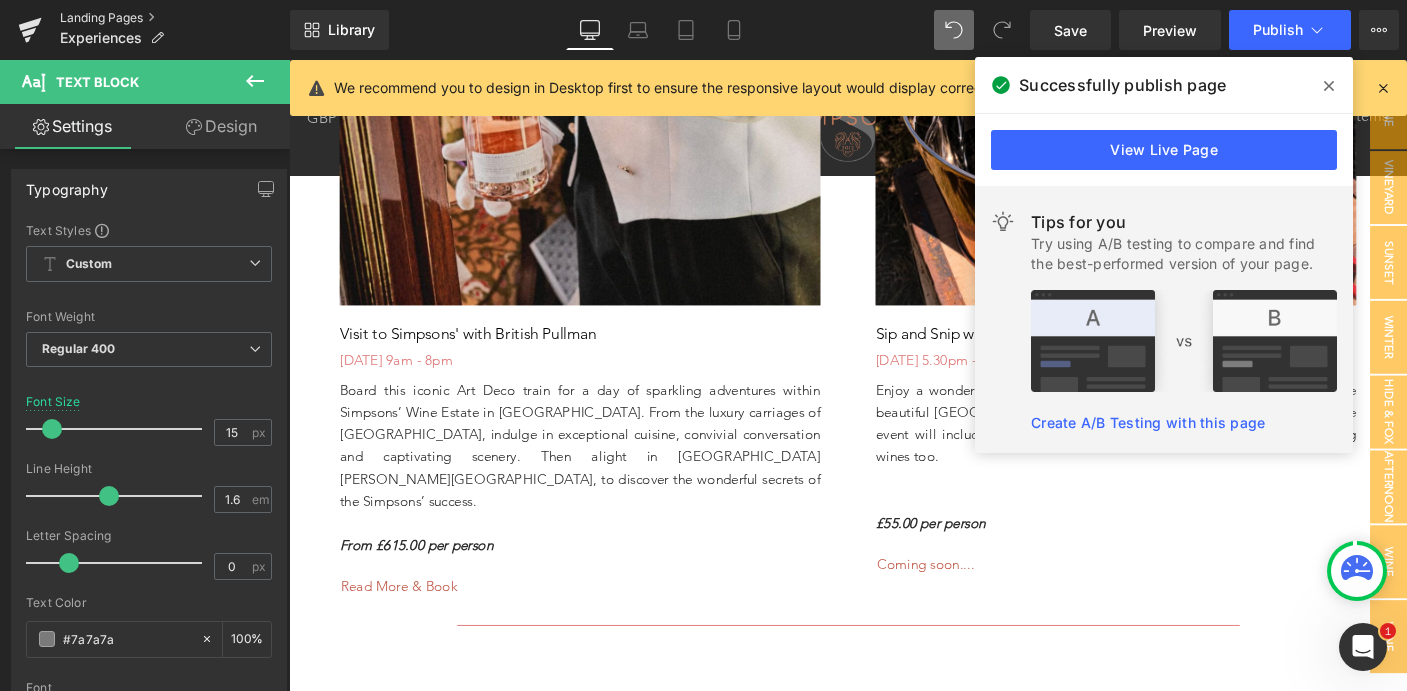 click on "Landing Pages" at bounding box center (175, 18) 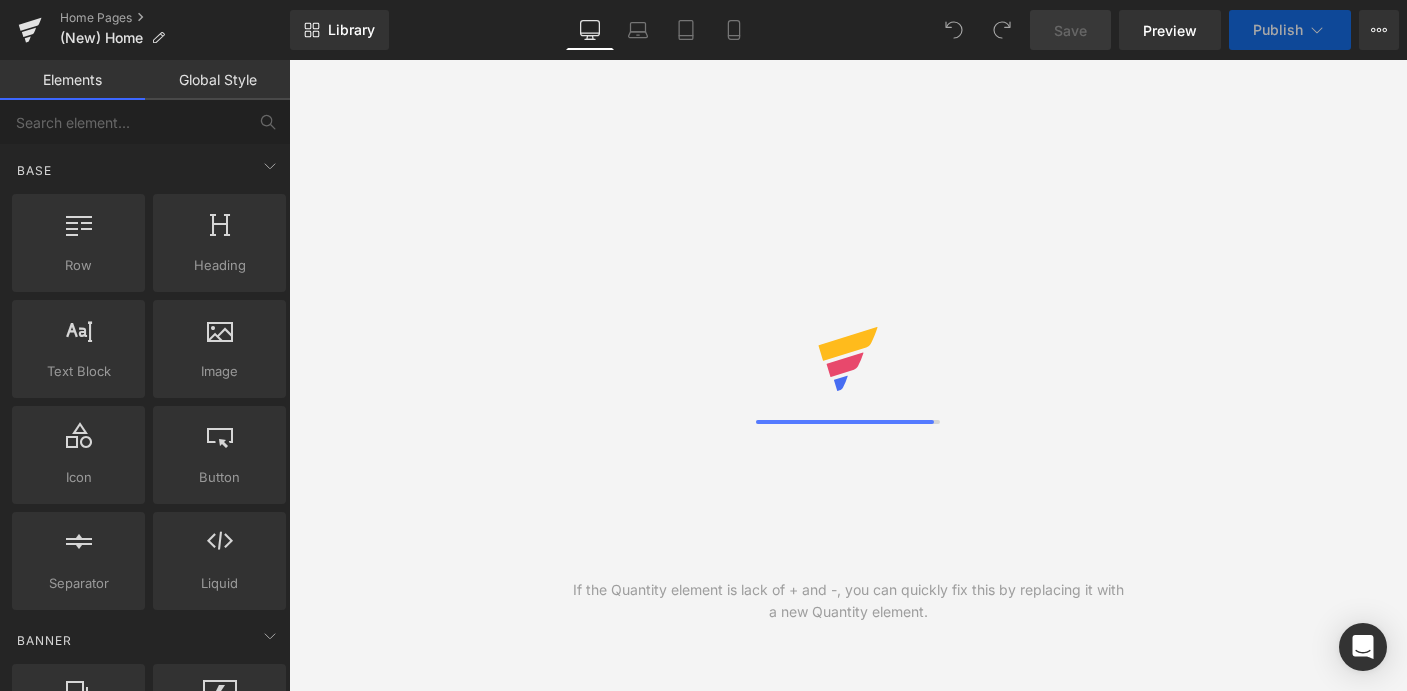 scroll, scrollTop: 0, scrollLeft: 0, axis: both 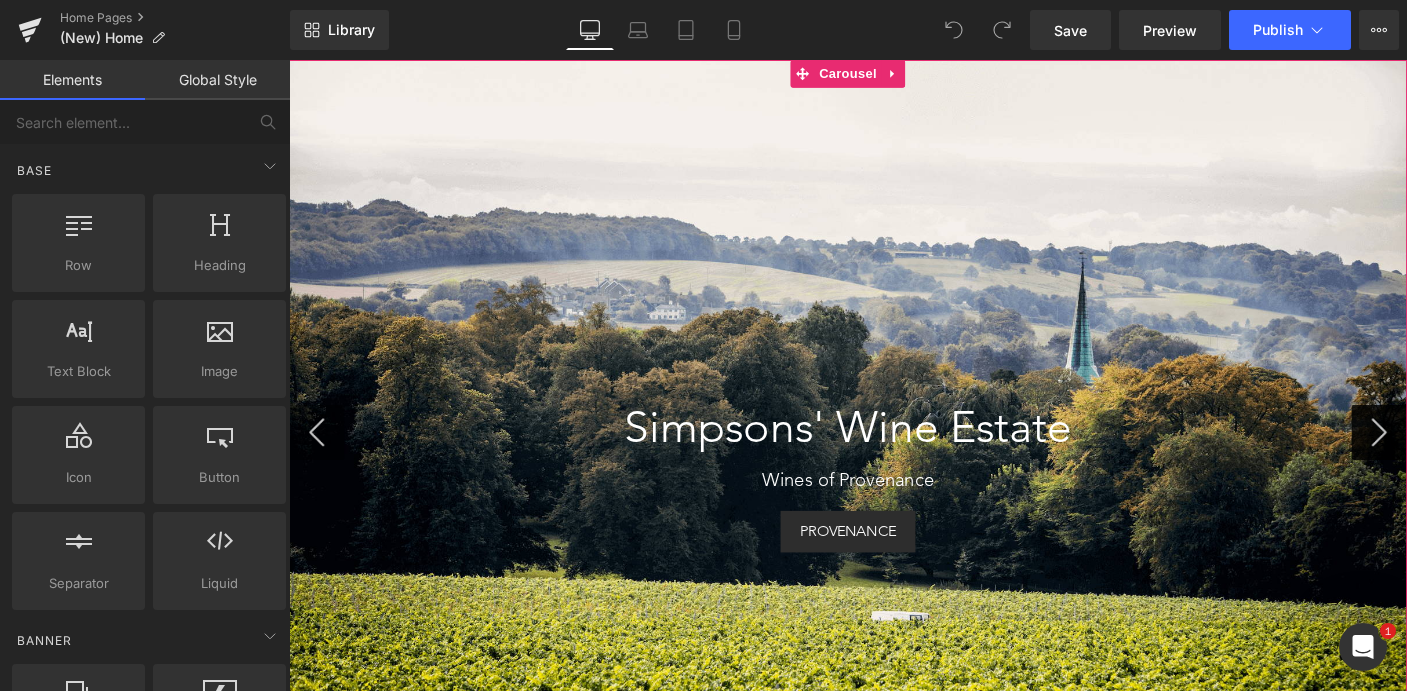 click on "›" at bounding box center [1469, 463] 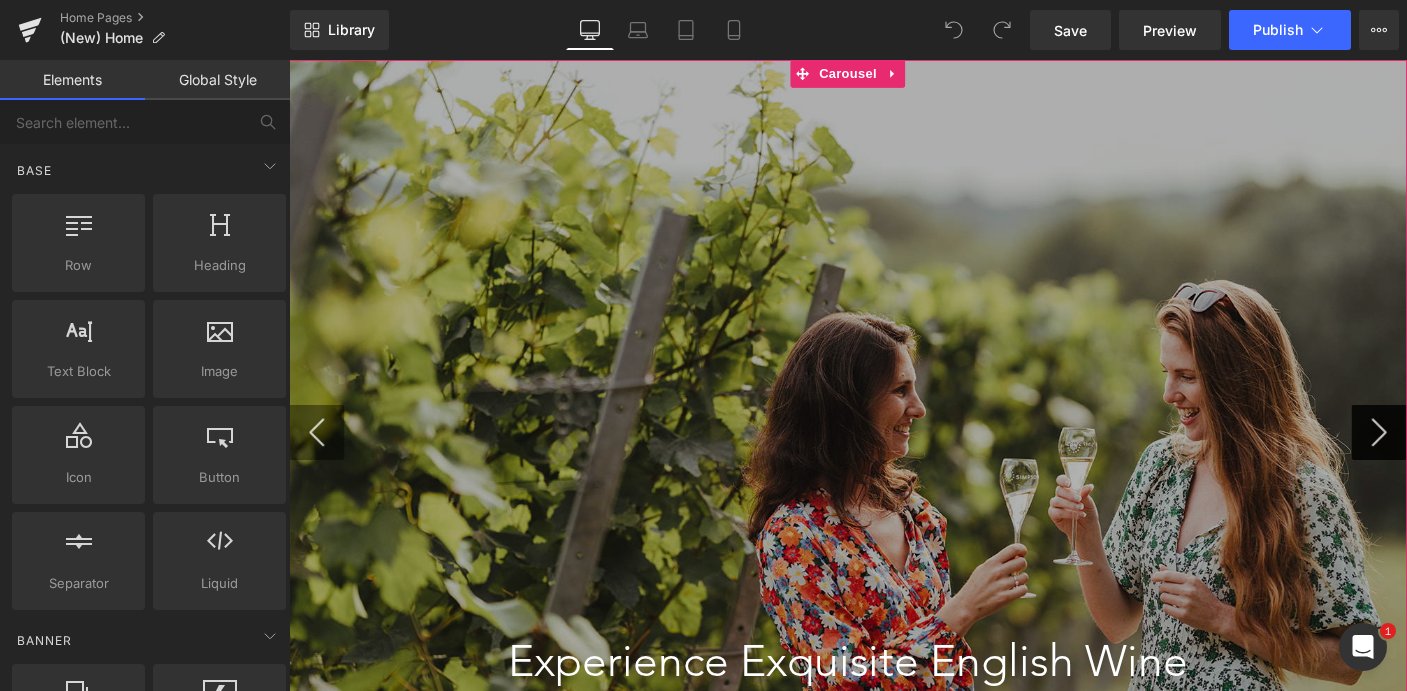 click on "›" at bounding box center [1469, 463] 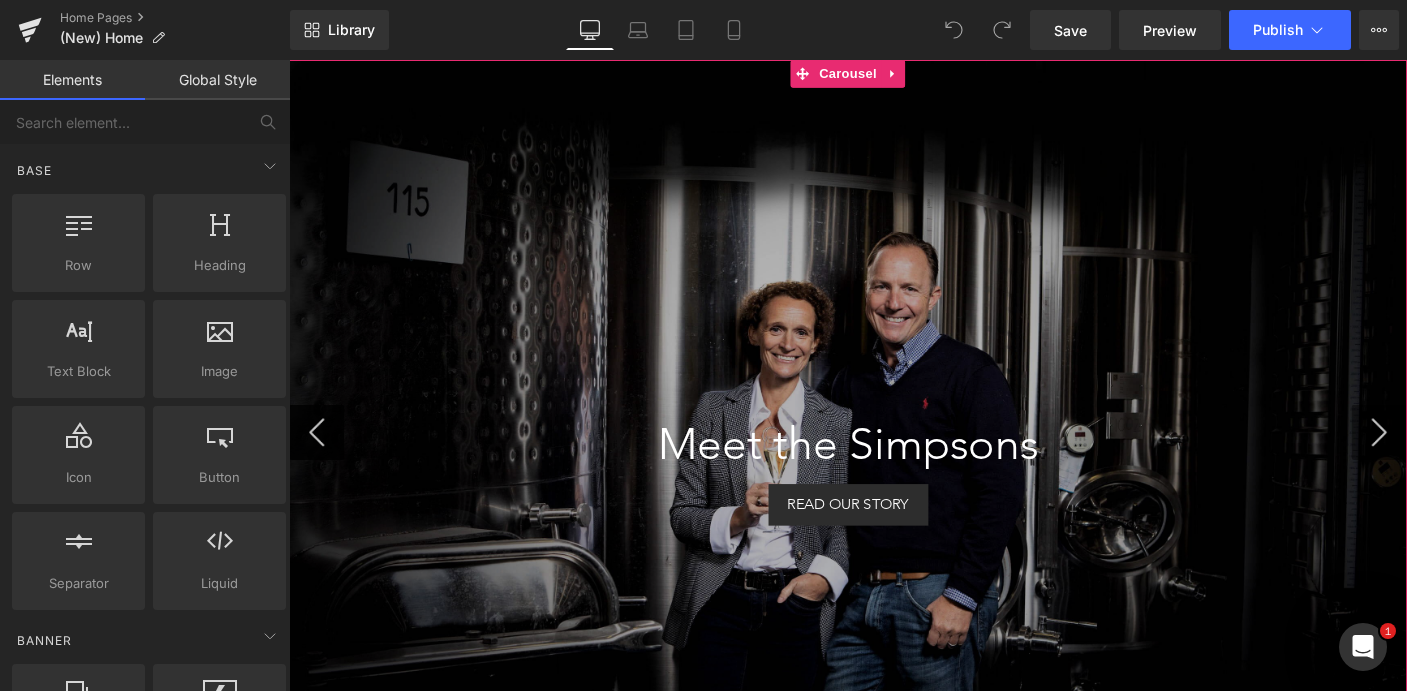 click on "‹" at bounding box center (319, 463) 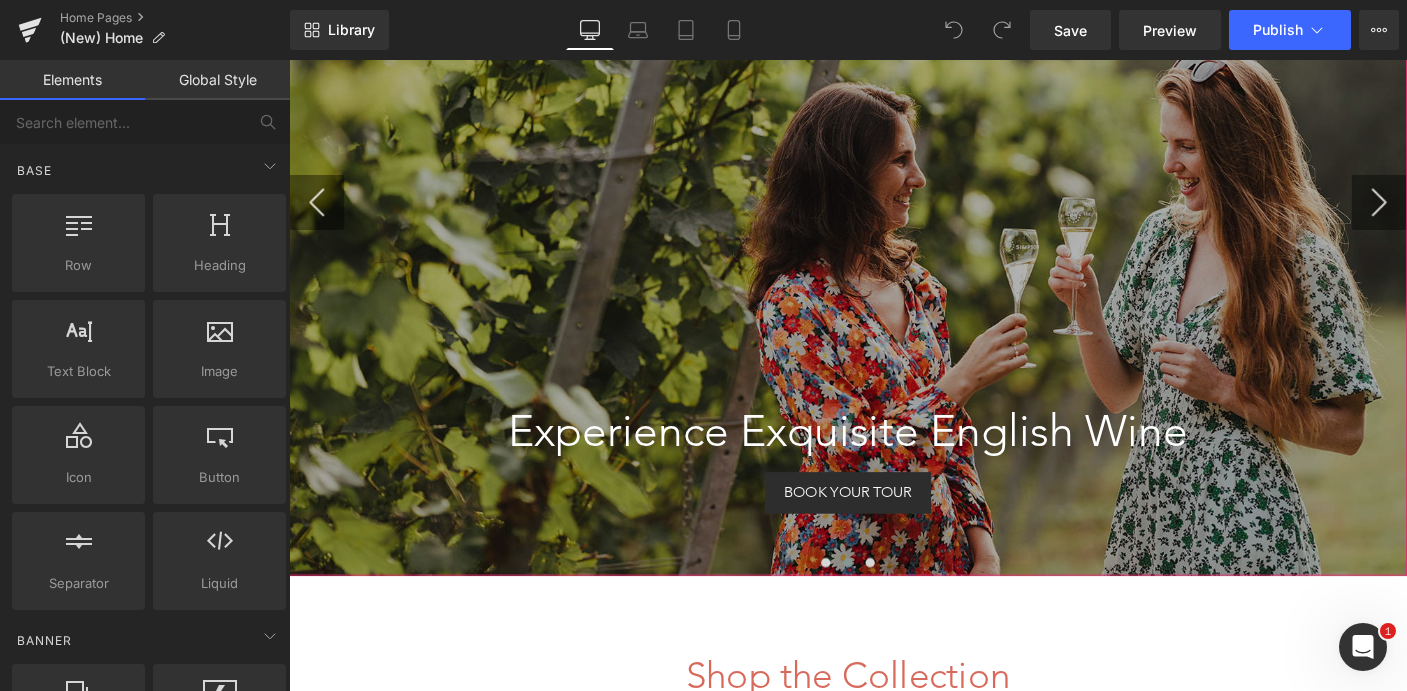 scroll, scrollTop: 242, scrollLeft: 0, axis: vertical 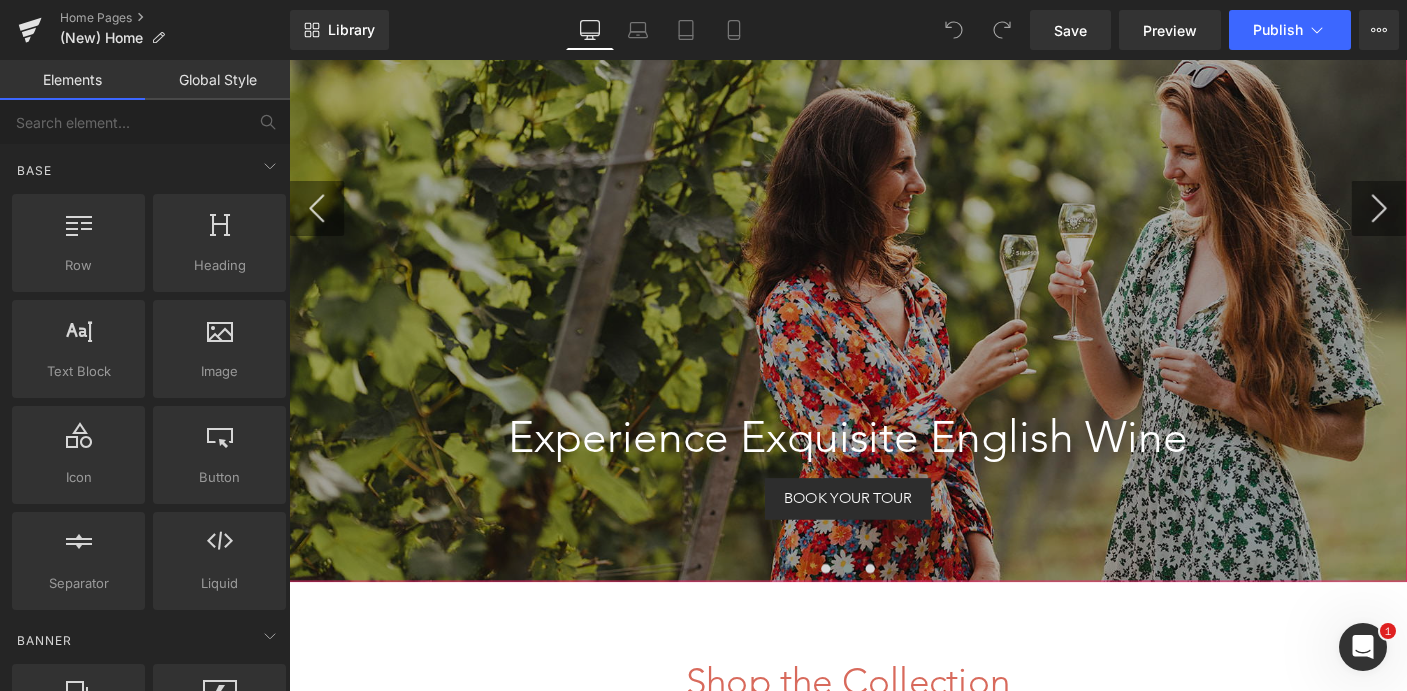 click on "Experience Exquisite English Wine
Heading
Experience Exquisite English Wine
Heading
BOOK YOUR TOUR
Button" at bounding box center (894, 221) 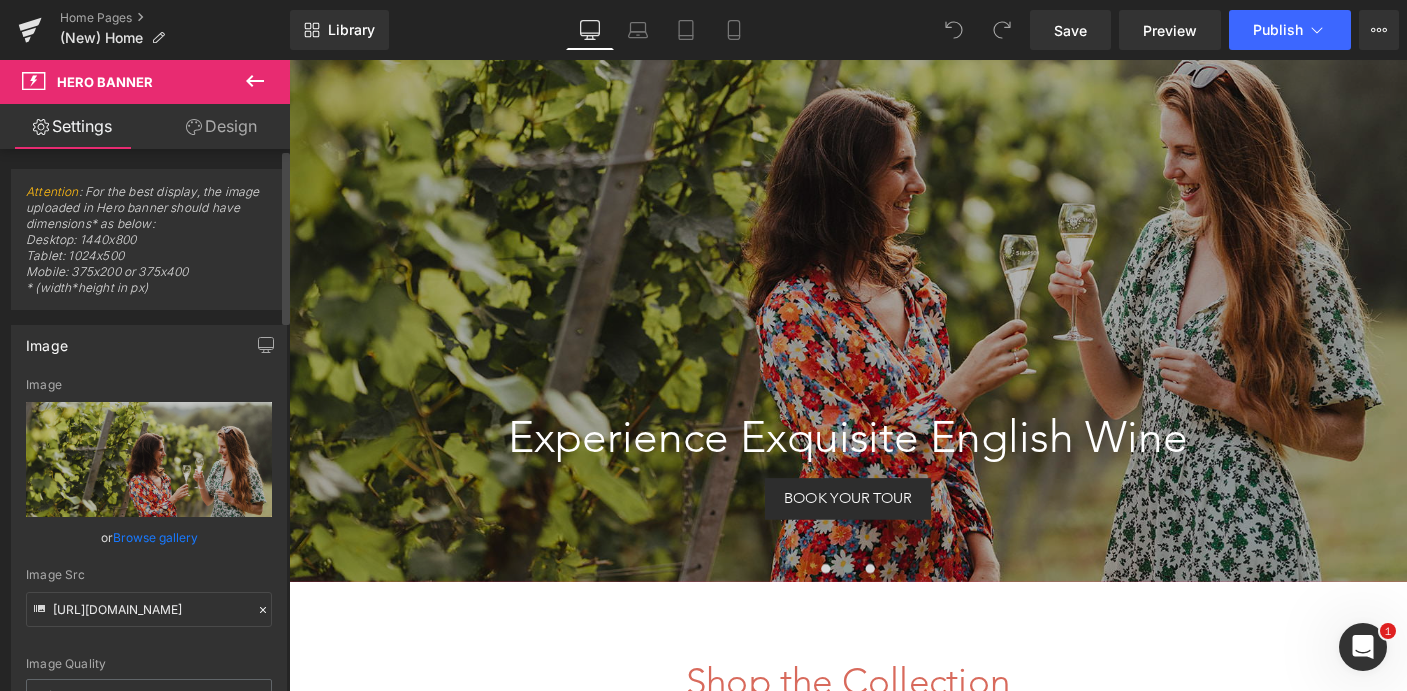 click on "Browse gallery" at bounding box center (155, 537) 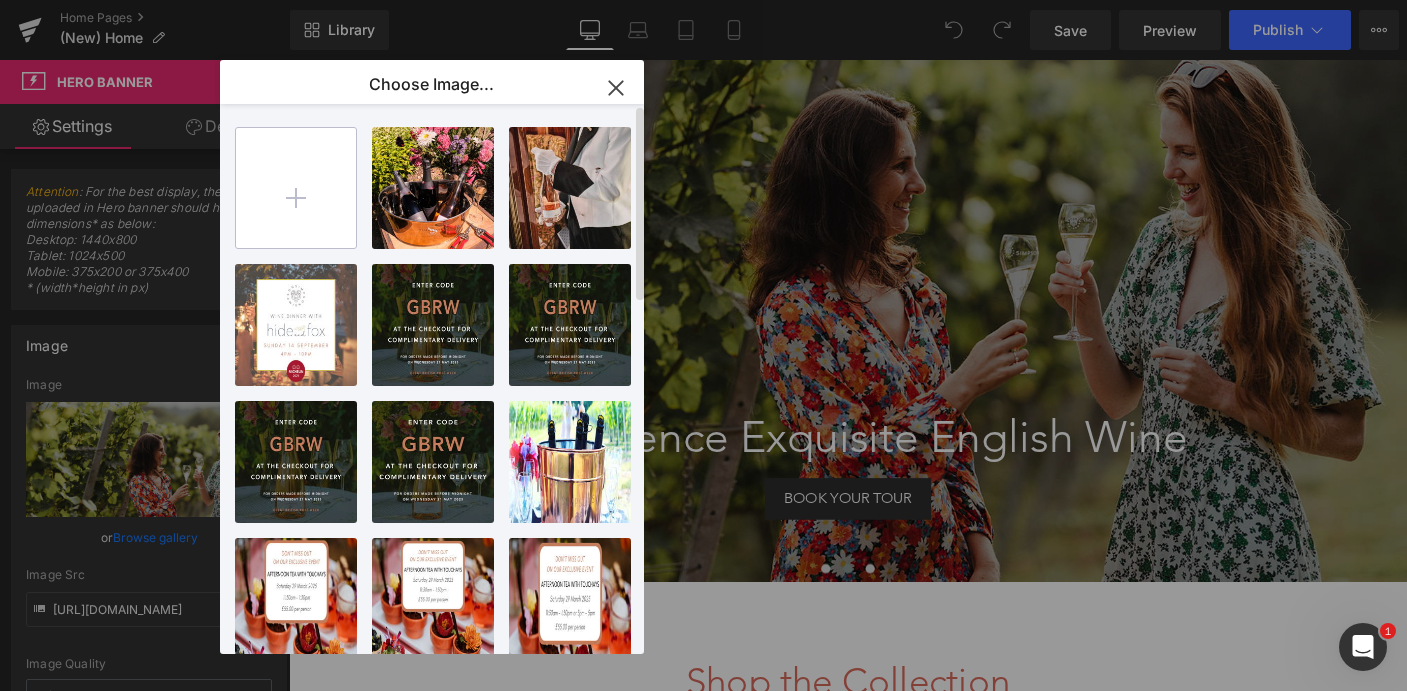 click at bounding box center (296, 188) 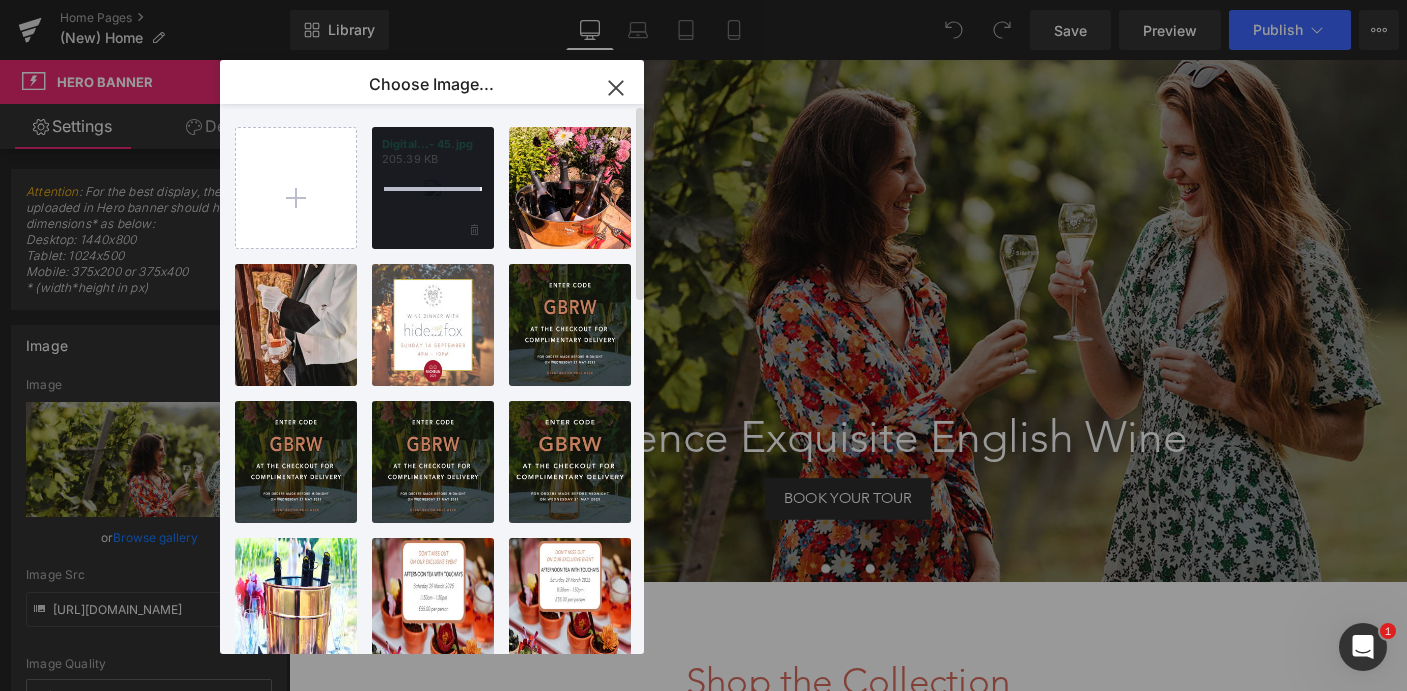 type 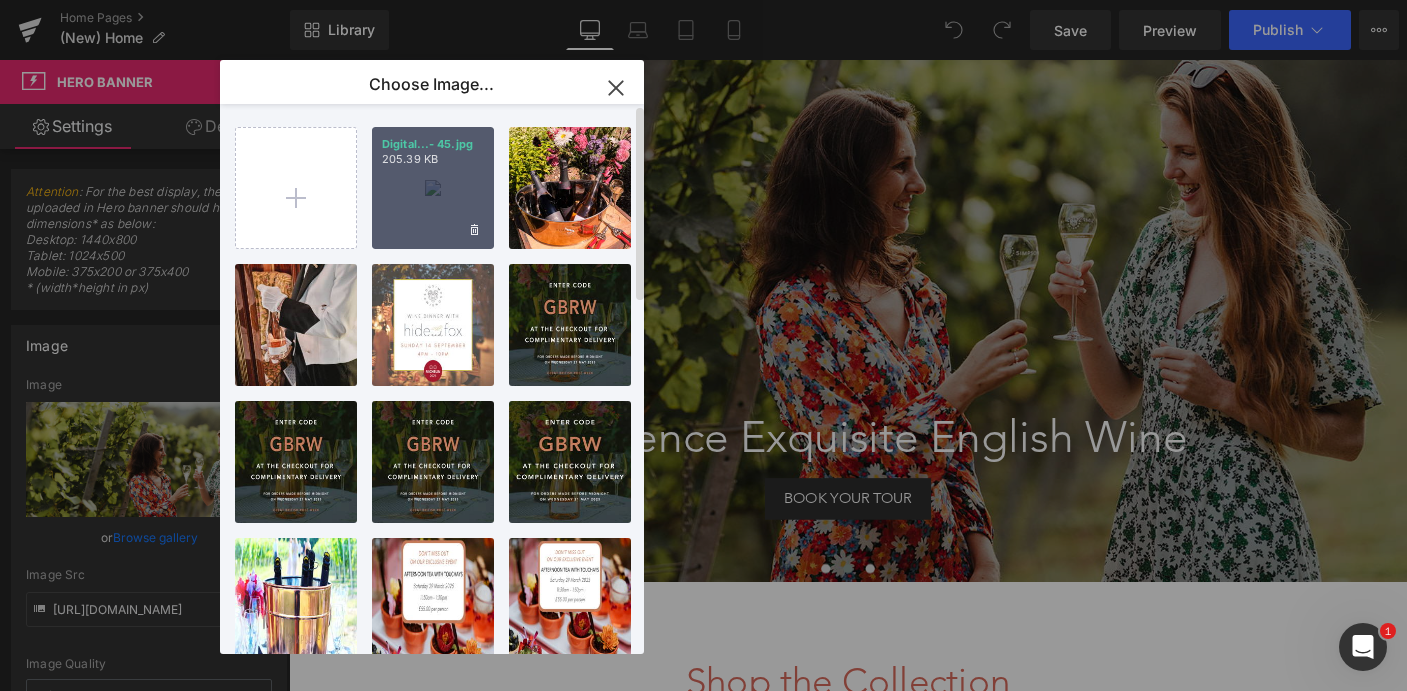 click on "Digital...- 45.jpg 205.39 KB" at bounding box center (433, 188) 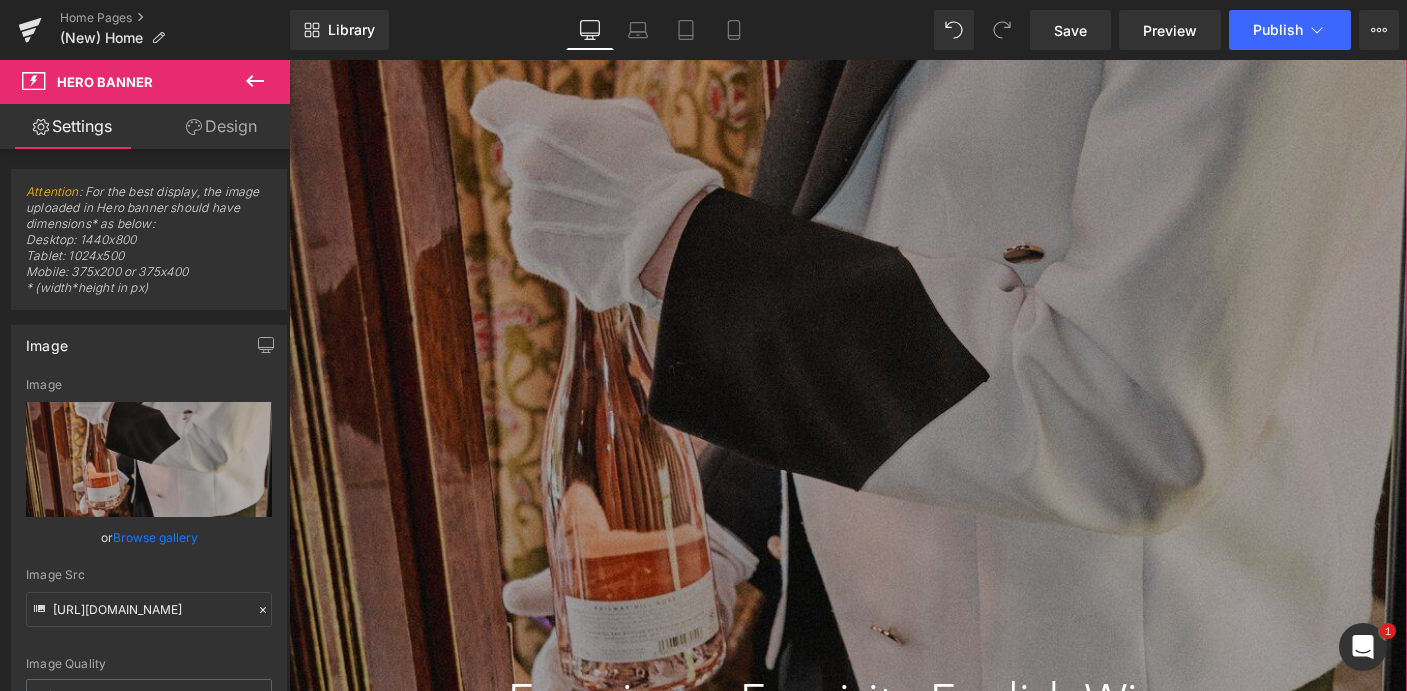 scroll, scrollTop: 0, scrollLeft: 0, axis: both 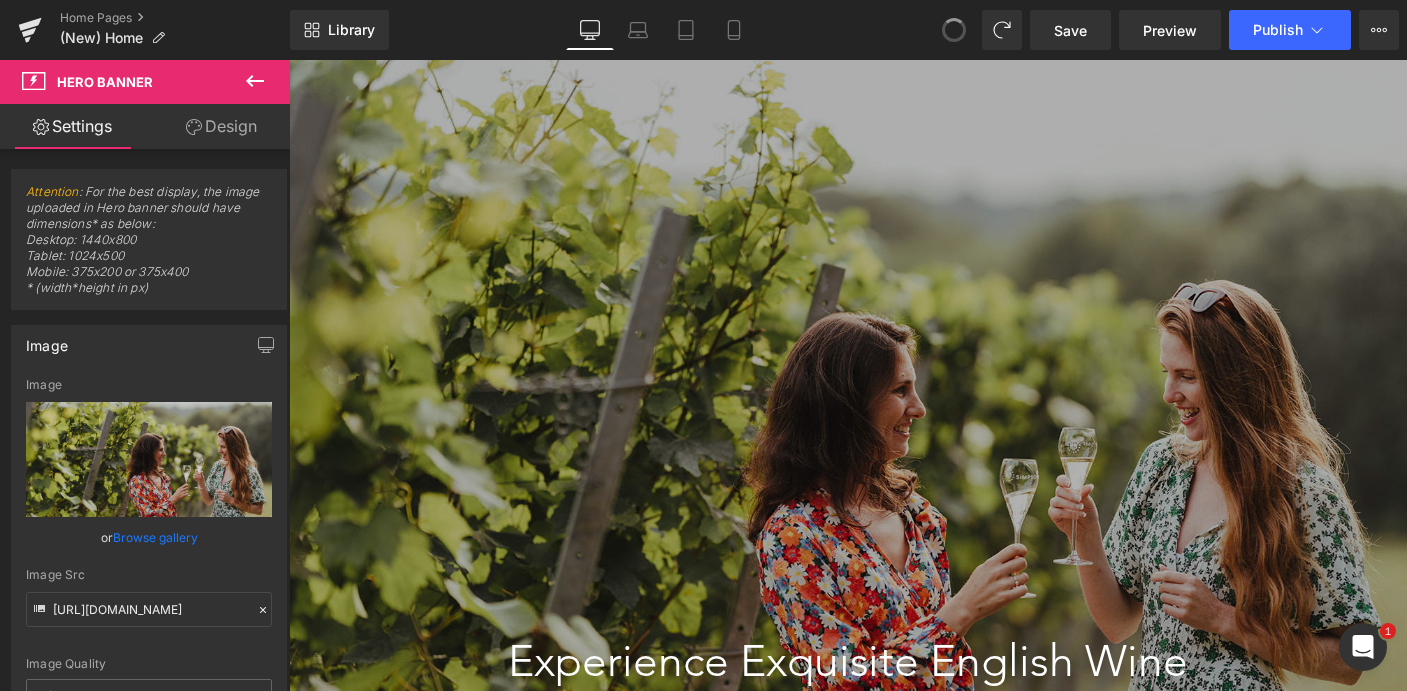 type on "https://ucarecdn.com/bde61bcb-3dee-4466-ad7a-286cfbbdbea5/-/format/auto/-/preview/3000x3000/-/quality/lighter/Simpsons%20Wine-39.jpg" 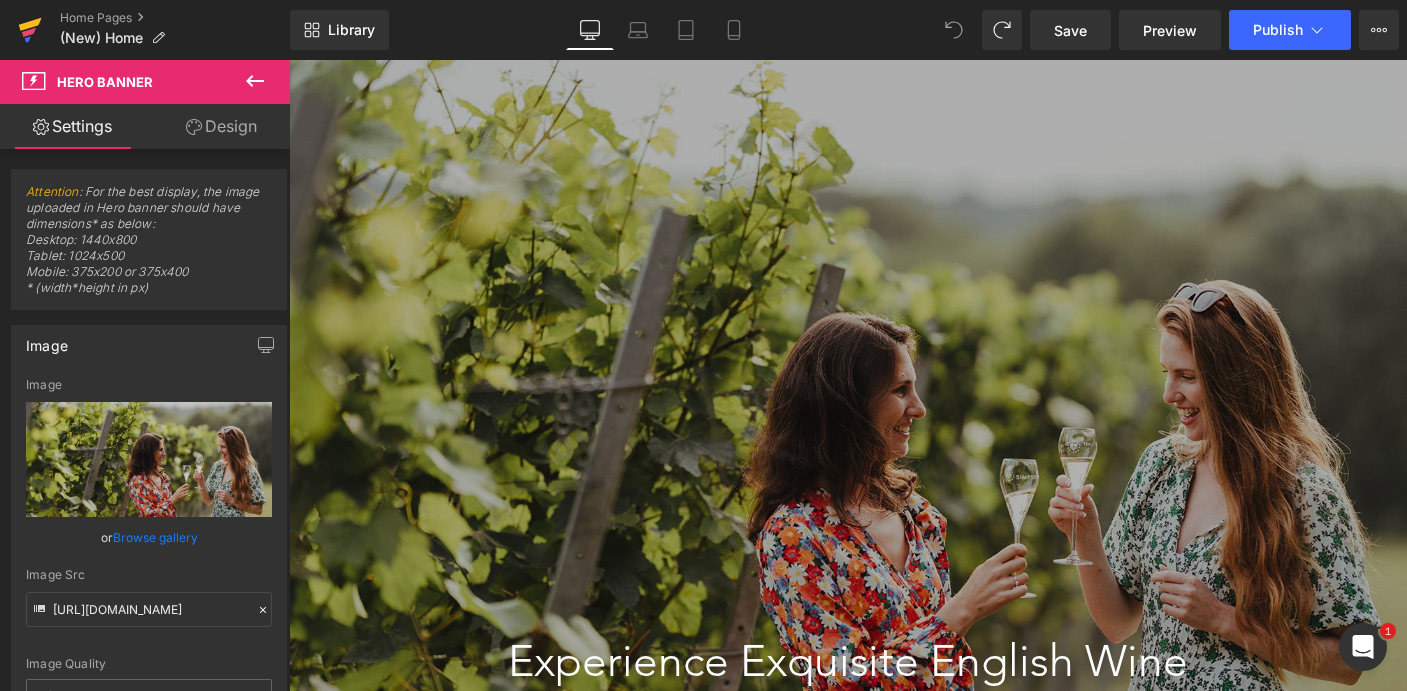 click 